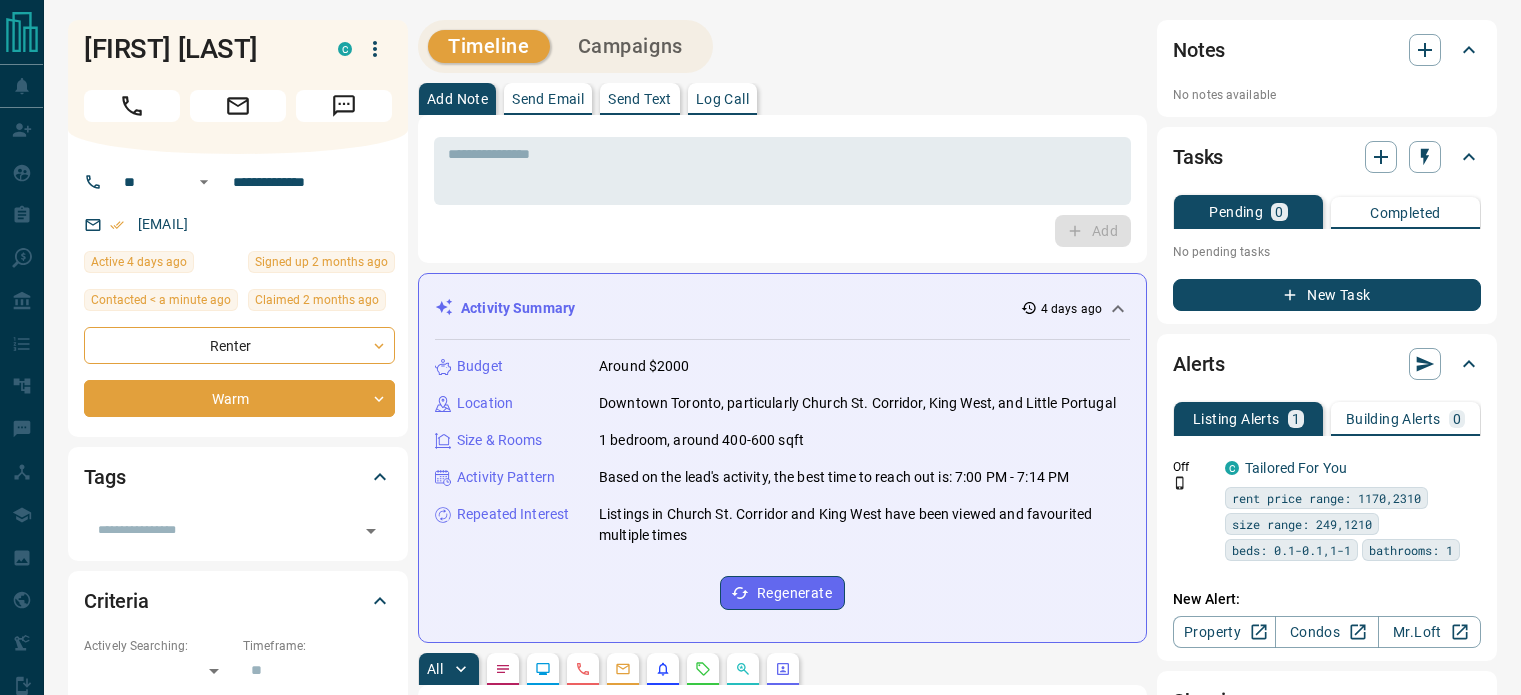 scroll, scrollTop: 0, scrollLeft: 0, axis: both 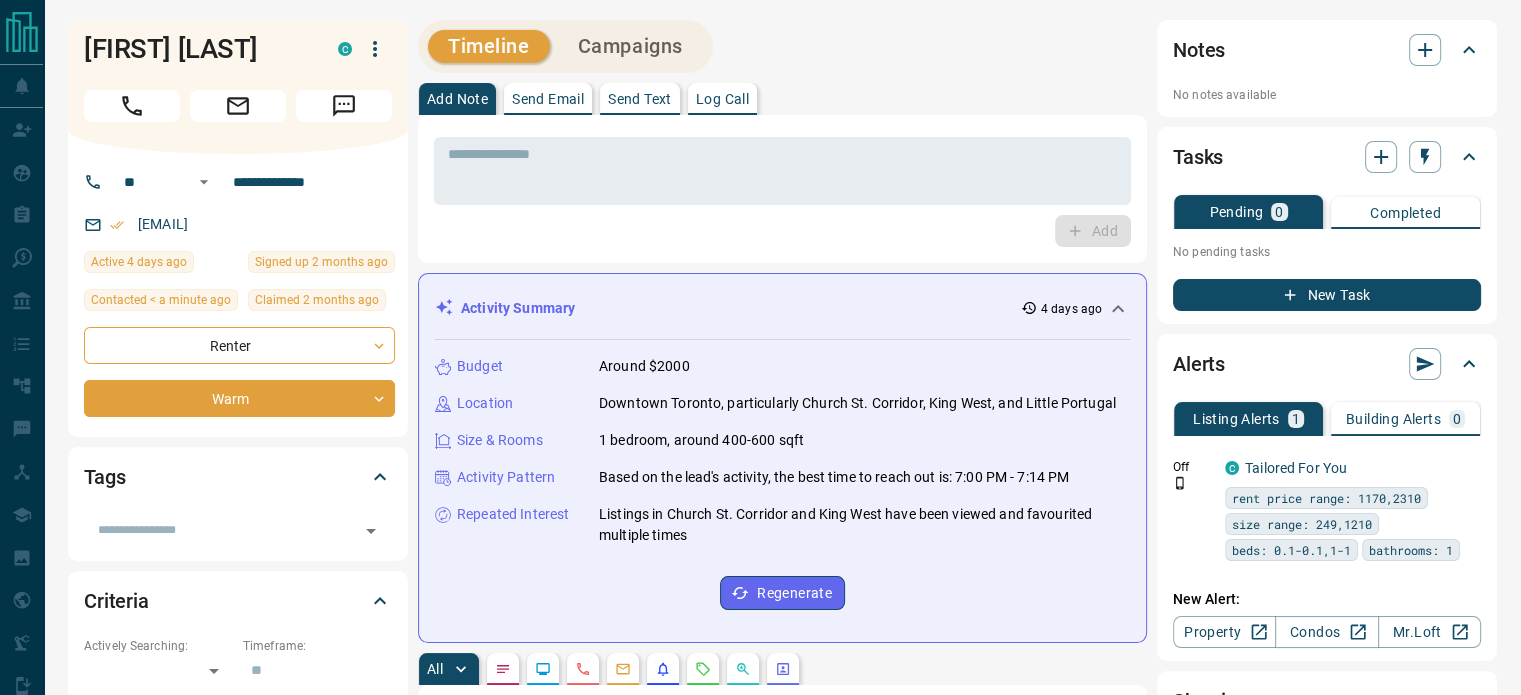click on "Send Text" at bounding box center (640, 99) 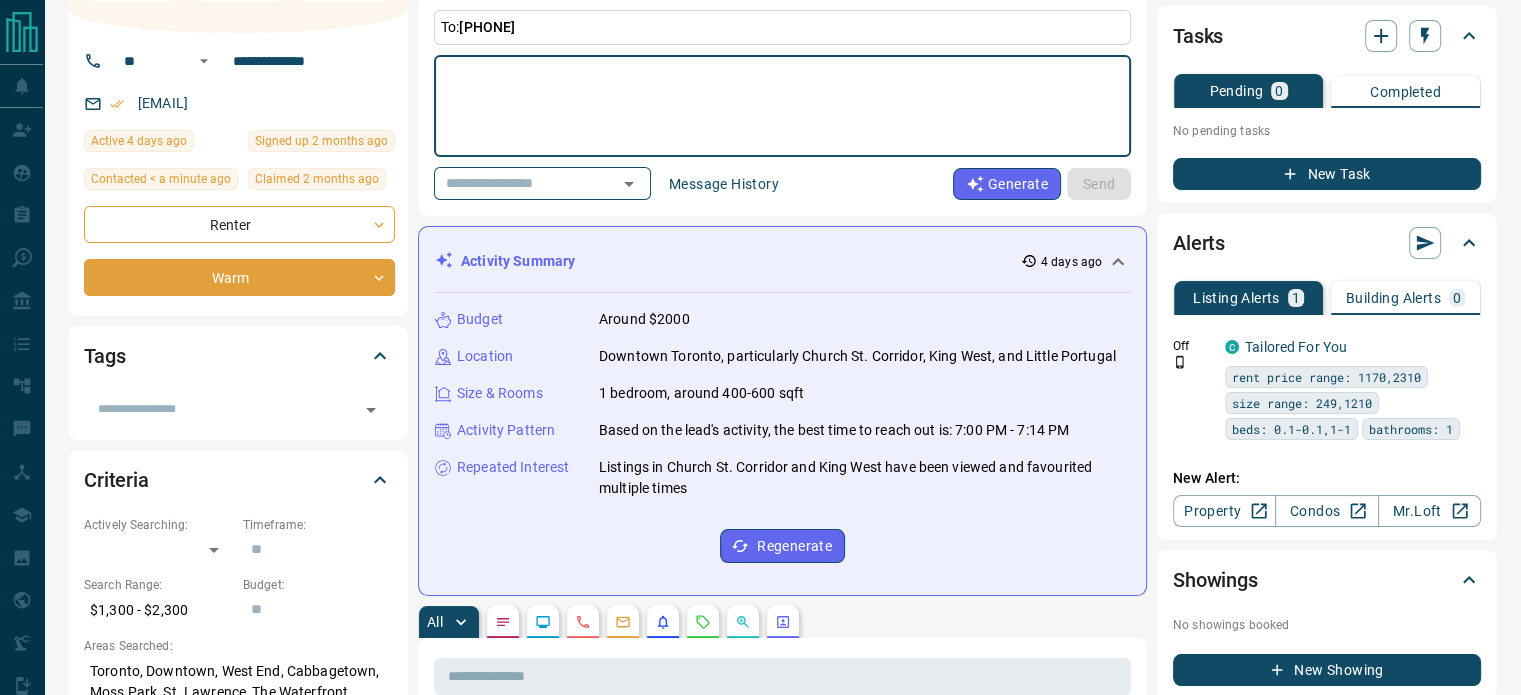 scroll, scrollTop: 0, scrollLeft: 0, axis: both 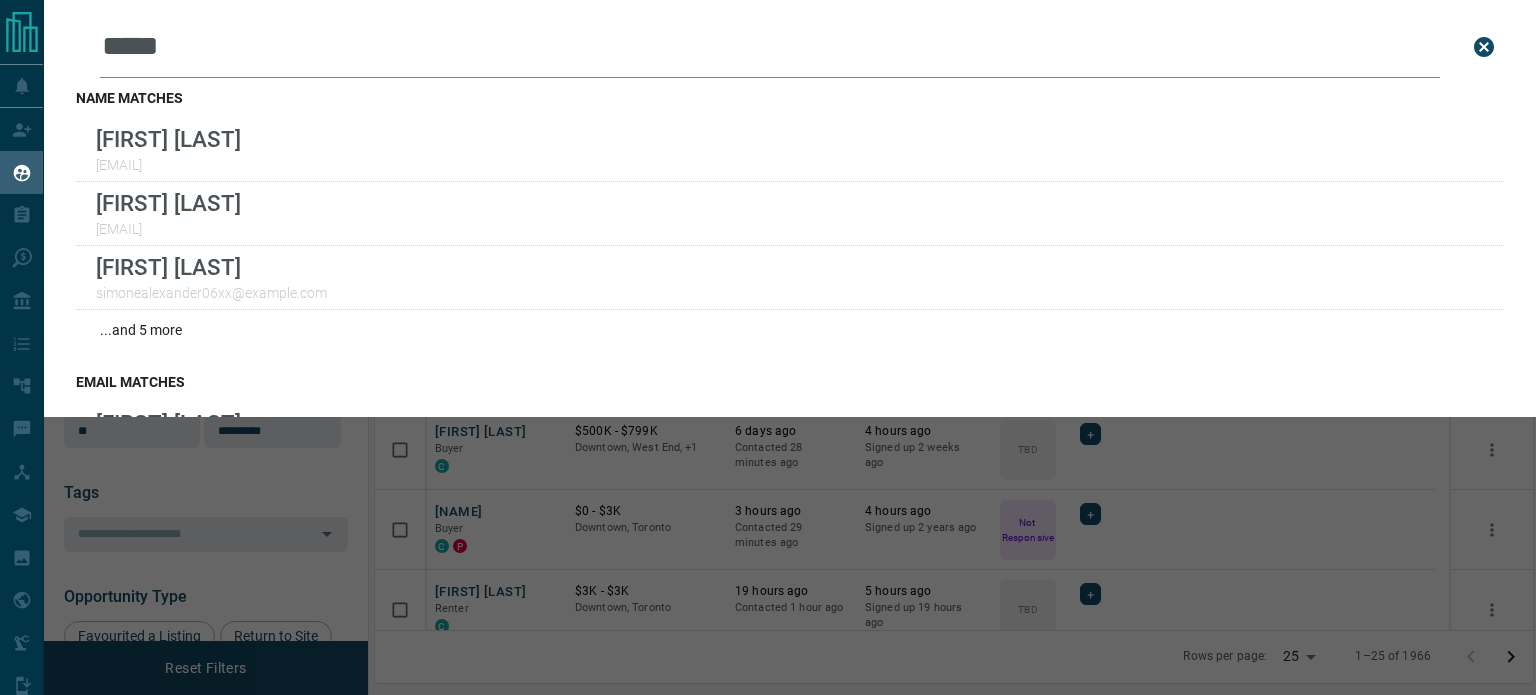 click 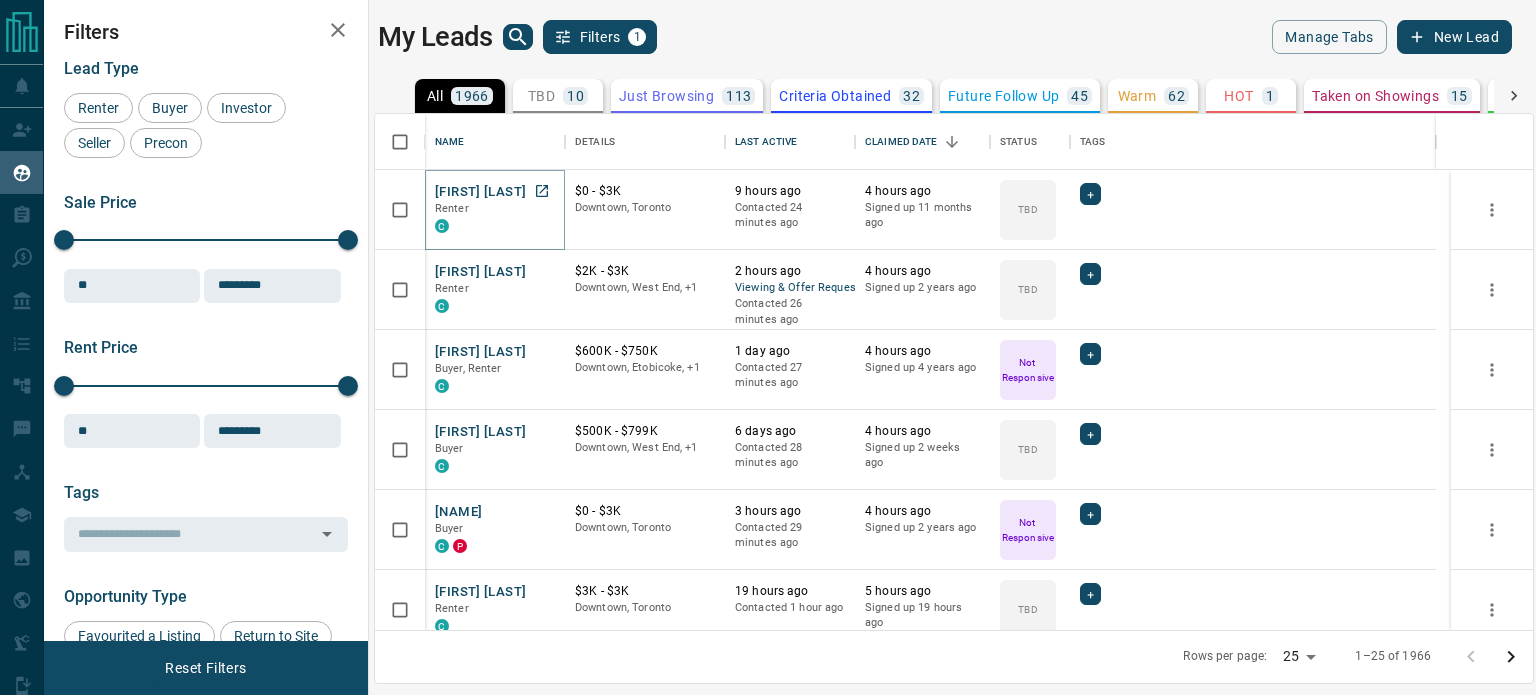 click on "[FIRST] [LAST]" at bounding box center [480, 192] 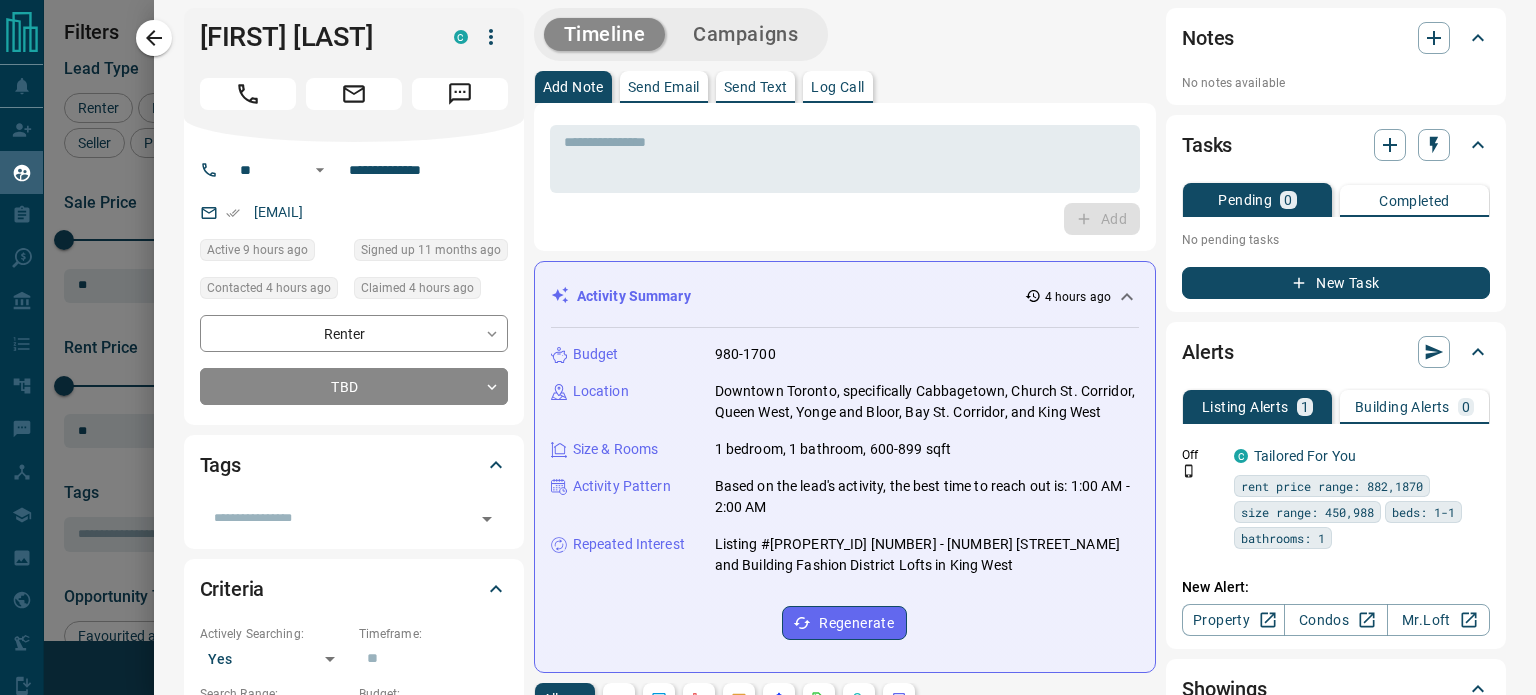 scroll, scrollTop: 0, scrollLeft: 0, axis: both 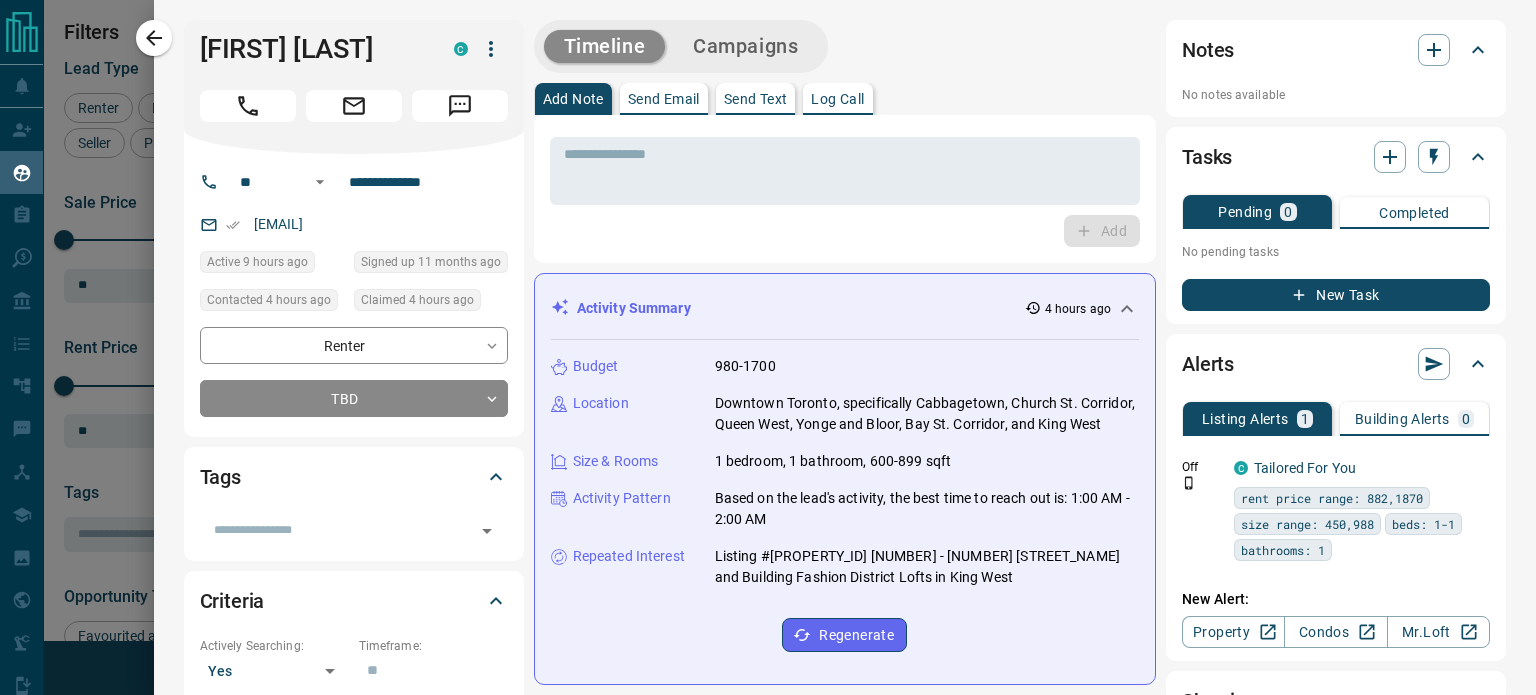 click on "Send Email" at bounding box center [664, 99] 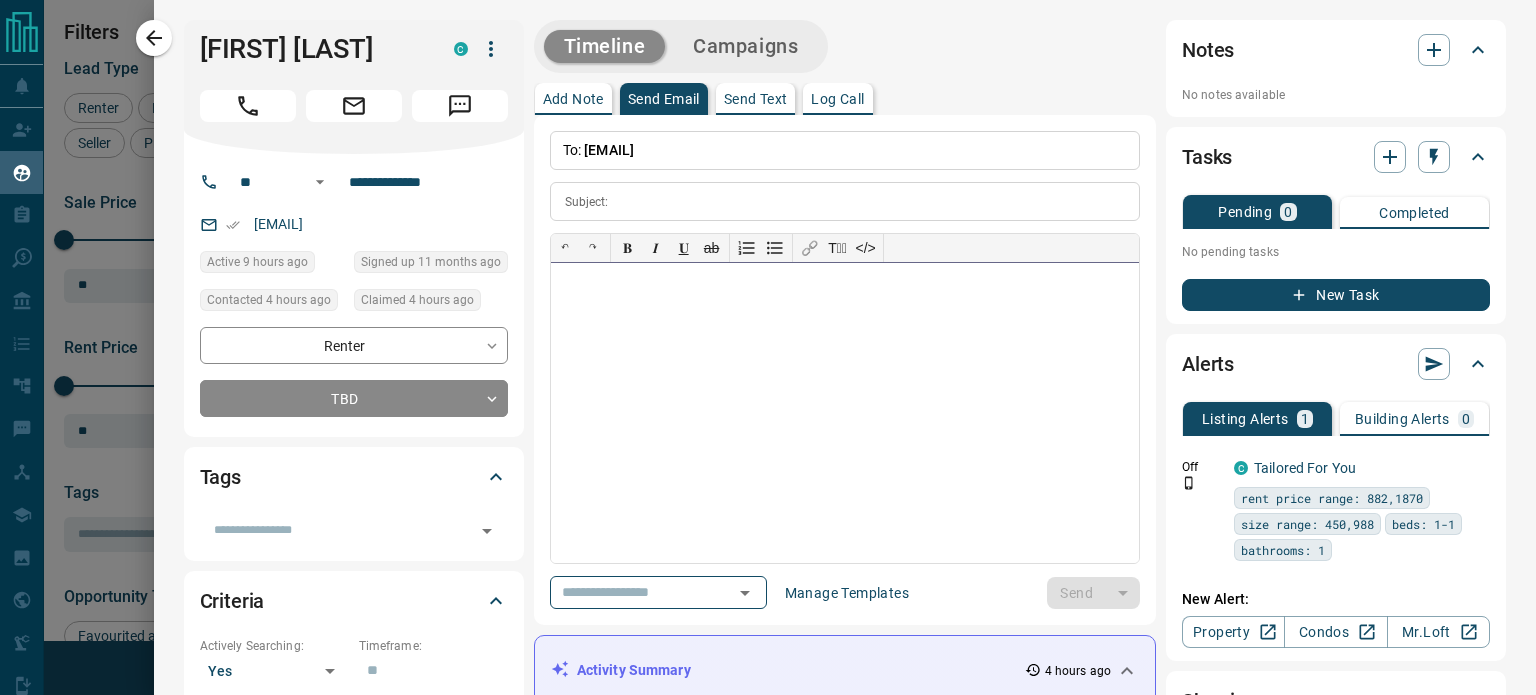 click at bounding box center (845, 413) 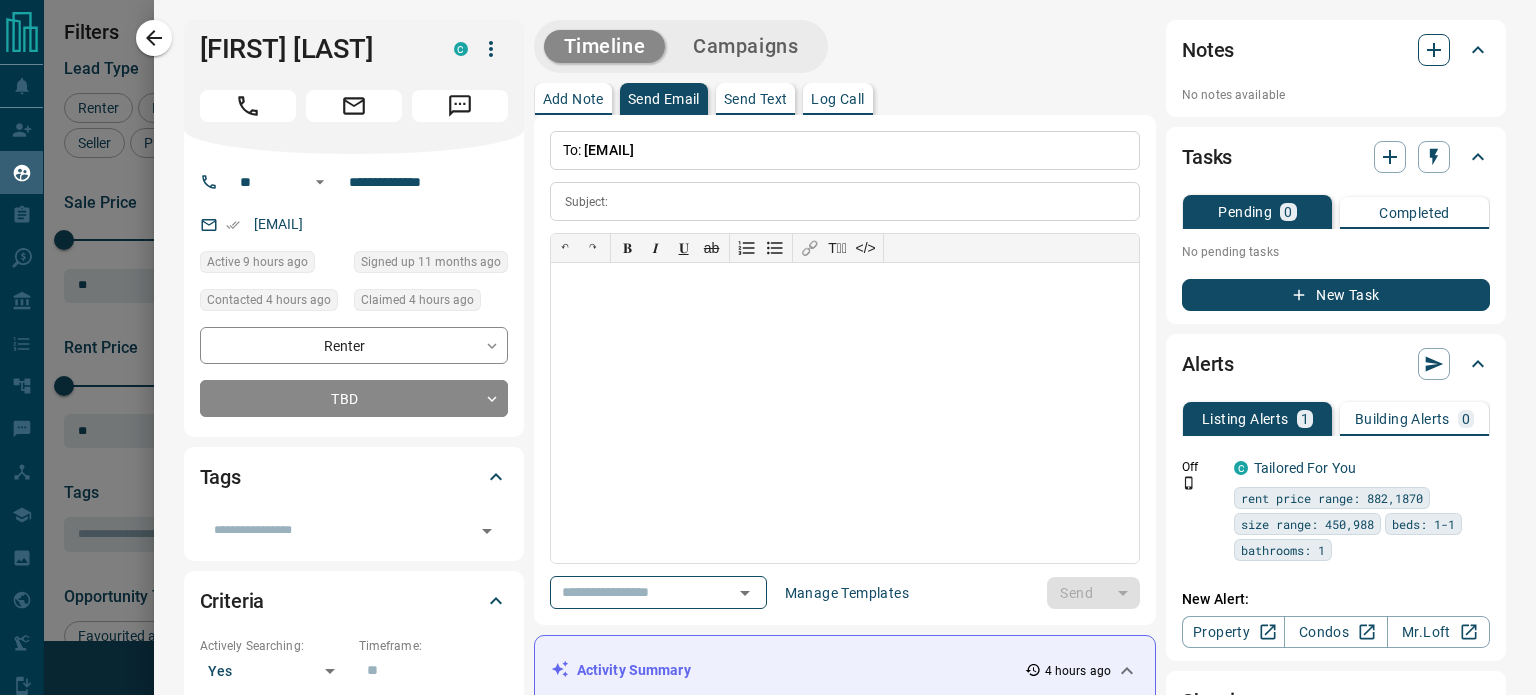 click 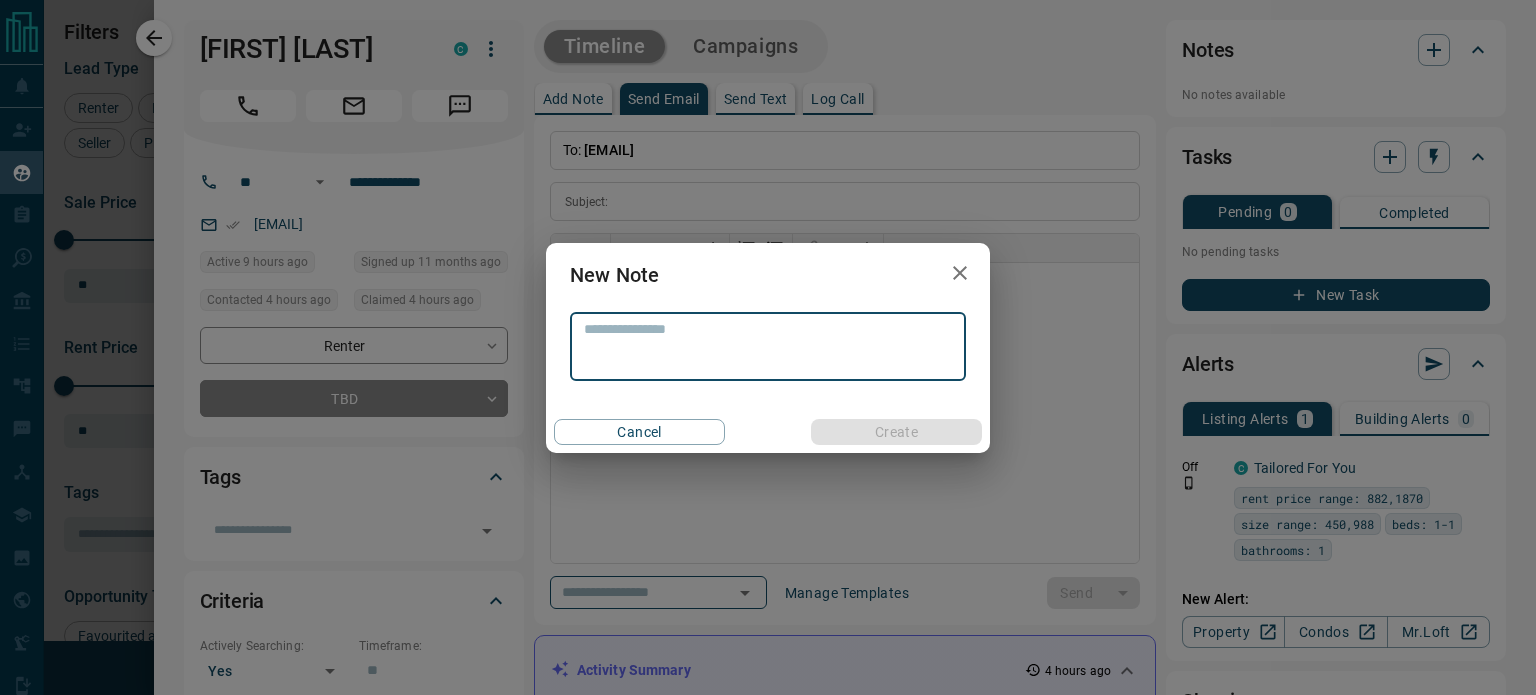 click at bounding box center [768, 346] 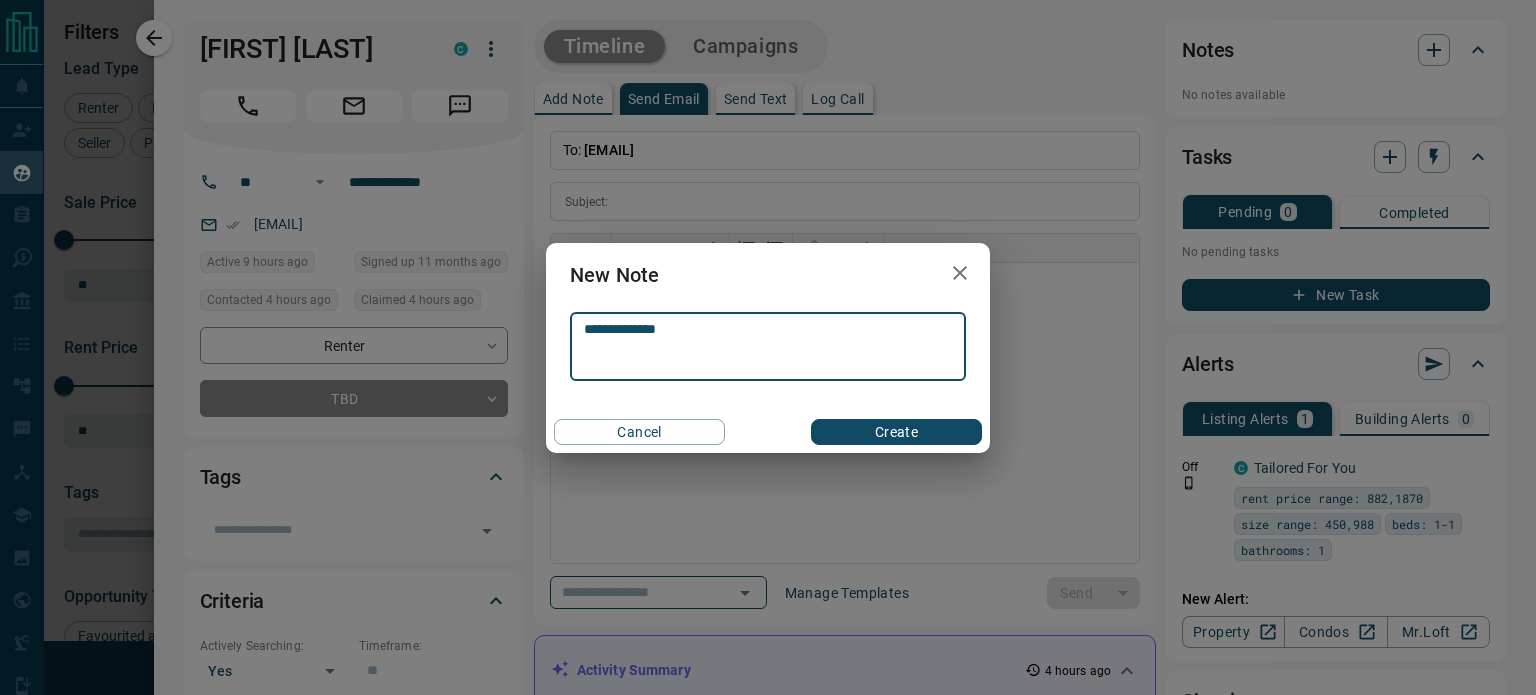 type on "**********" 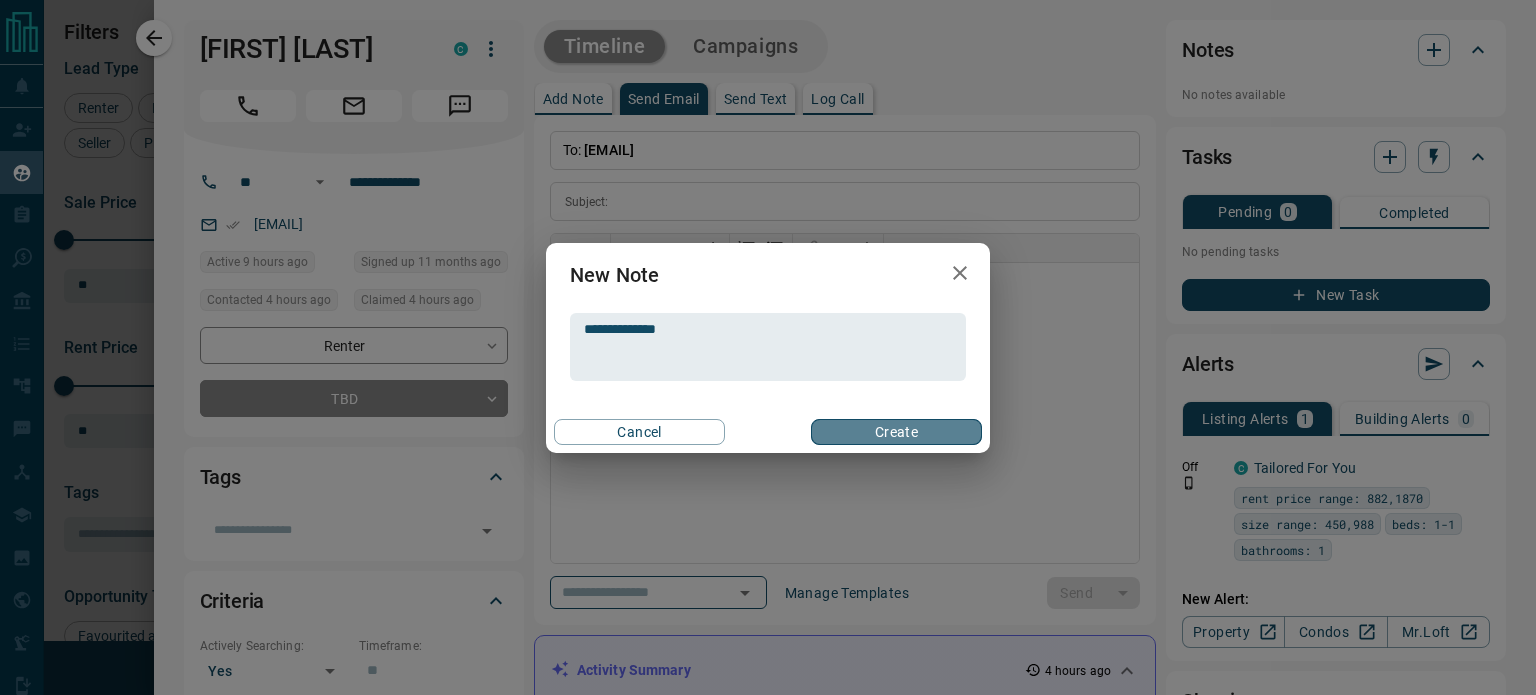 click on "Create" at bounding box center [896, 432] 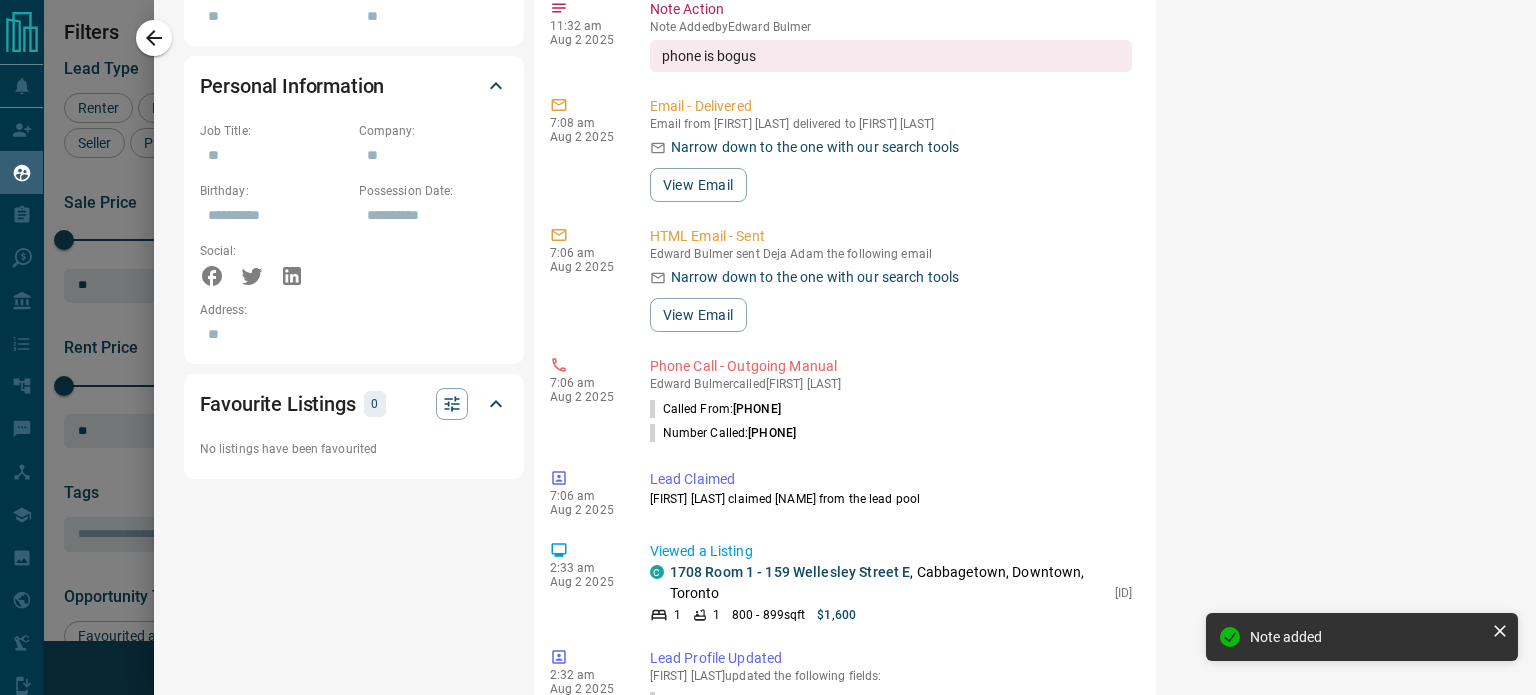 scroll, scrollTop: 1268, scrollLeft: 0, axis: vertical 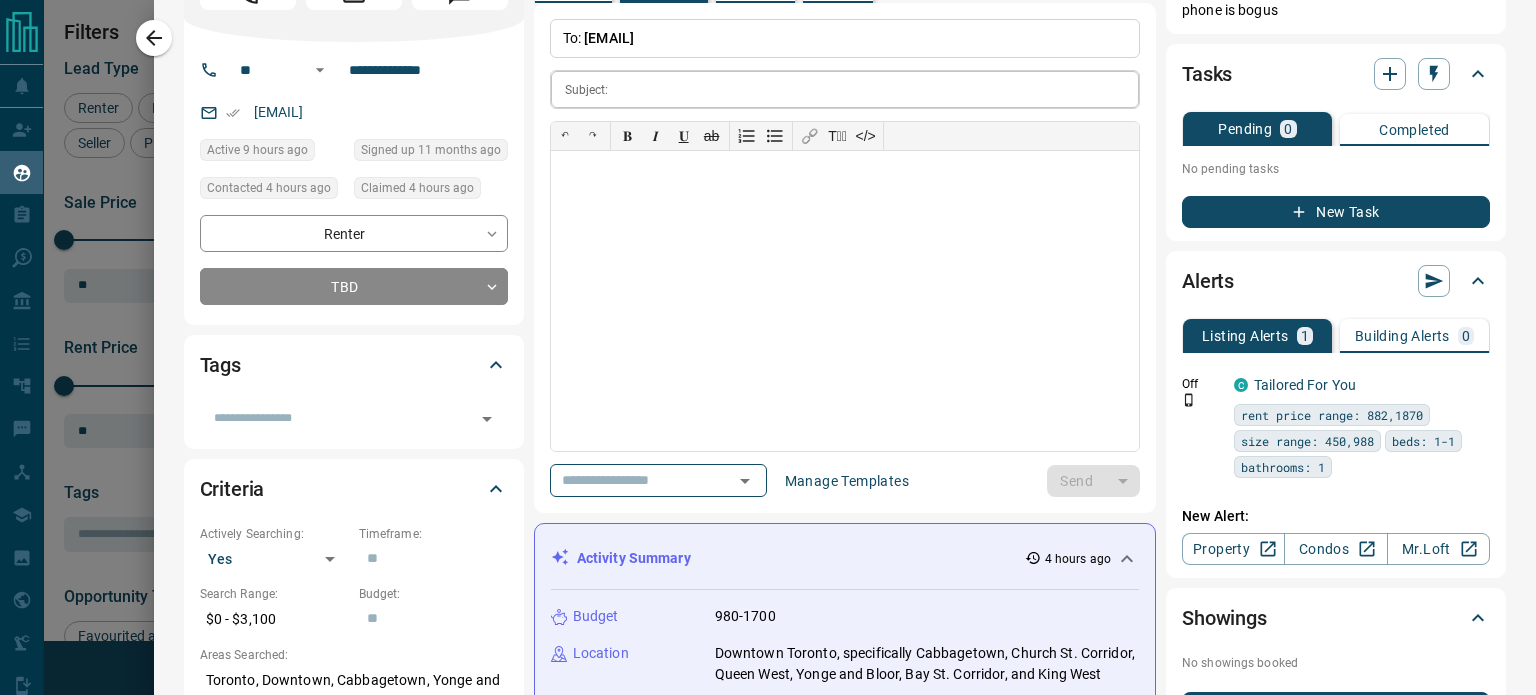 click at bounding box center (878, 89) 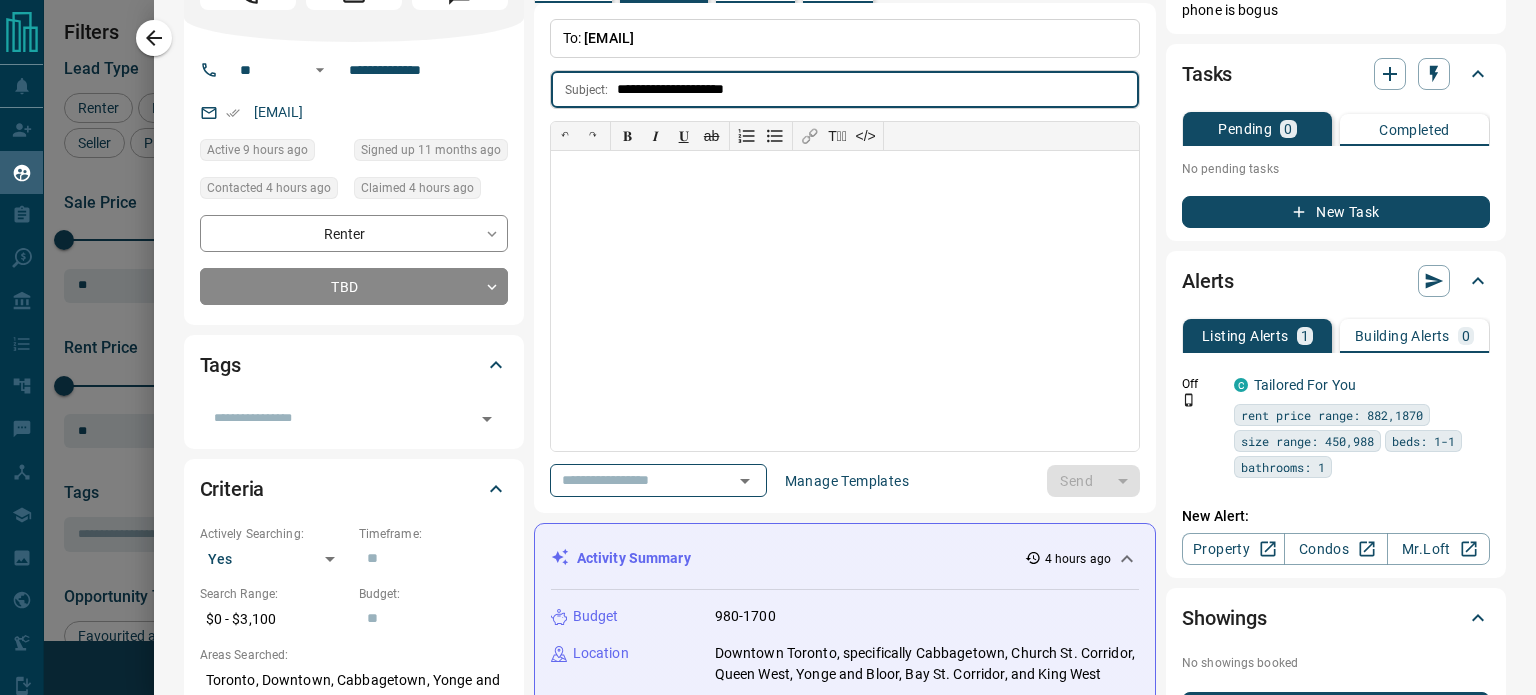 type on "**********" 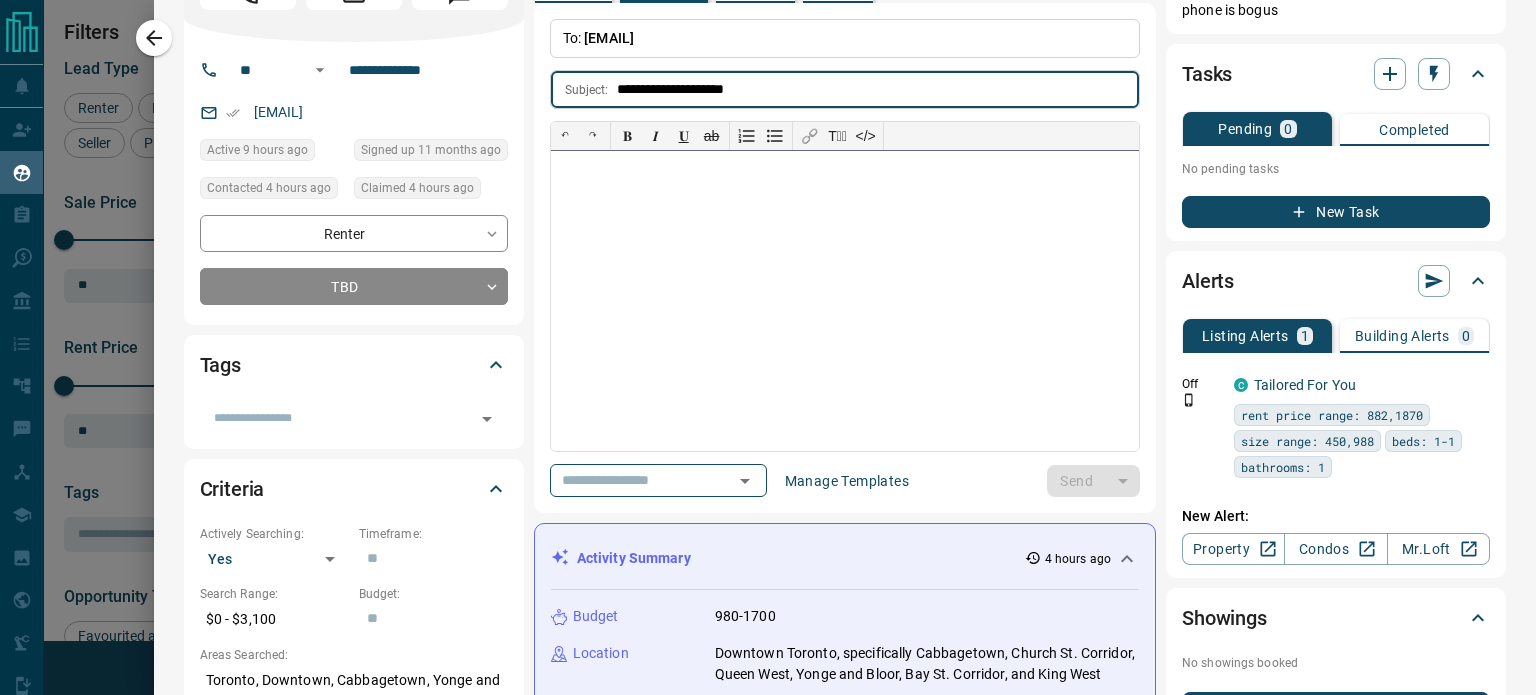 click at bounding box center [845, 301] 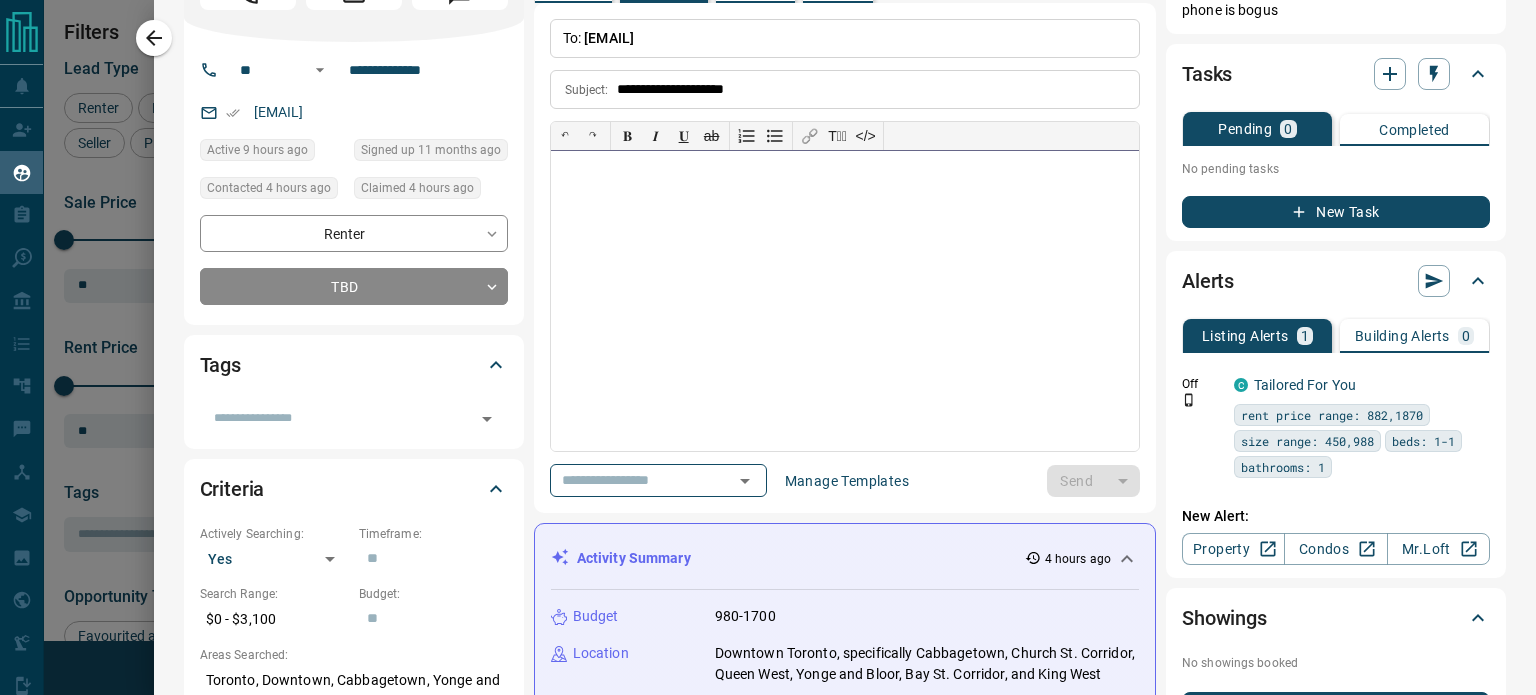 type 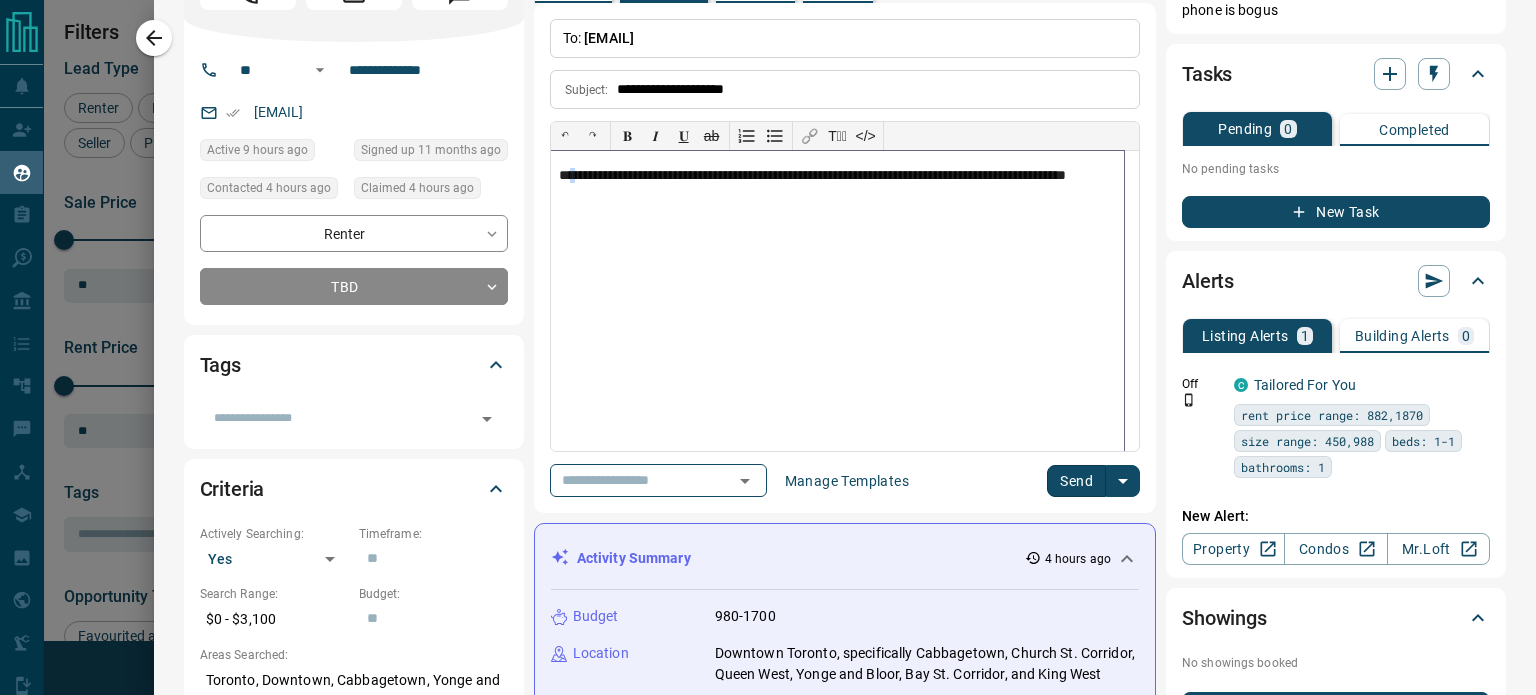 click on "**********" at bounding box center (838, 185) 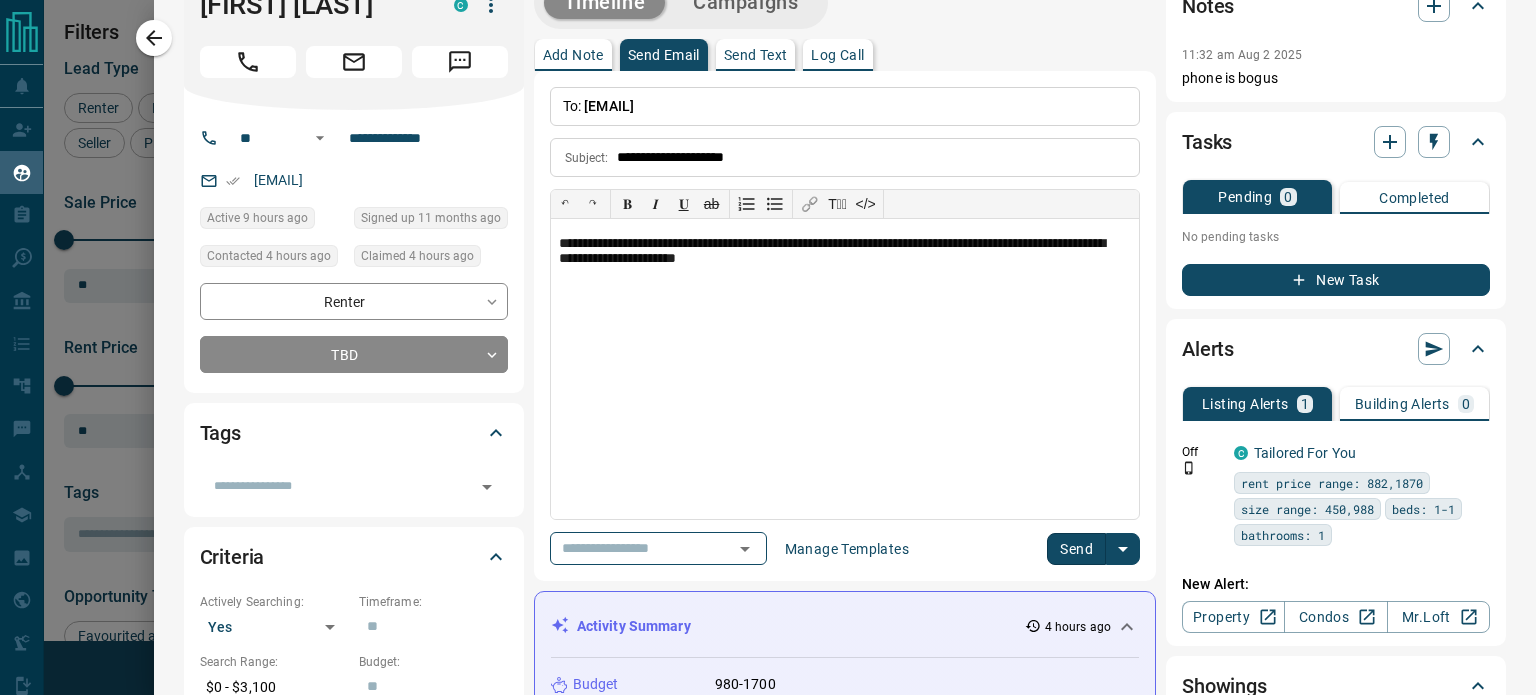 scroll, scrollTop: 0, scrollLeft: 0, axis: both 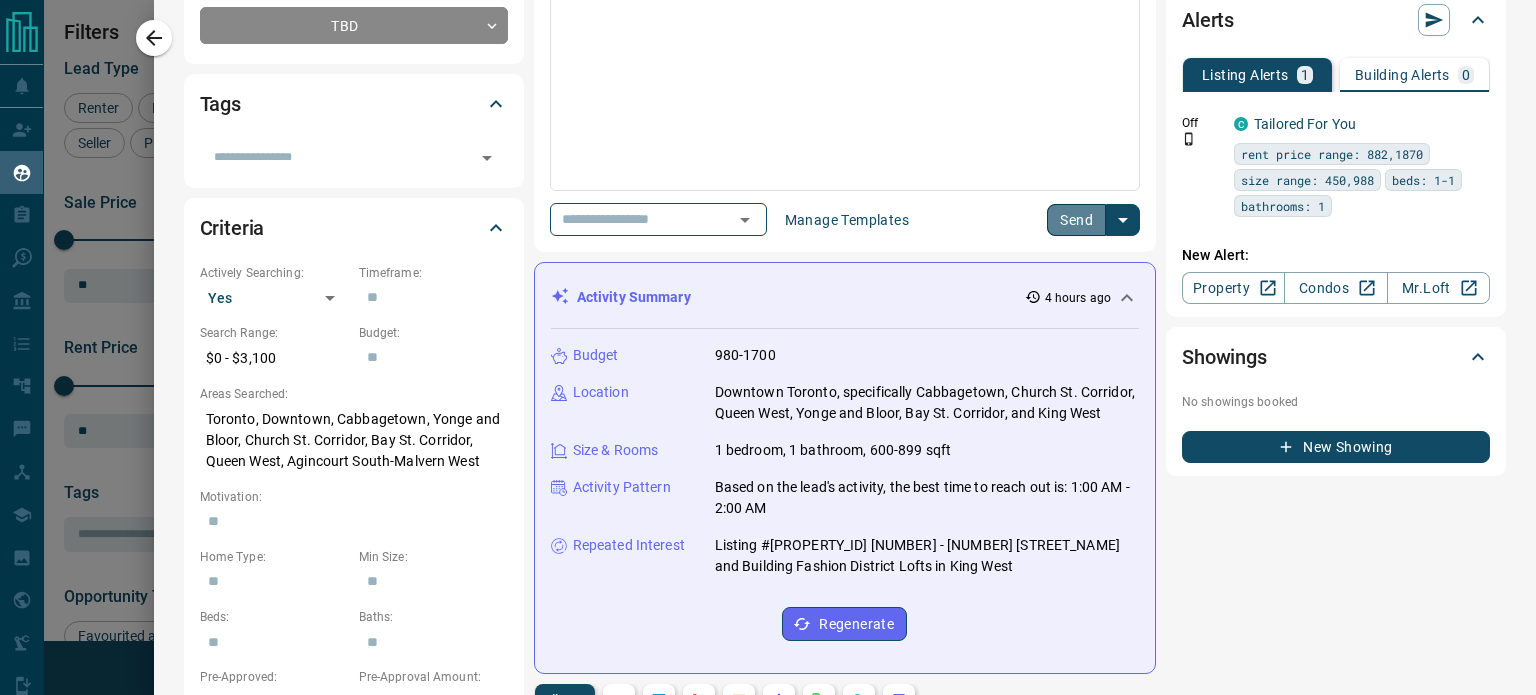 click on "Send" at bounding box center (1076, 220) 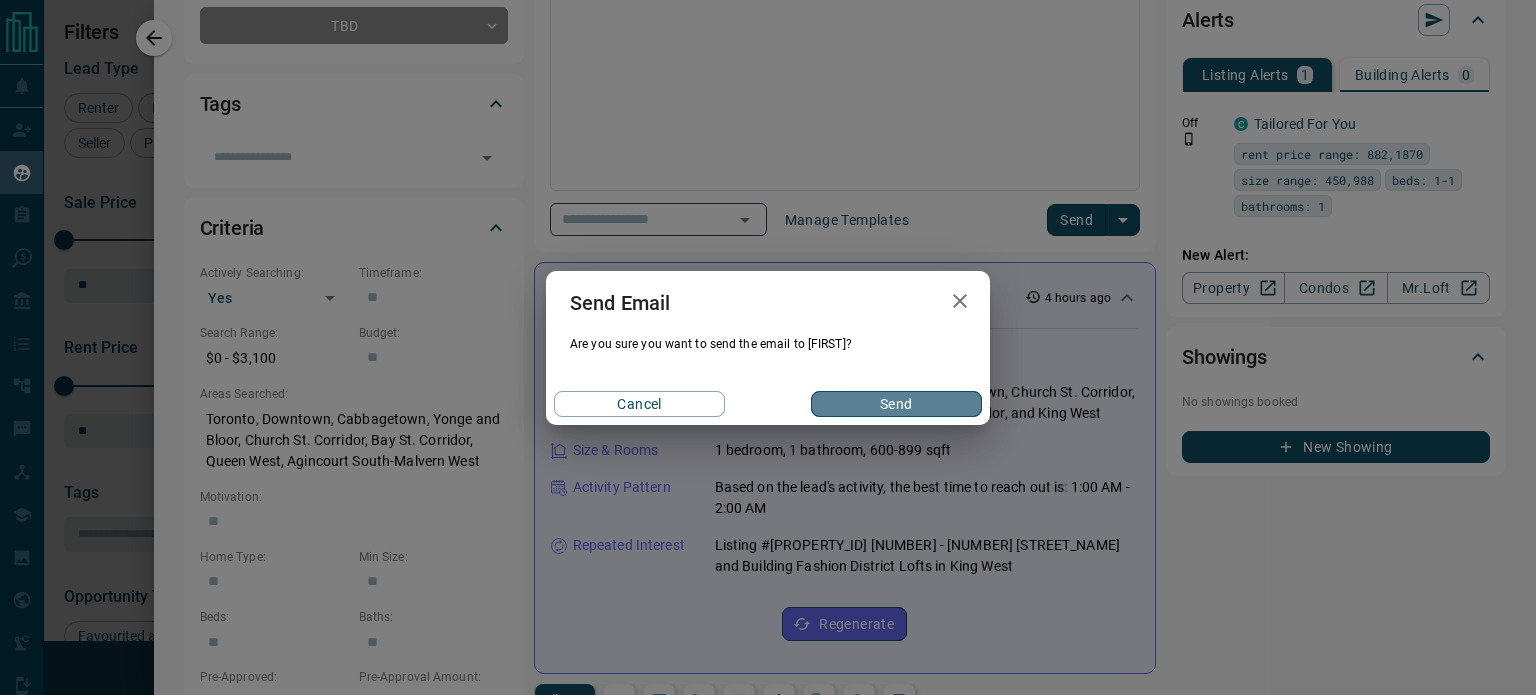 click on "Send" at bounding box center (896, 404) 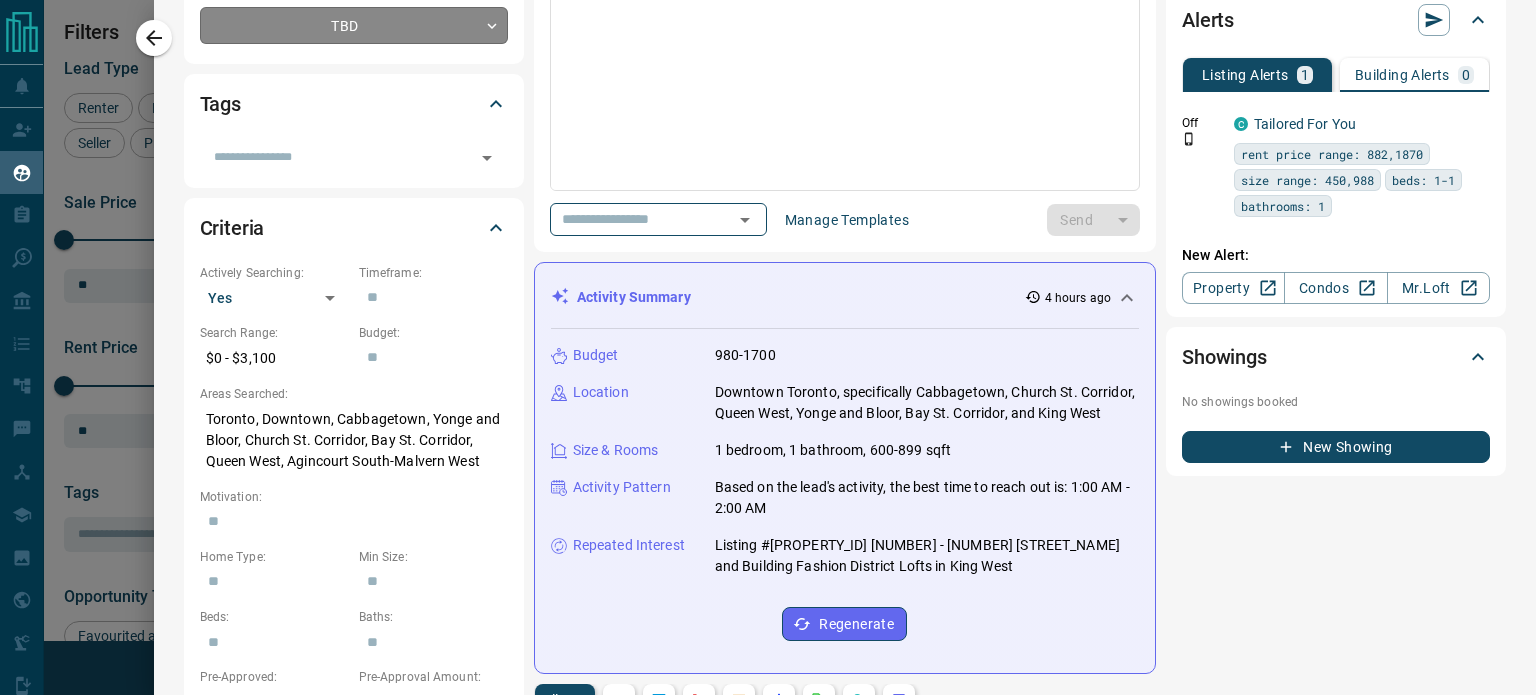 click on "Lead Transfers Claim Leads My Leads Tasks Opportunities Deals Campaigns Automations Messages Broker Bay Training Media Services Agent Resources Precon Worksheet Mobile Apps Disclosure Logout My Leads Filters 1 Manage Tabs New Lead All 1966 TBD 10 Do Not Contact - Not Responsive 1157 Bogus 14 Just Browsing 113 Criteria Obtained 32 Future Follow Up 45 Warm 62 HOT 1 Taken on Showings 15 Submitted Offer 2 Client 515 Name Details Last Active Claimed Date Status Tags [FIRST] [LAST] Renter C $0 - $3K Downtown, [CITY] [TIME] Contacted [TIME] [TIME] Signed up [TIME] TBD + [FIRST] [LAST] Renter C $2K - $3K Downtown, West End, +1 [TIME] Viewing & Offer Request Contacted [TIME] [TIME] Signed up [TIME] TBD + [FIRST] [LAST] Buyer, Renter C $600K - $750K Downtown, [CITY], +1 [TIME] Contacted [TIME] [TIME] Signed up [TIME] Not Responsive + [FIRST] [LAST] Buyer C $500K - $799K Downtown, West End, +1 [TIME] Contacted [TIME] [TIME] TBD + Buyer C" at bounding box center [768, 335] 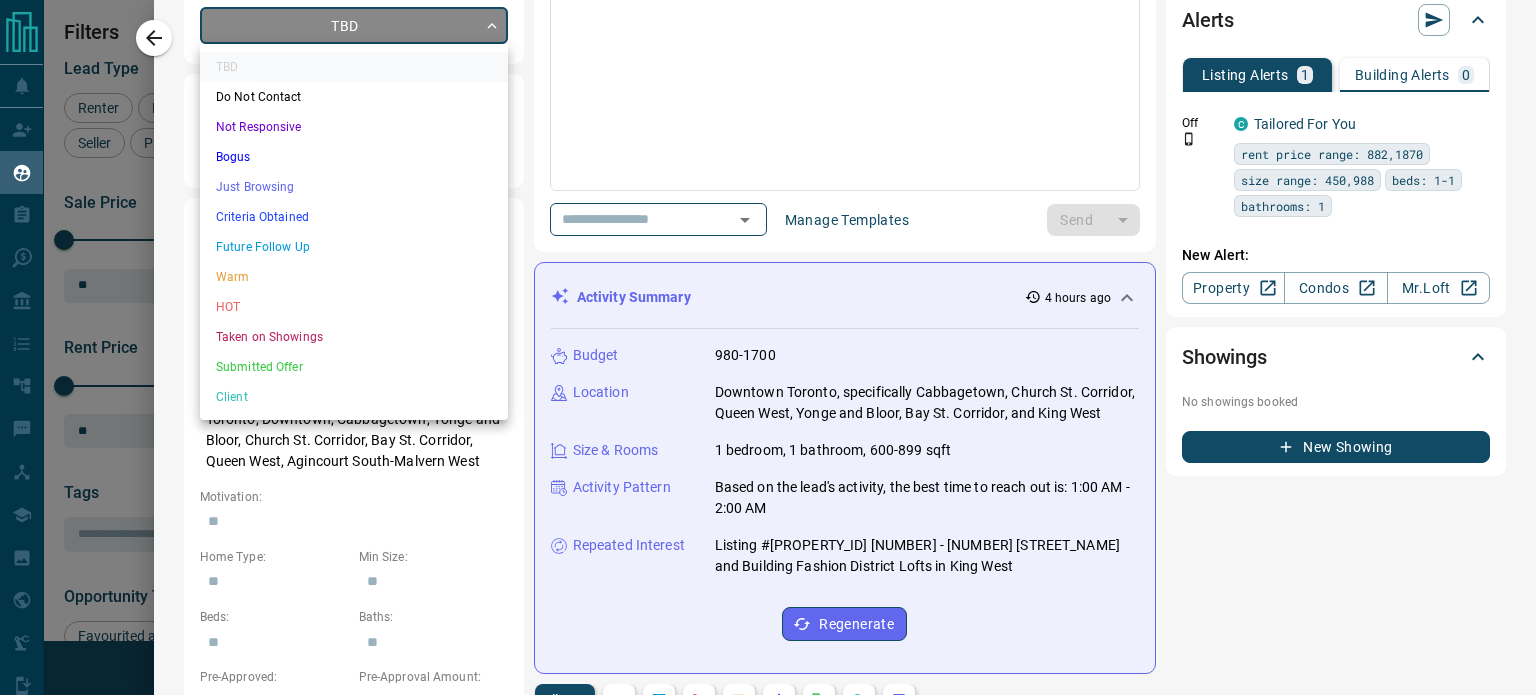 type 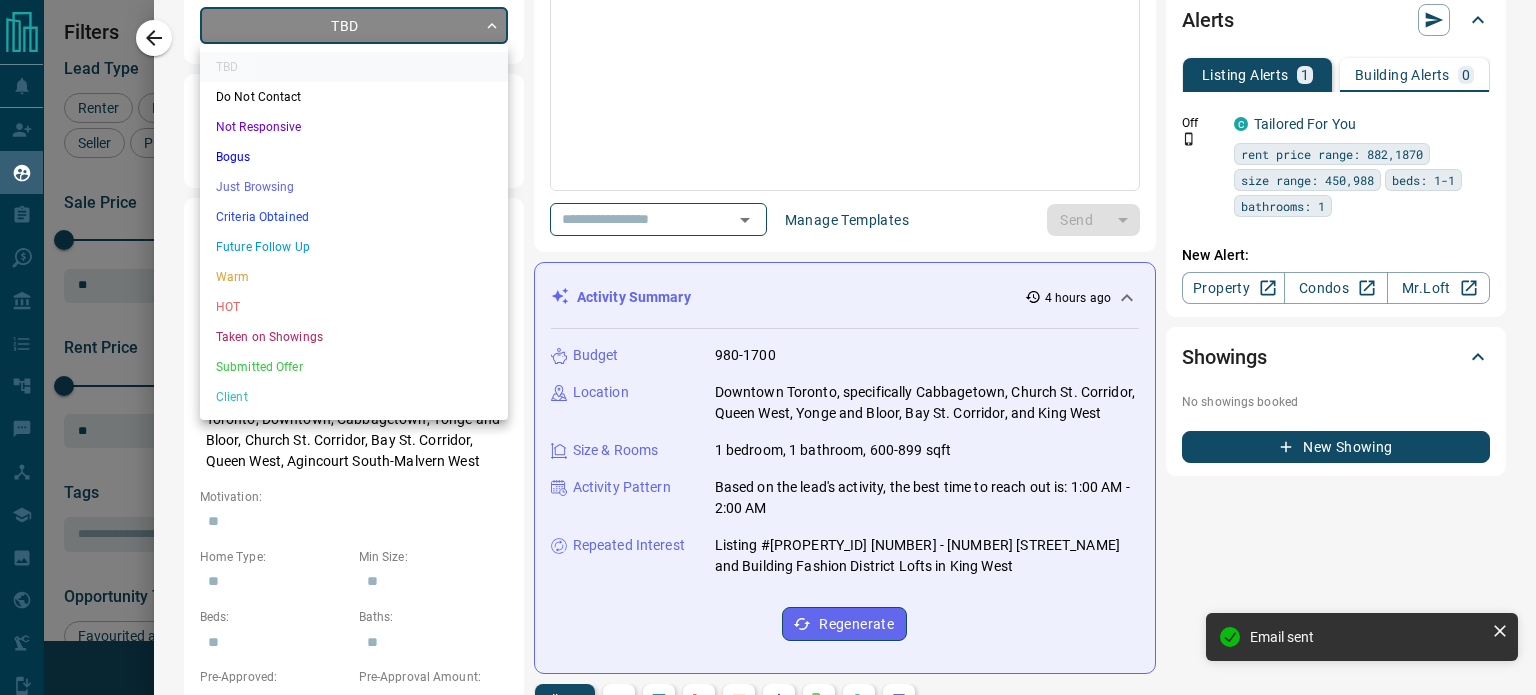 click on "TBD Do Not Contact Not Responsive Bogus Just Browsing Criteria Obtained Future Follow Up Warm HOT Taken on Showings Submitted Offer Client" at bounding box center [354, 232] 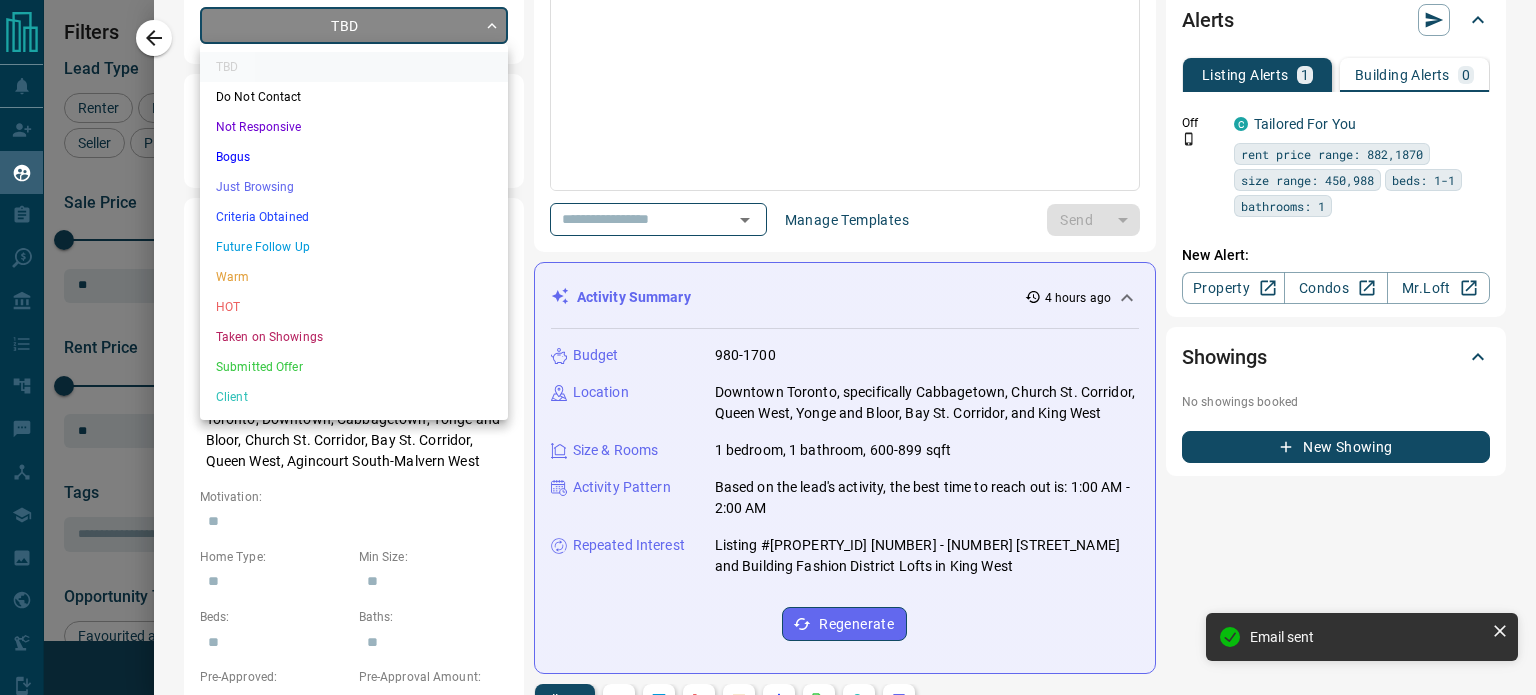 click on "TBD Do Not Contact Not Responsive Bogus Just Browsing Criteria Obtained Future Follow Up Warm HOT Taken on Showings Submitted Offer Client" at bounding box center [354, 232] 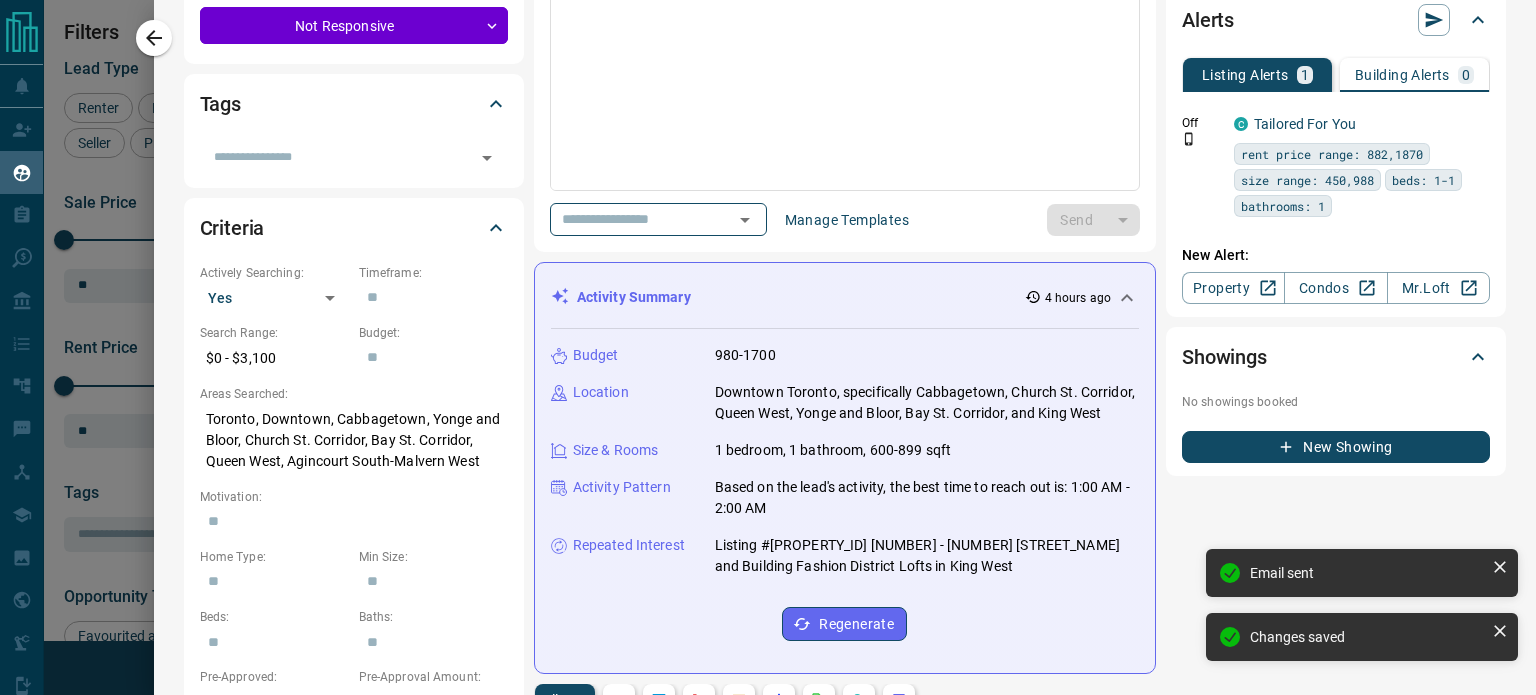 type on "*" 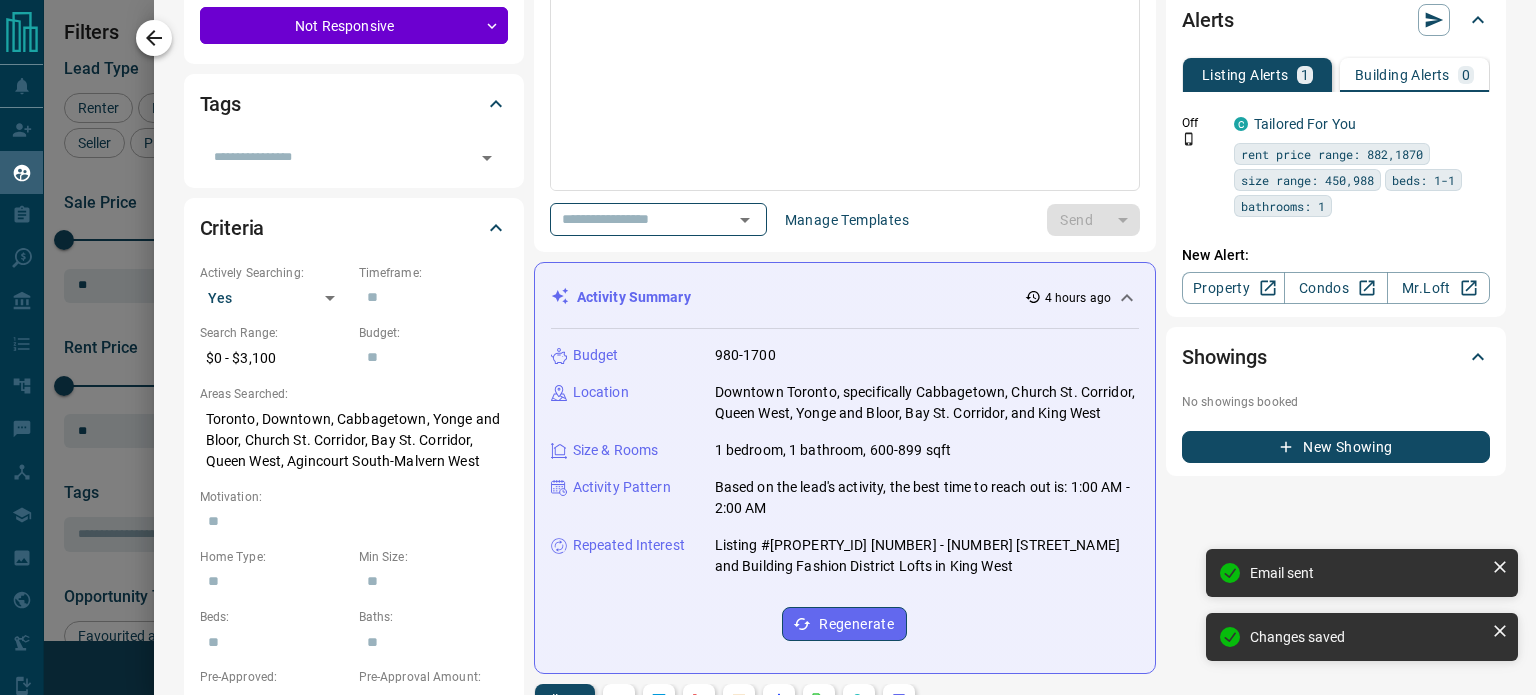 click 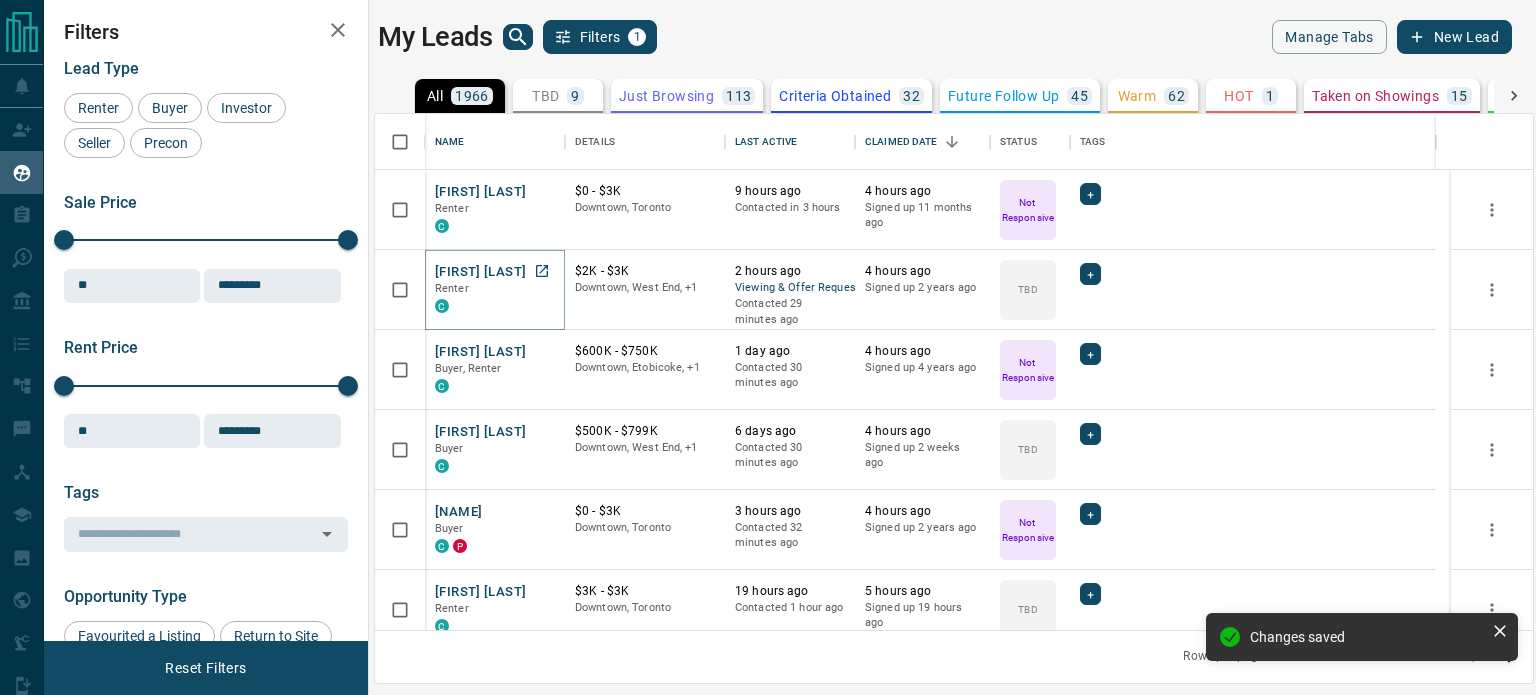 click on "[FIRST] [LAST]" at bounding box center [480, 272] 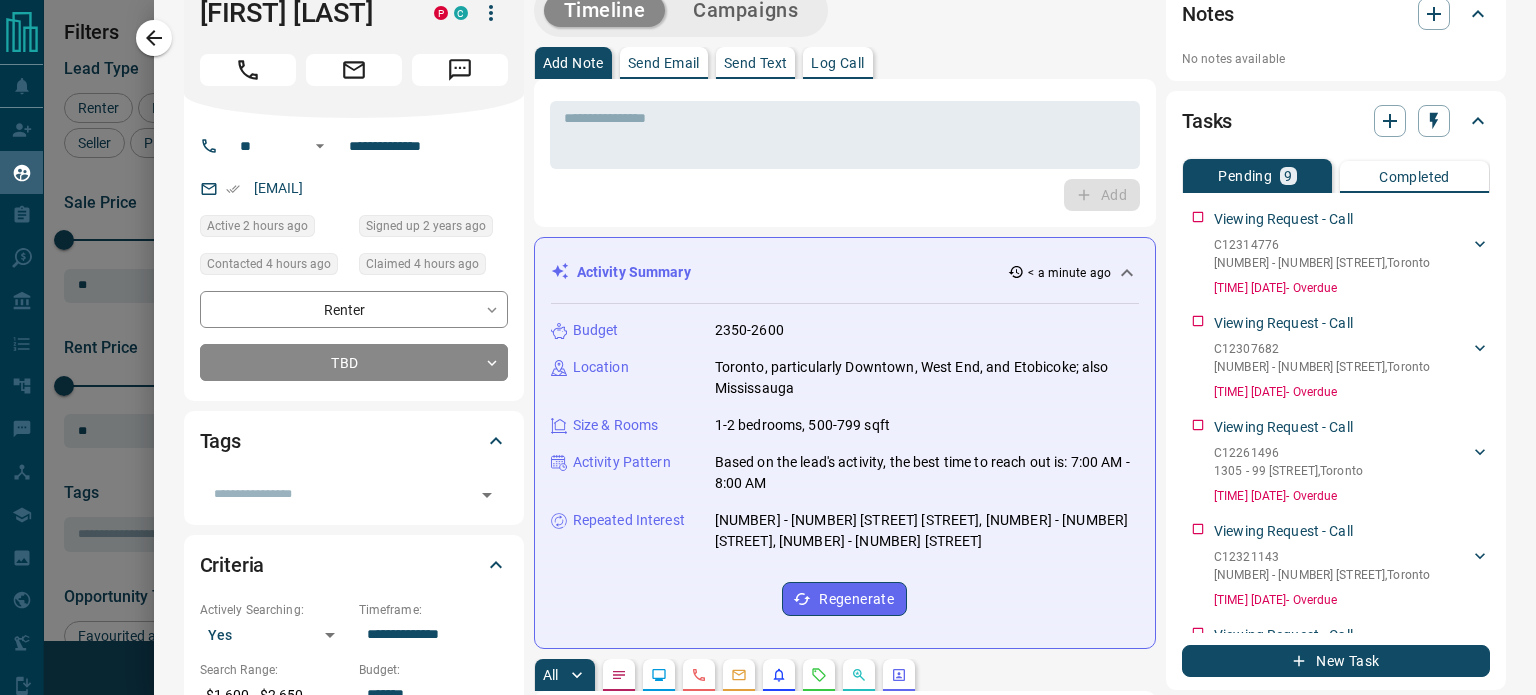 scroll, scrollTop: 0, scrollLeft: 0, axis: both 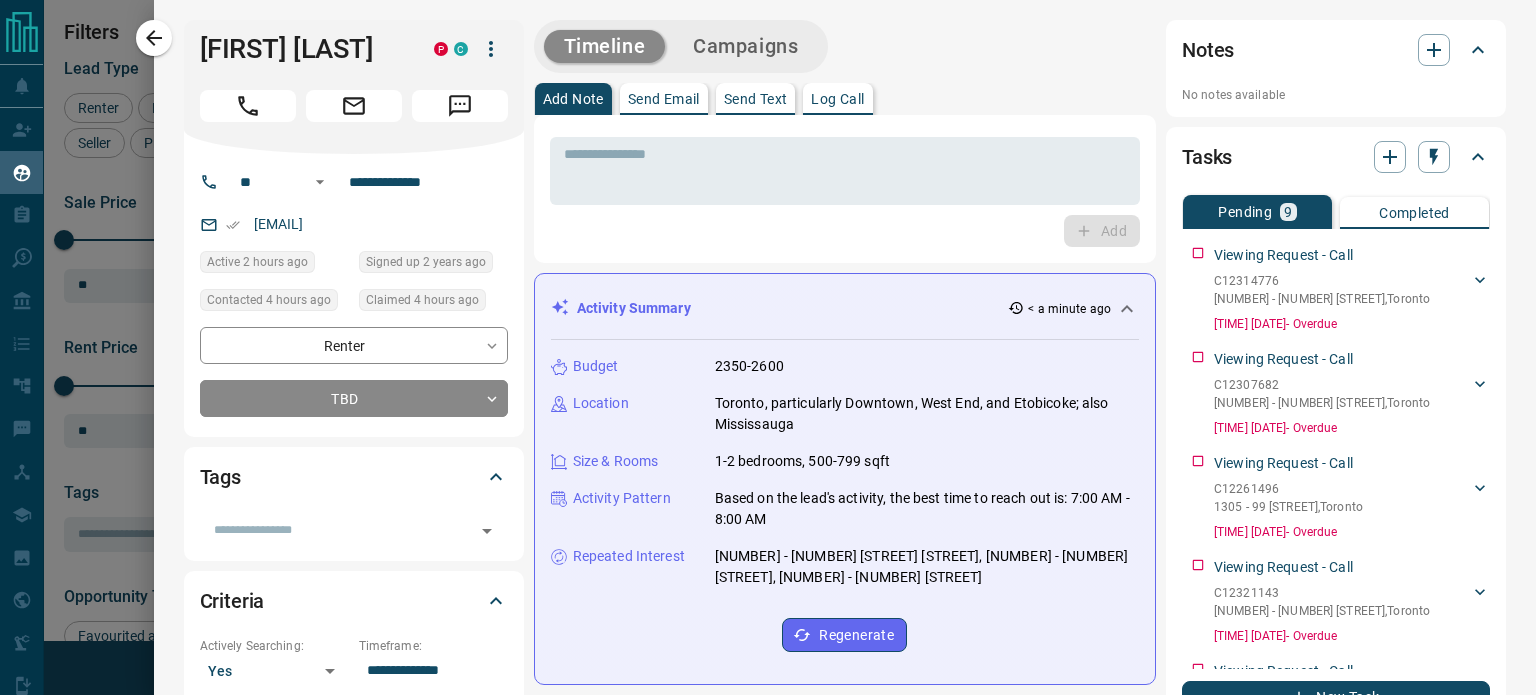 click on "Timeline Campaigns" at bounding box center [845, 46] 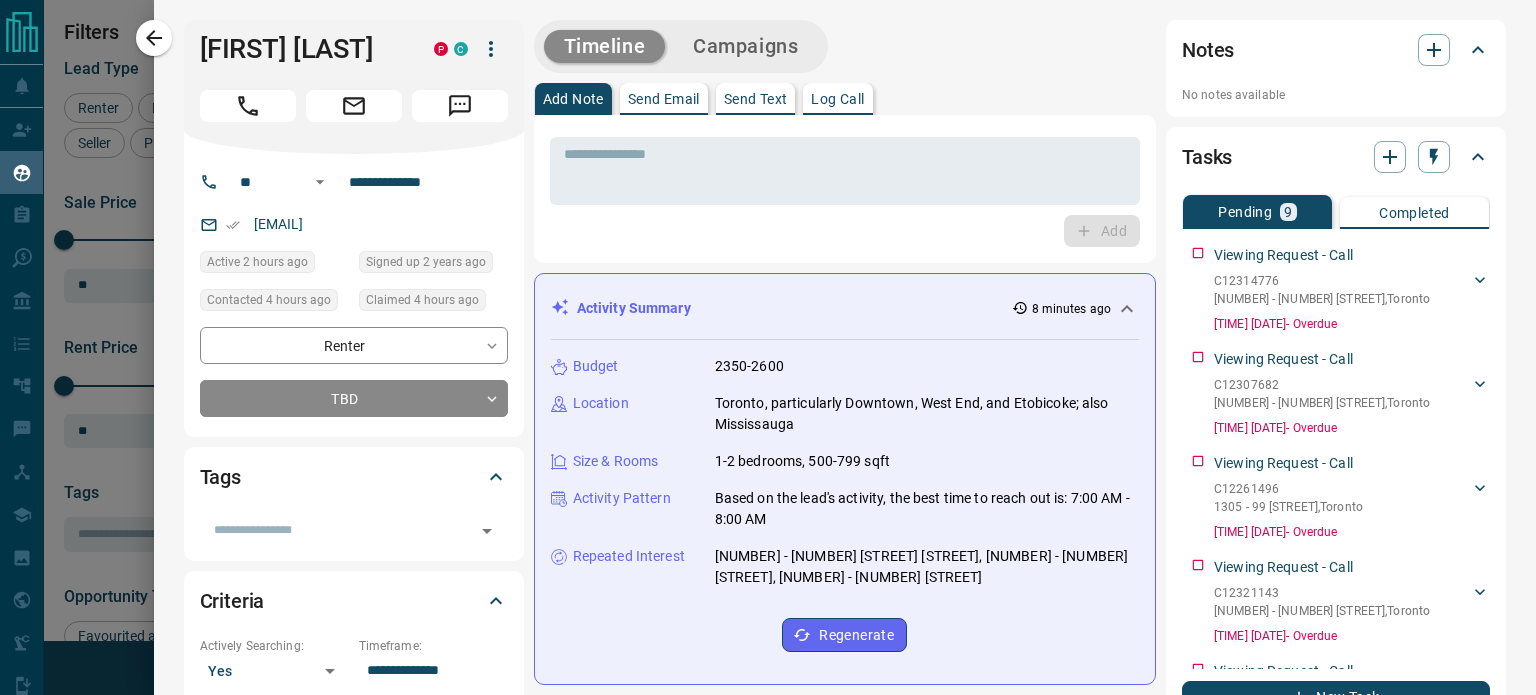 drag, startPoint x: 156, startPoint y: 39, endPoint x: 385, endPoint y: 443, distance: 464.38885 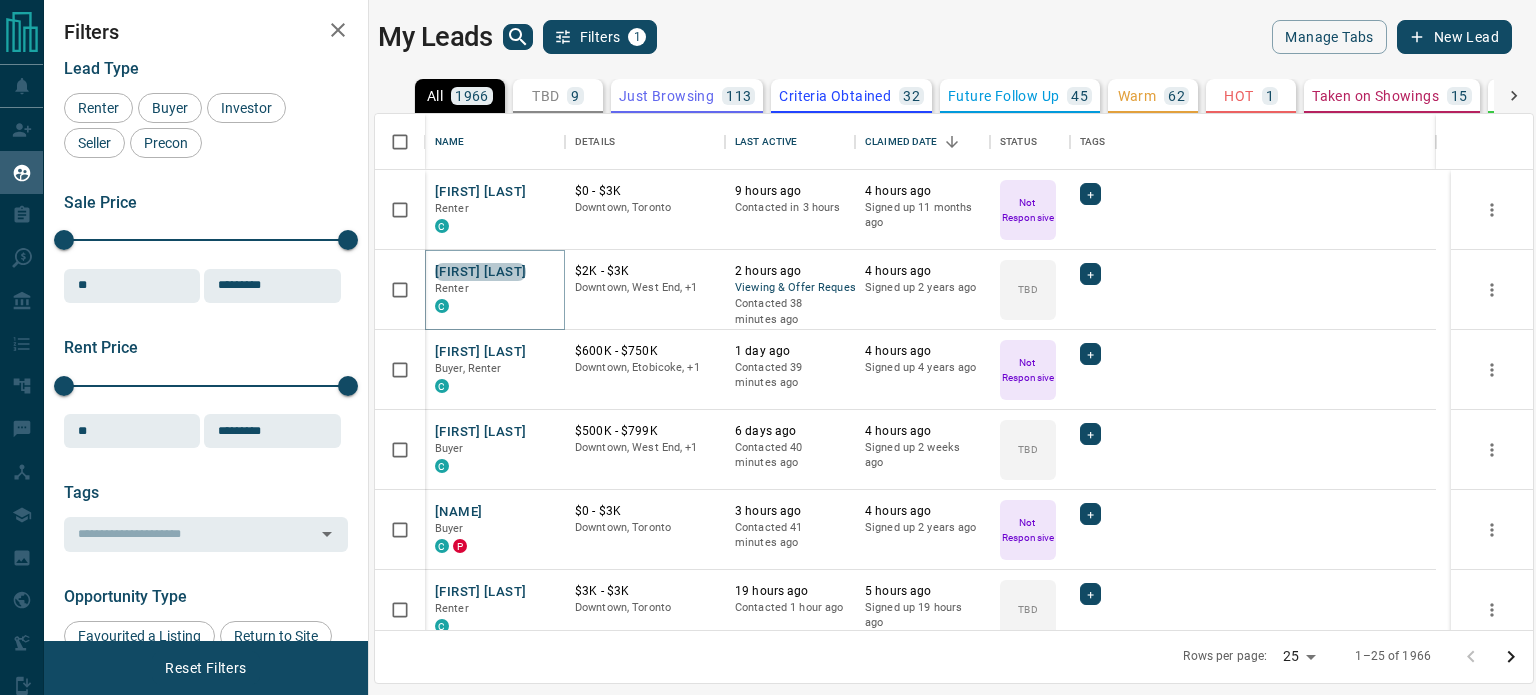 click on "[FIRST] [LAST]" at bounding box center [480, 272] 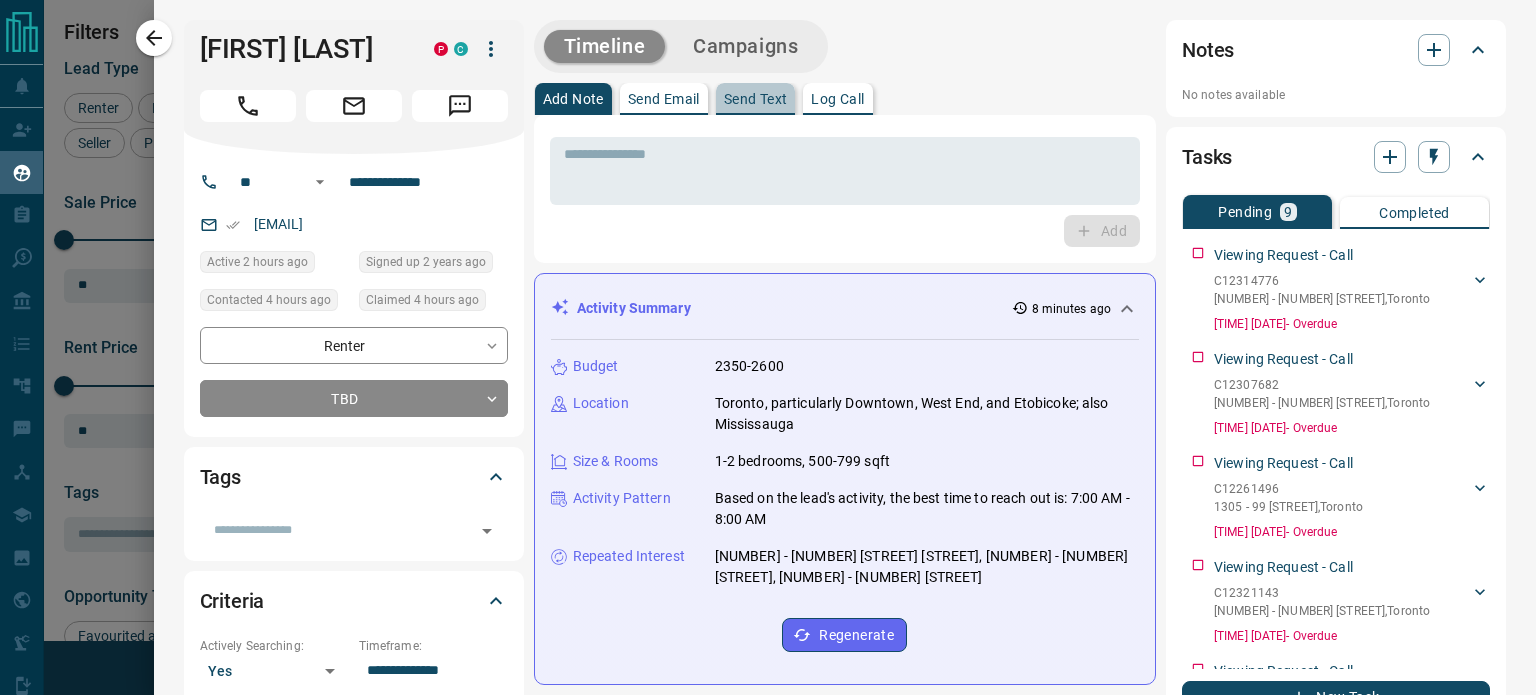 click on "Send Text" at bounding box center [756, 99] 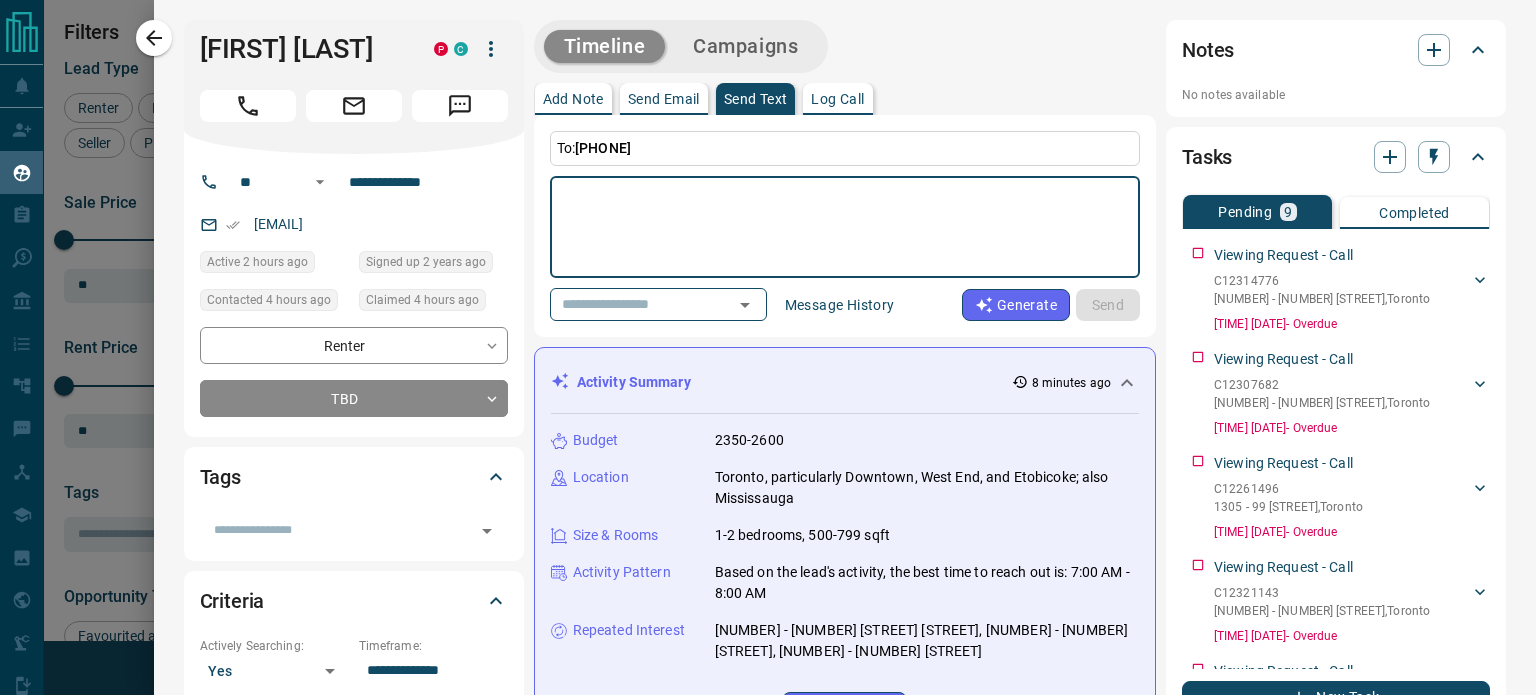 click at bounding box center [845, 227] 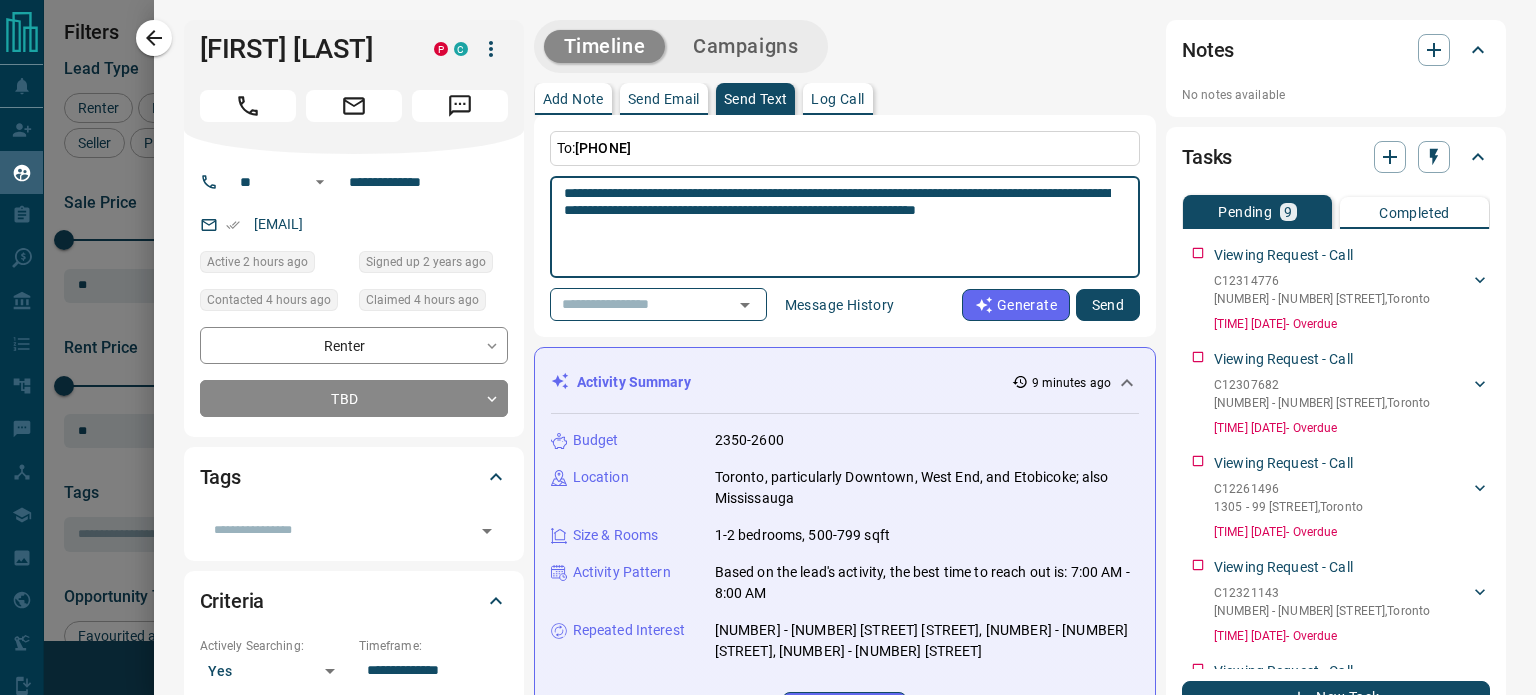 type on "**********" 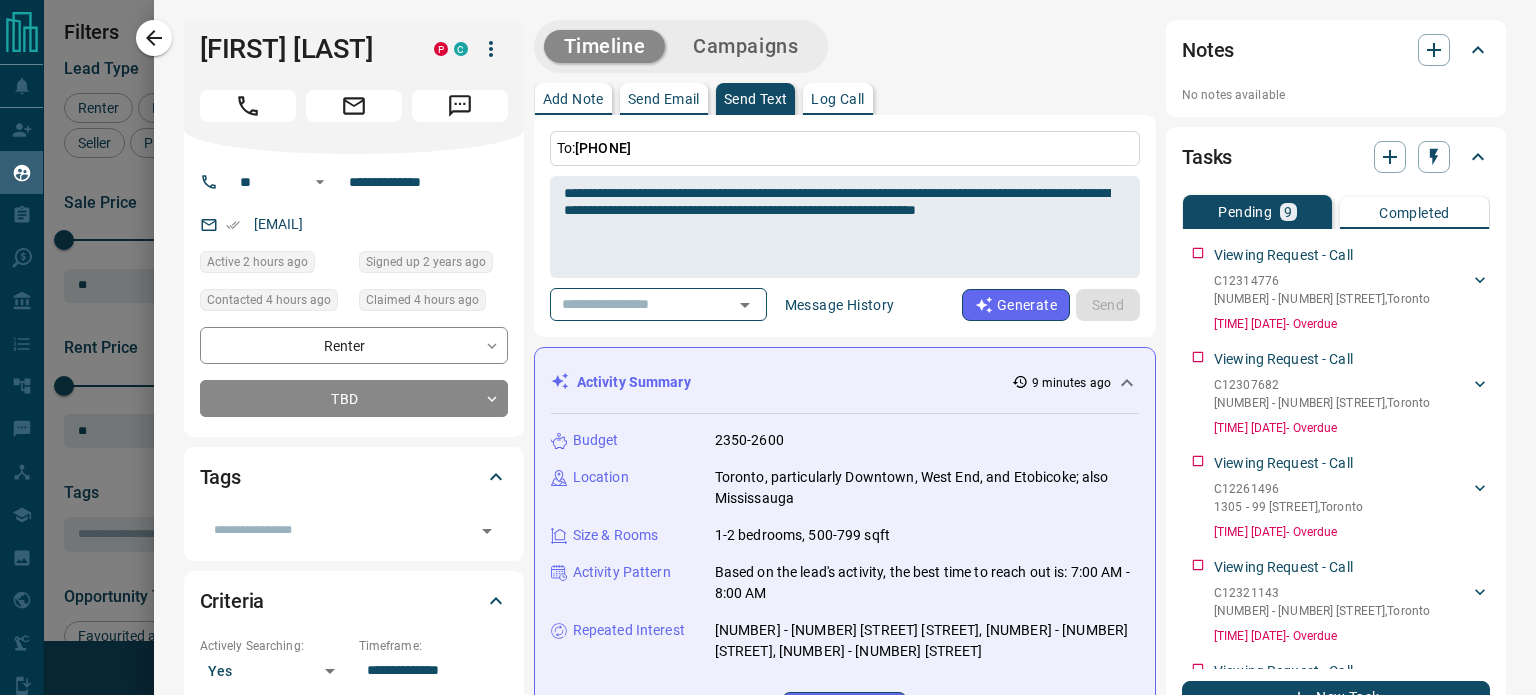 type 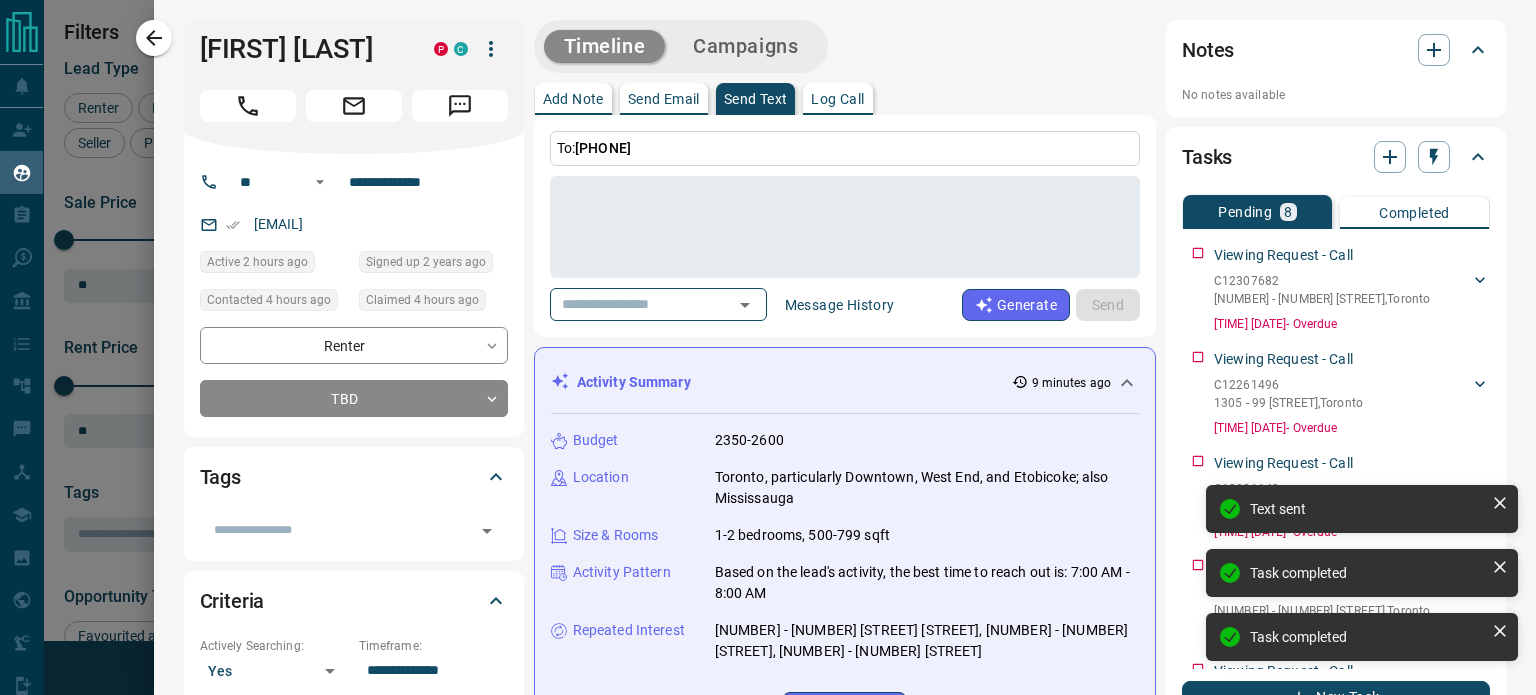 click on "Viewing Request - Call C12307682 [NUMBER] - [NUMBER] [STREET] ,  [CITY] [FIRST] [LAST] ([PHONE]) [EMAIL] [TIME] [DATE]  - Overdue" at bounding box center (1336, 285) 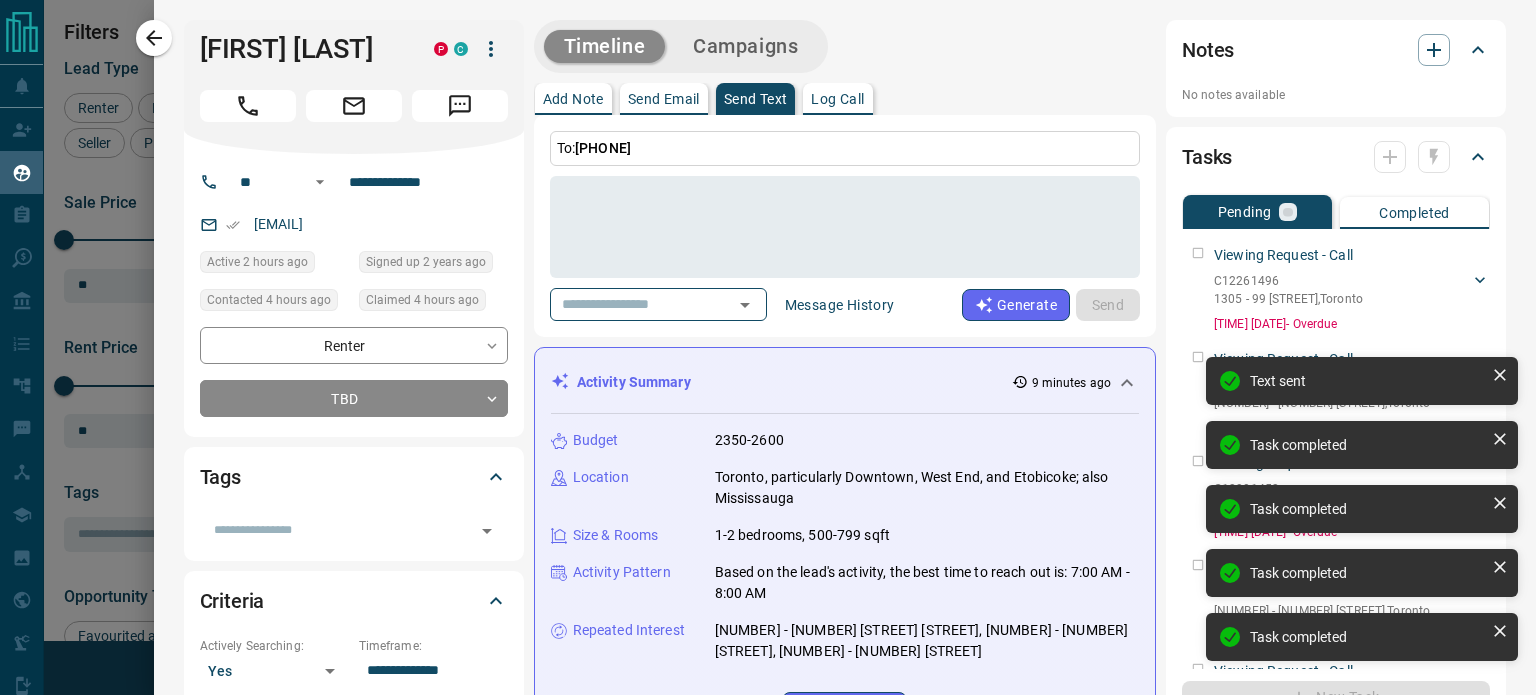 click on "Viewing Request - Call [LICENSE_NUMBER] [NUMBER] - [NUMBER] [STREET] , Toronto [FIRST] [LAST] ([PHONE]) [EMAIL] [TIME] [MONTH] [DAY] [YEAR]  - Overdue" at bounding box center (1336, 285) 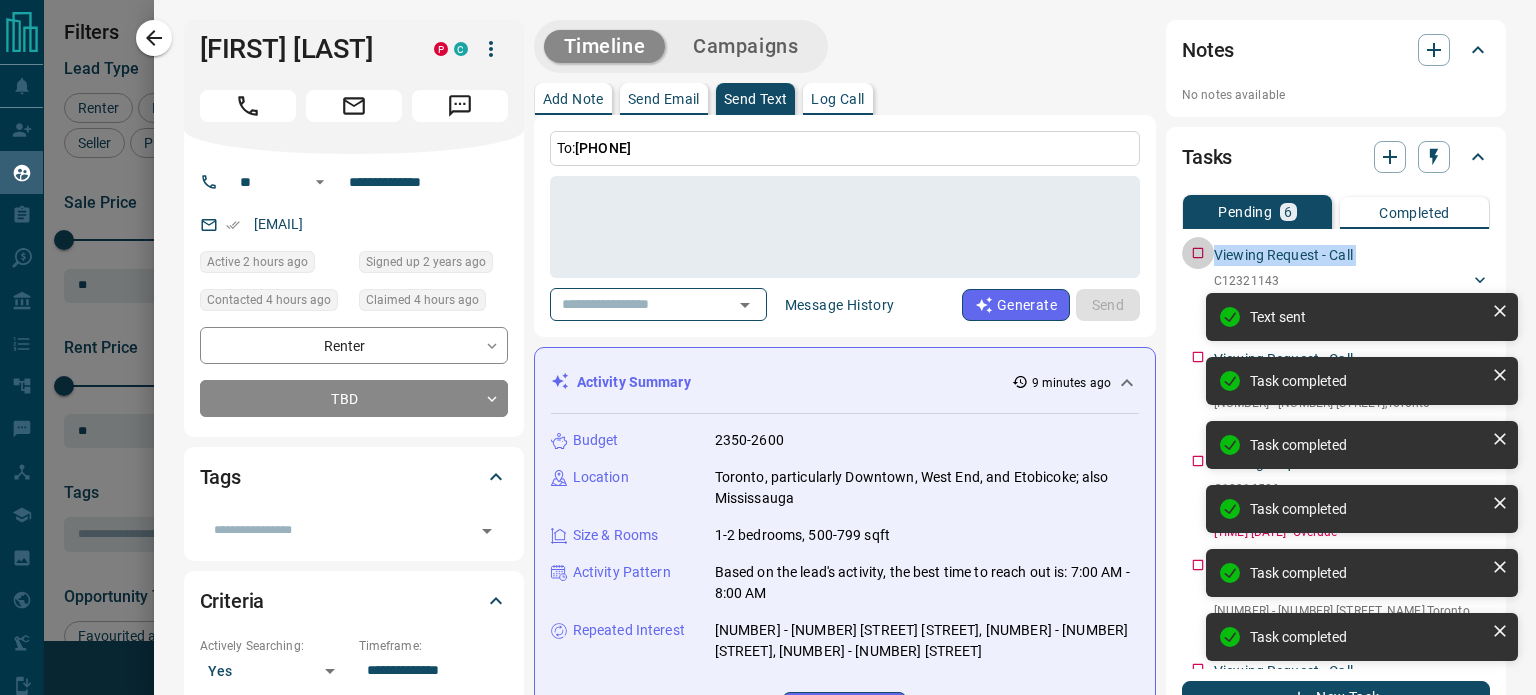 click on "Viewing Request - Call C12321143 [NUMBER] - [NUMBER] [STREET] ,  Toronto [FIRST] [LAST] [PHONE] [EMAIL] [TIME] [DATE] [YEAR]  - Overdue" at bounding box center [1336, 285] 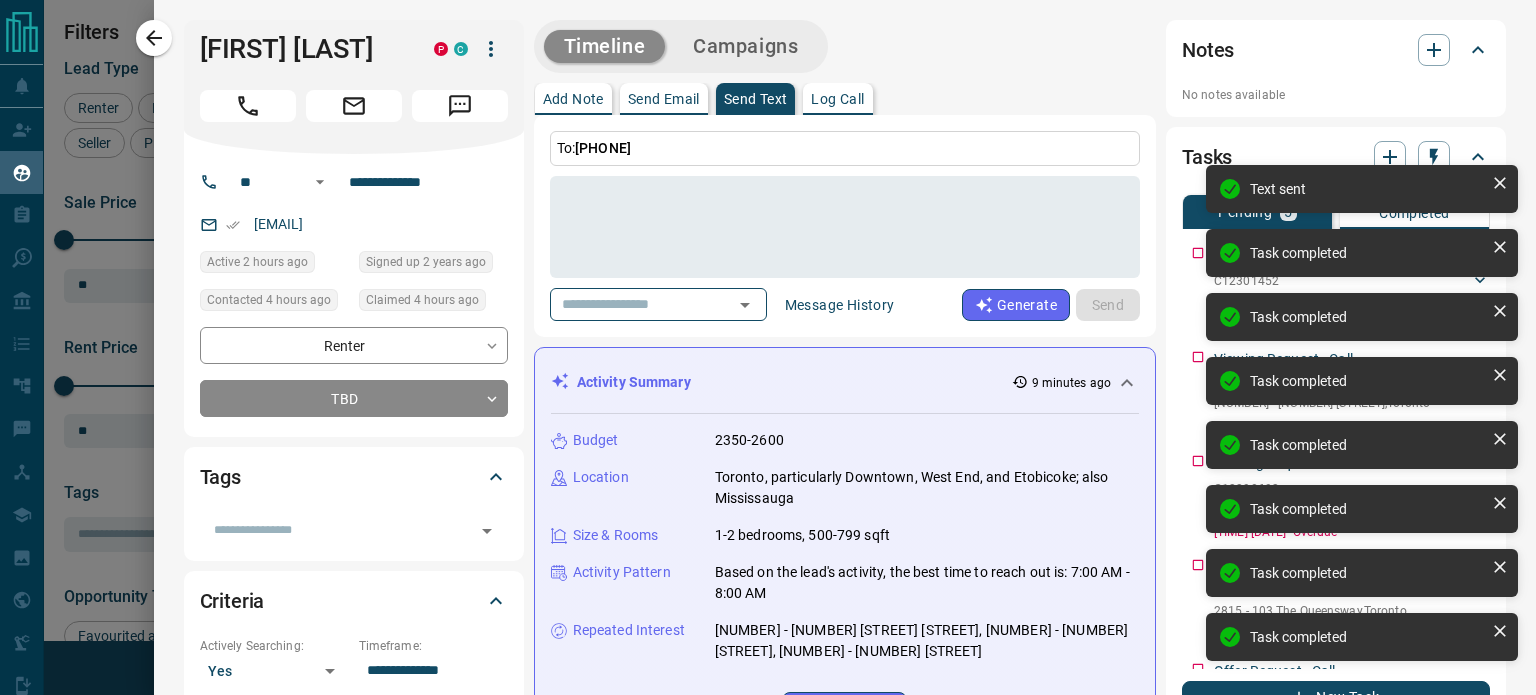 click on "Viewing Request - Call C12301452 [PHONE] - [NUMBER] [STREET] , [CITY] [FIRST] [LAST] ([PHONE]) [EMAIL] [TIME] [DATE] - Overdue" at bounding box center [1336, 285] 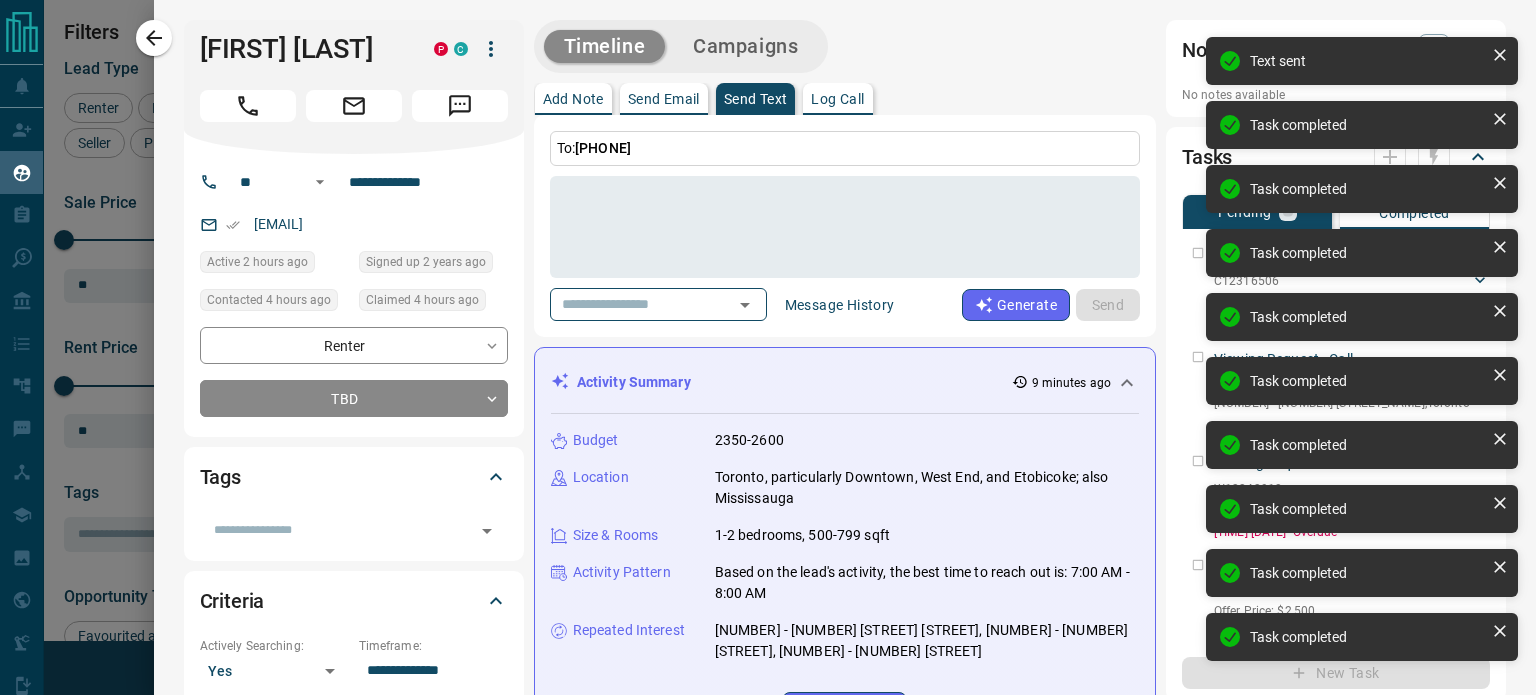 click on "Viewing Request - Call C12316506 [NUMBER] - [NUMBER] [STREET] ,  Toronto [FIRST] [LAST] [PHONE] [EMAIL] [TIME] [DATE] [YEAR]  - Overdue" at bounding box center (1336, 285) 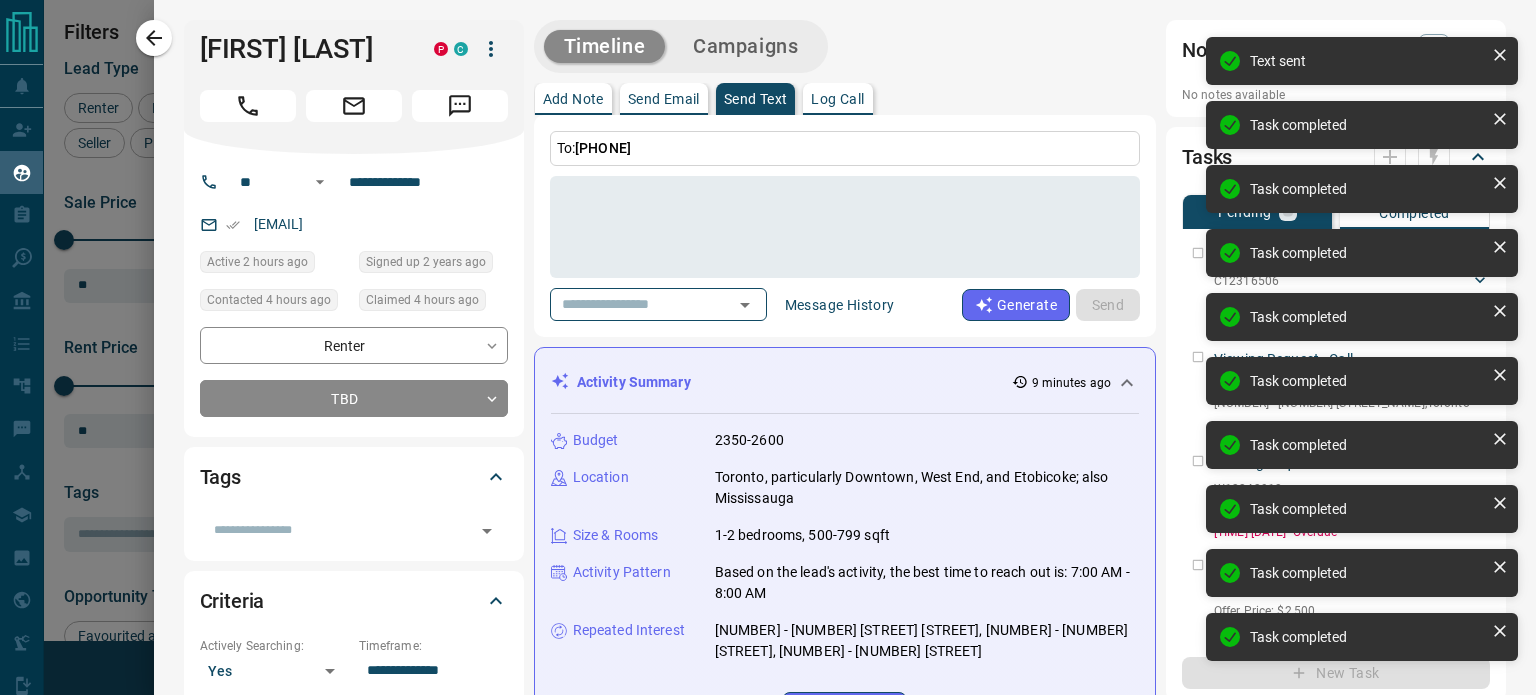click on "Viewing Request - Call [ID] [NUMBER] - [NUMBER] [STREET] , Toronto [FIRST] [LAST] ([PHONE]) [EMAIL] [TIME] [MONTH] [DAY] [YEAR] - Overdue" at bounding box center [1336, 389] 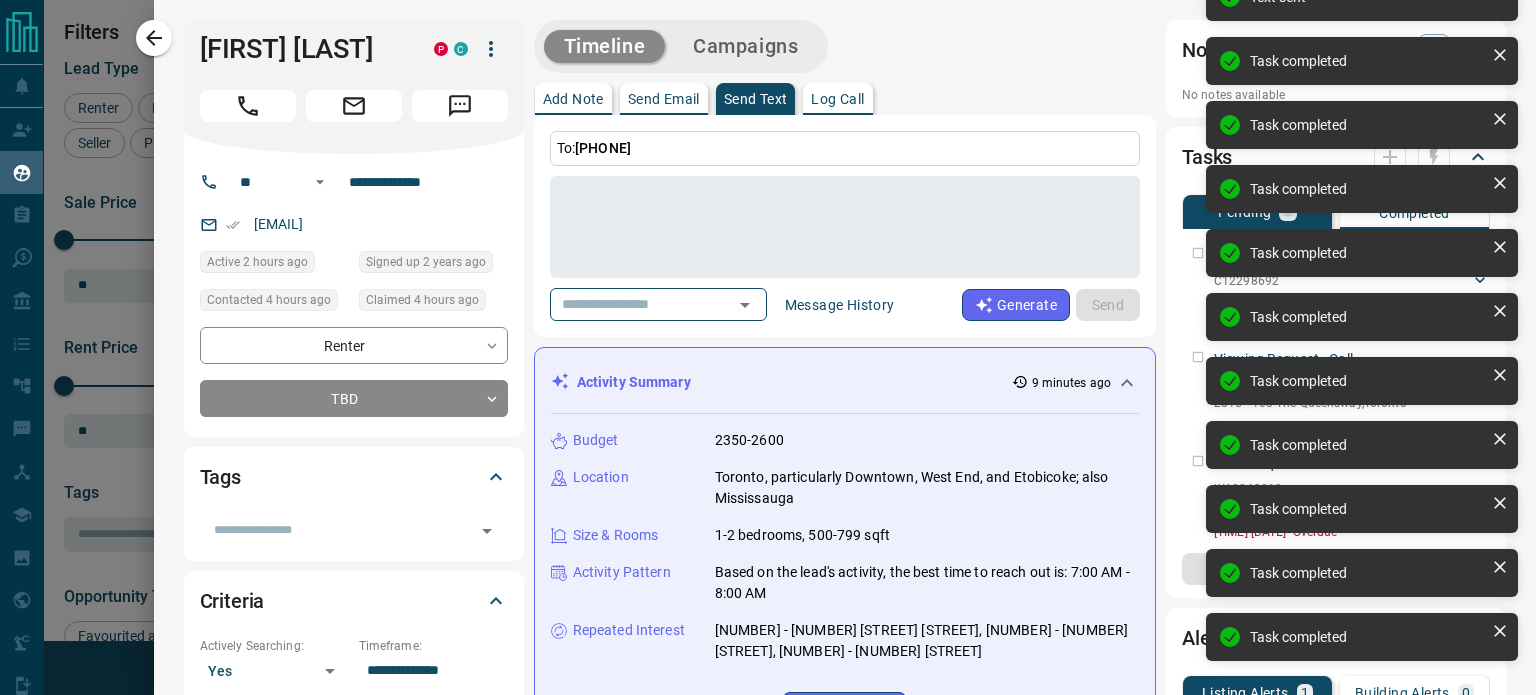 click on "Viewing Request - Call [ID] [NUMBER] - [NUMBER] [STREET] , Toronto [FIRST] [LAST] ([PHONE]) [EMAIL] [TIME] [MONTH] [DAY] [YEAR] - Overdue" at bounding box center (1336, 285) 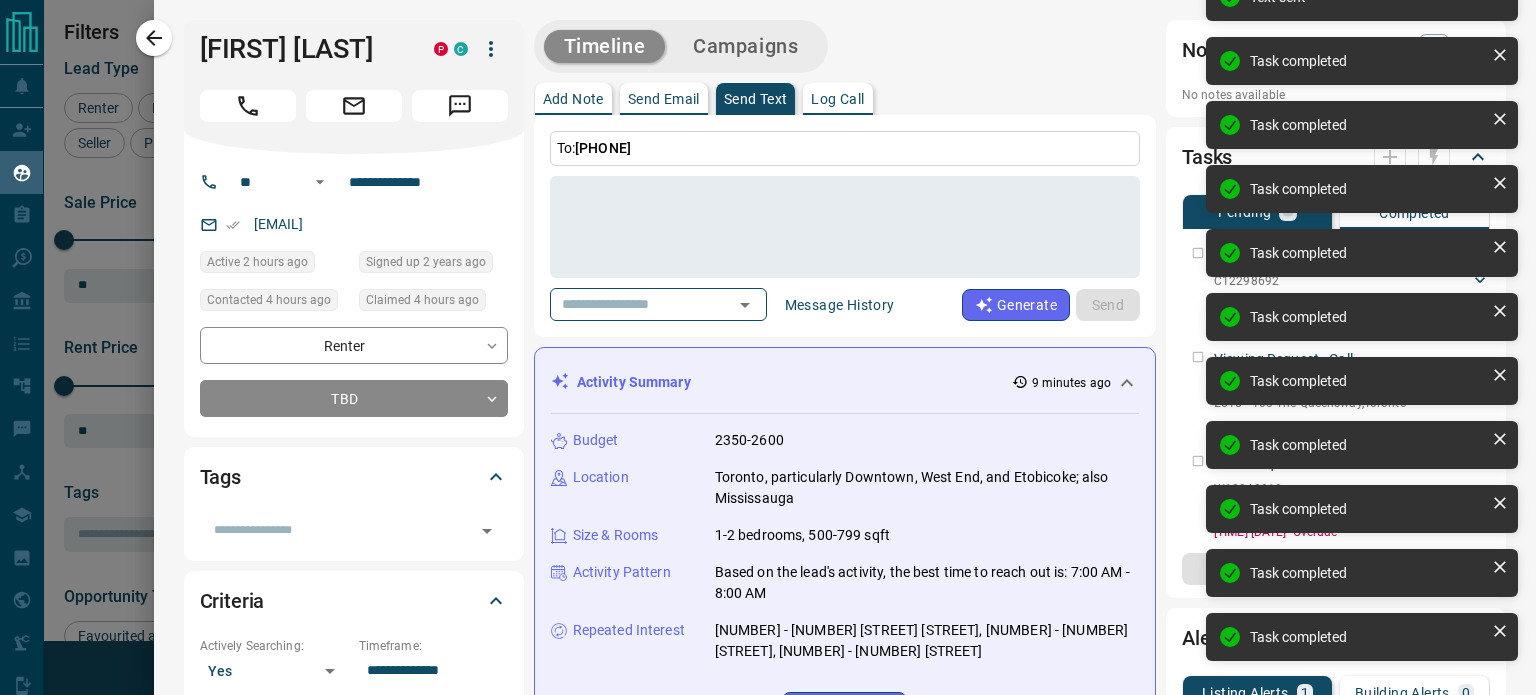 click on "Viewing Request - Call [ID] [NUMBER] - [NUMBER] [STREET] , Toronto [FIRST] [LAST] ([PHONE]) [EMAIL] [TIME] [MONTH] [DAY] [YEAR] - Overdue" at bounding box center [1336, 285] 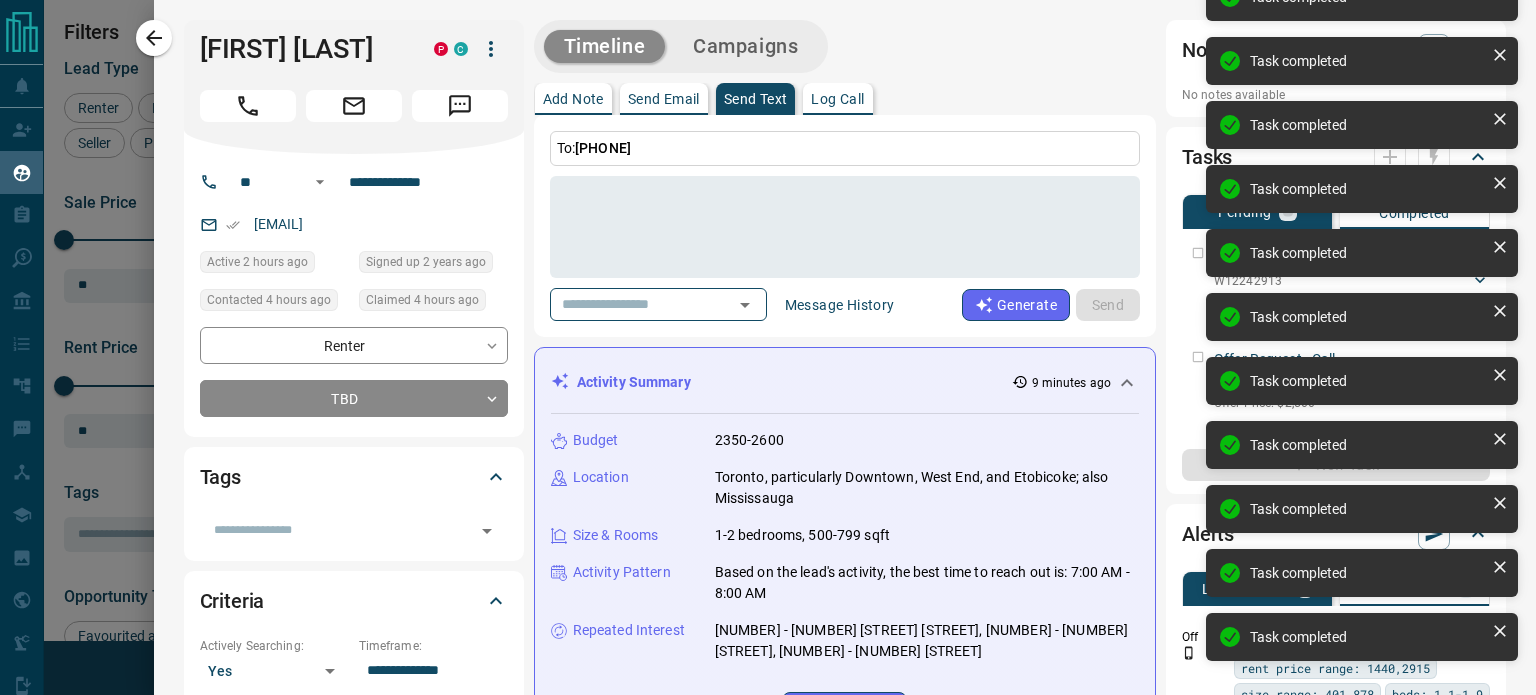 click on "Viewing Request - Call W12242913 2815 - 103 The Queensway , [CITY] [NAME] ([PHONE]) [EMAIL] 7:04 a.m. Aug 02 2025  - Overdue" at bounding box center [1336, 285] 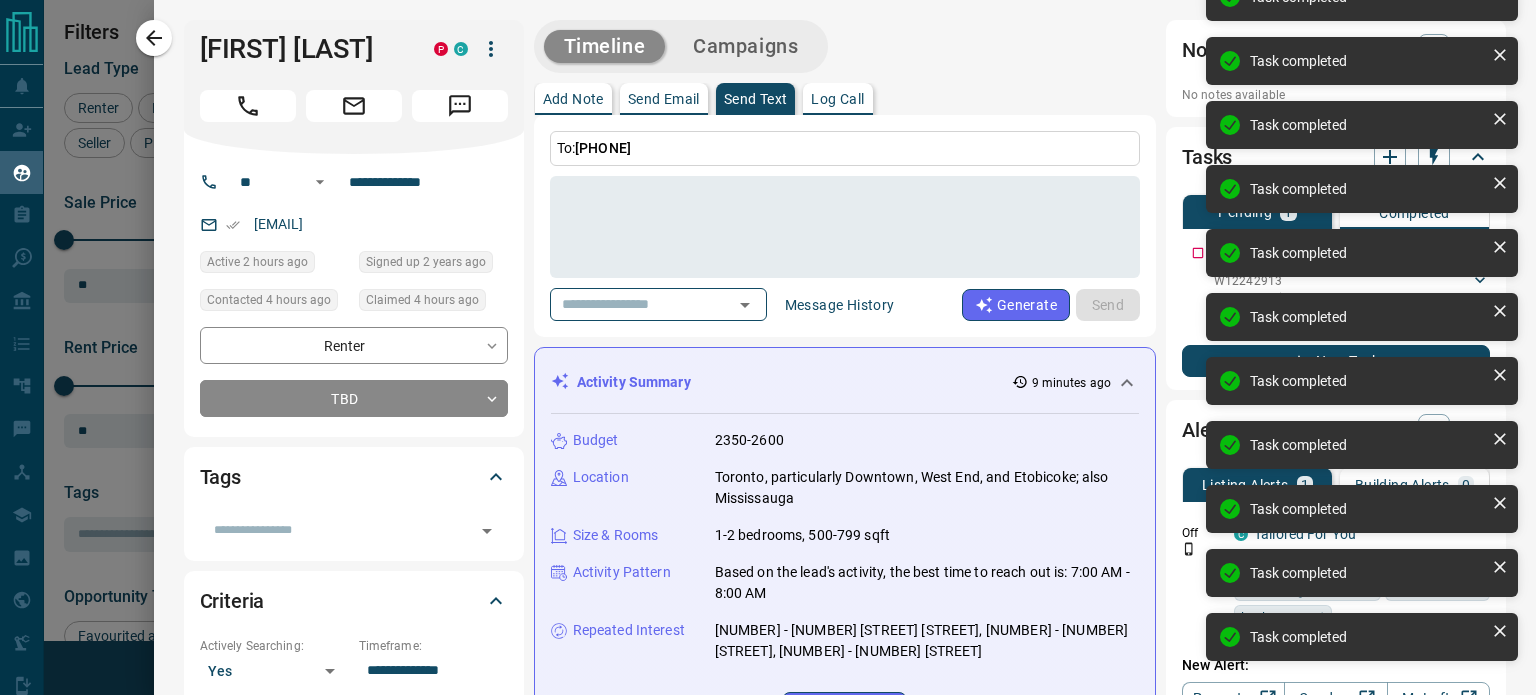 click on "Offer Request - Call [PROPERTY_ID] Offer Price: [PRICE] [FIRST] [LAST] [PHONE] [EMAIL] [TIME] [MONTH] [DAY] [YEAR] - Overdue" at bounding box center (1336, 285) 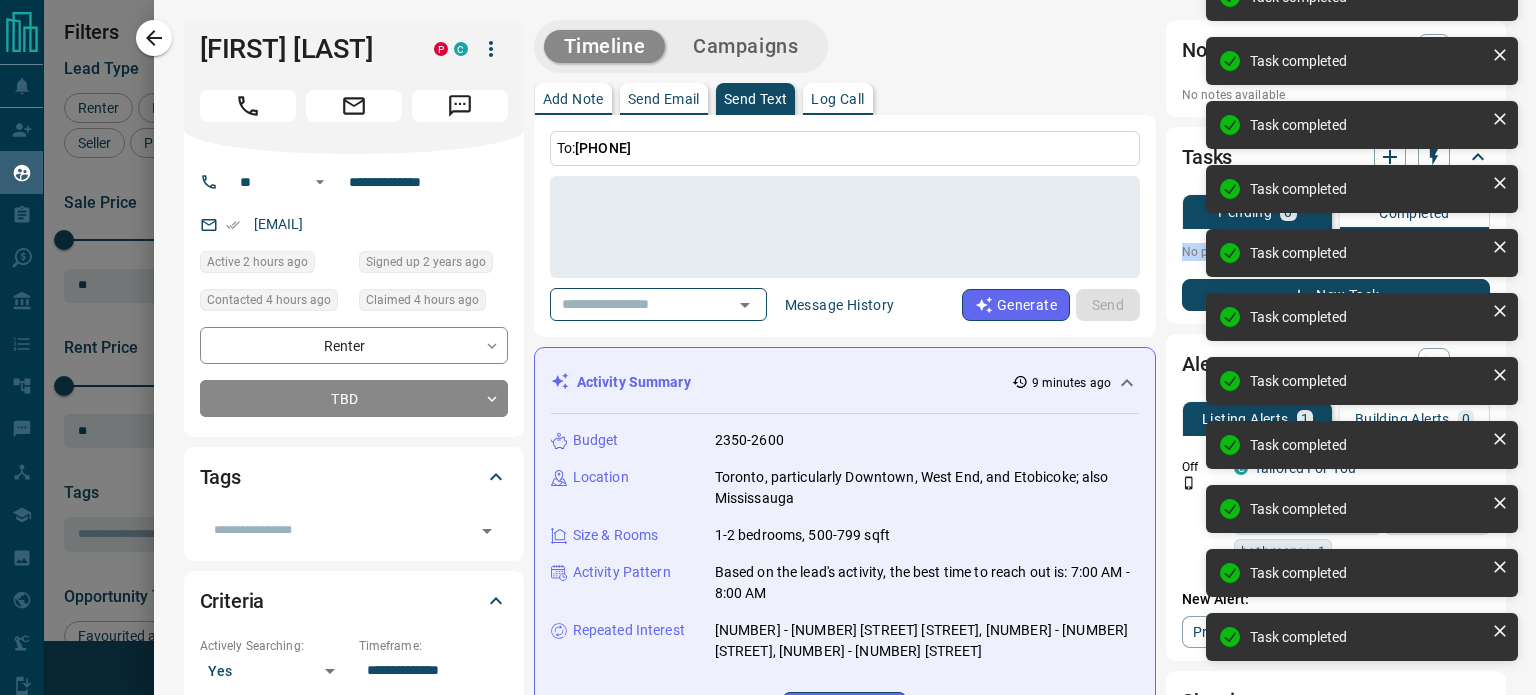 click on "No pending tasks" at bounding box center [1336, 252] 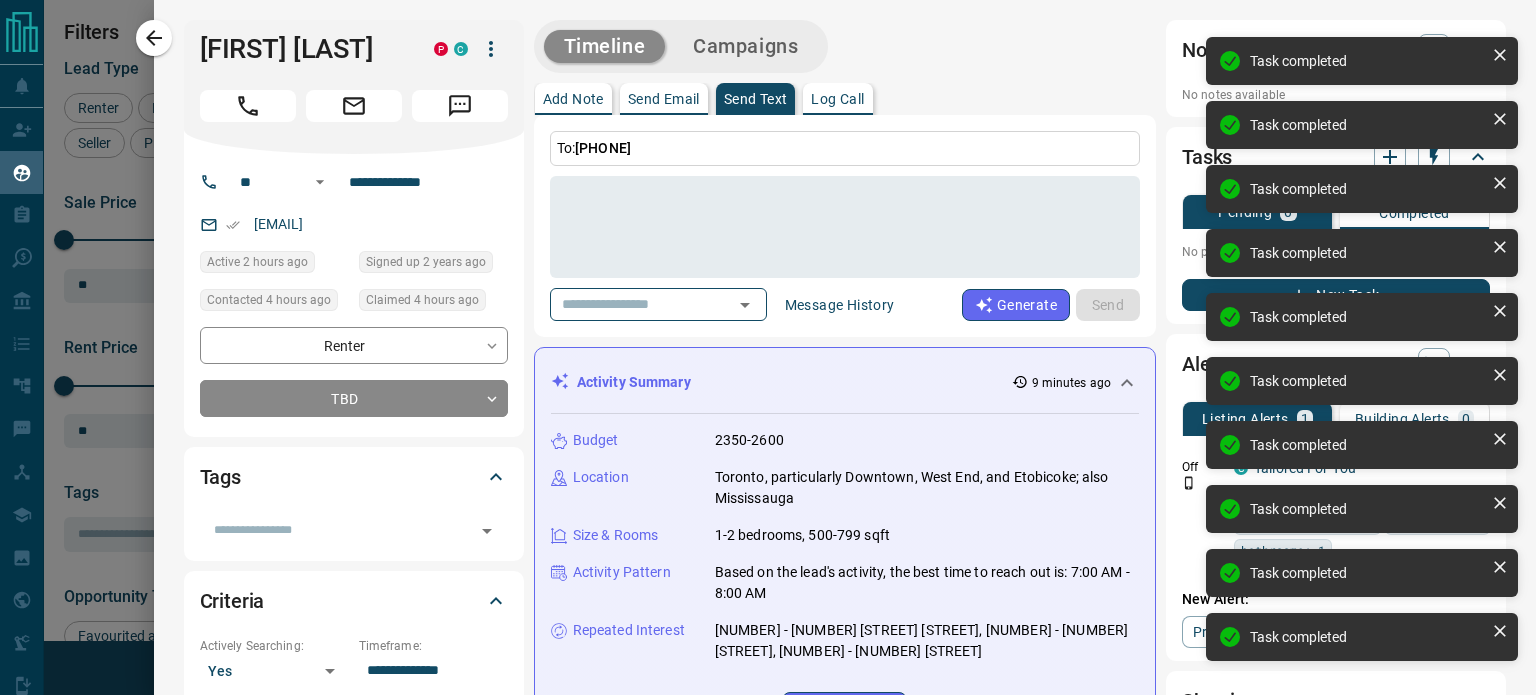 drag, startPoint x: 1036, startPoint y: 56, endPoint x: 1020, endPoint y: 60, distance: 16.492422 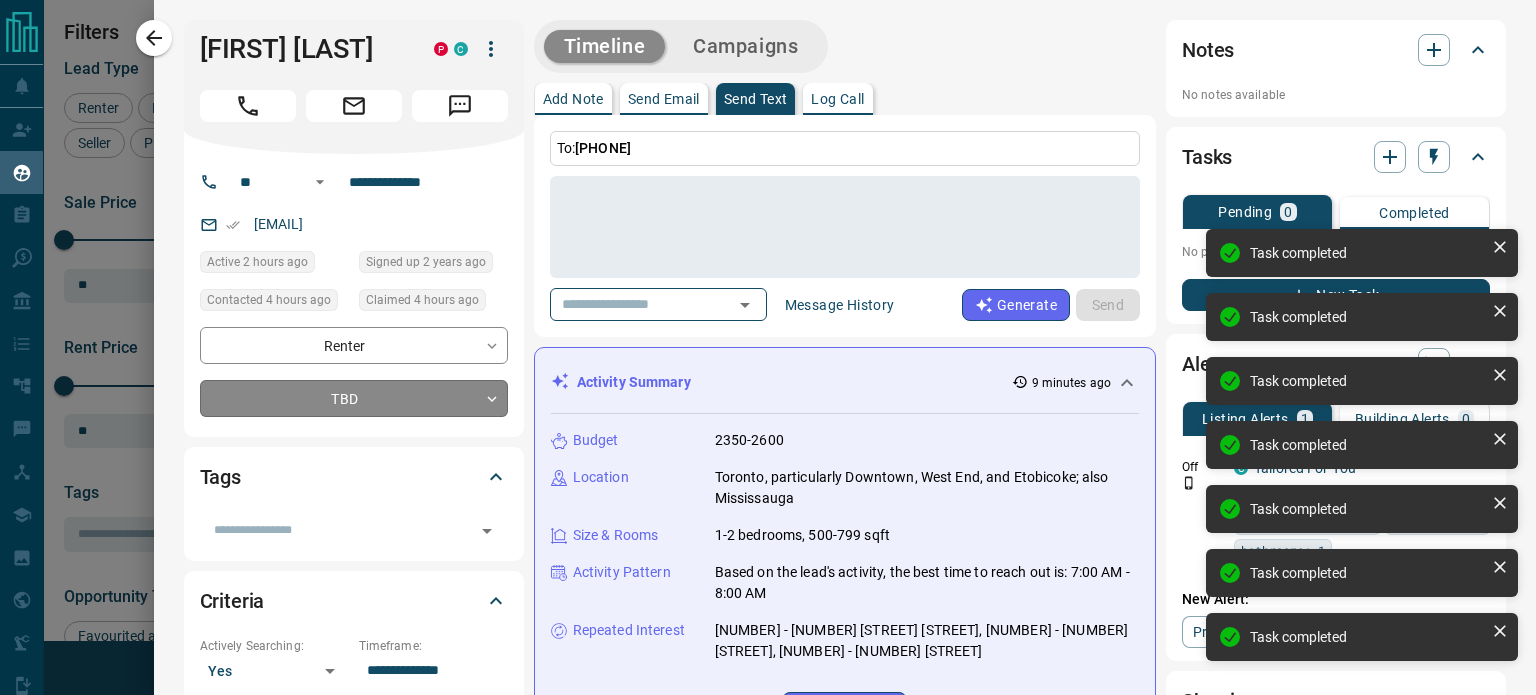 click on "Lead Transfers Claim Leads My Leads Tasks Opportunities Deals Campaigns Automations Messages Broker Bay Training Media Services Agent Resources Precon Worksheet Mobile Apps Disclosure Logout My Leads Filters 1 Manage Tabs New Lead All 1966 TBD 9 Do Not Contact - Not Responsive 1158 Bogus 14 Just Browsing 113 Criteria Obtained 32 Future Follow Up 45 Warm 62 HOT 1 Taken on Showings 15 Submitted Offer 2 Client 515 Name Details Last Active Claimed Date Status Tags [FIRST] [LAST] Renter C $0 - $3K Downtown, Toronto 9 hours ago Contacted in 3 hours 4 hours ago Signed up 11 months ago Not Responsive + [FIRST] [LAST] Renter C $2K - $3K Downtown, West End, [PHONE] hours ago Viewing & Offer Request Contacted 39 minutes ago 4 hours ago Signed up 2 years ago TBD + [FIRST] [LAST] Buyer, Renter C $600K - $750K Downtown, Etobicoke, [PHONE] days ago Contacted 40 minutes ago 4 hours ago Signed up 4 years ago Not Responsive + [FIRST] [LAST] Buyer C $500K - $799K Downtown, West End, [PHONE] days ago Contacted 40 minutes ago 4 hours ago TBD +" at bounding box center (768, 335) 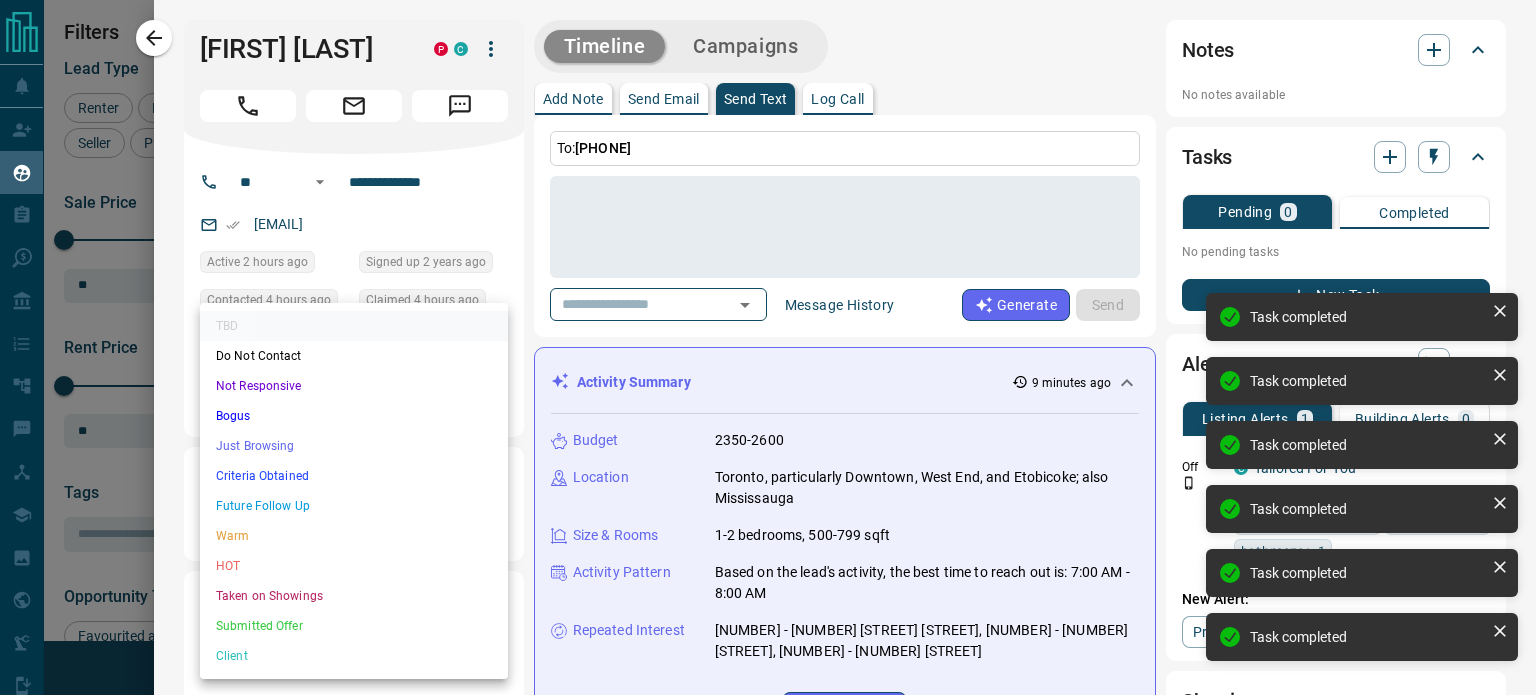 click on "Not Responsive" at bounding box center (354, 386) 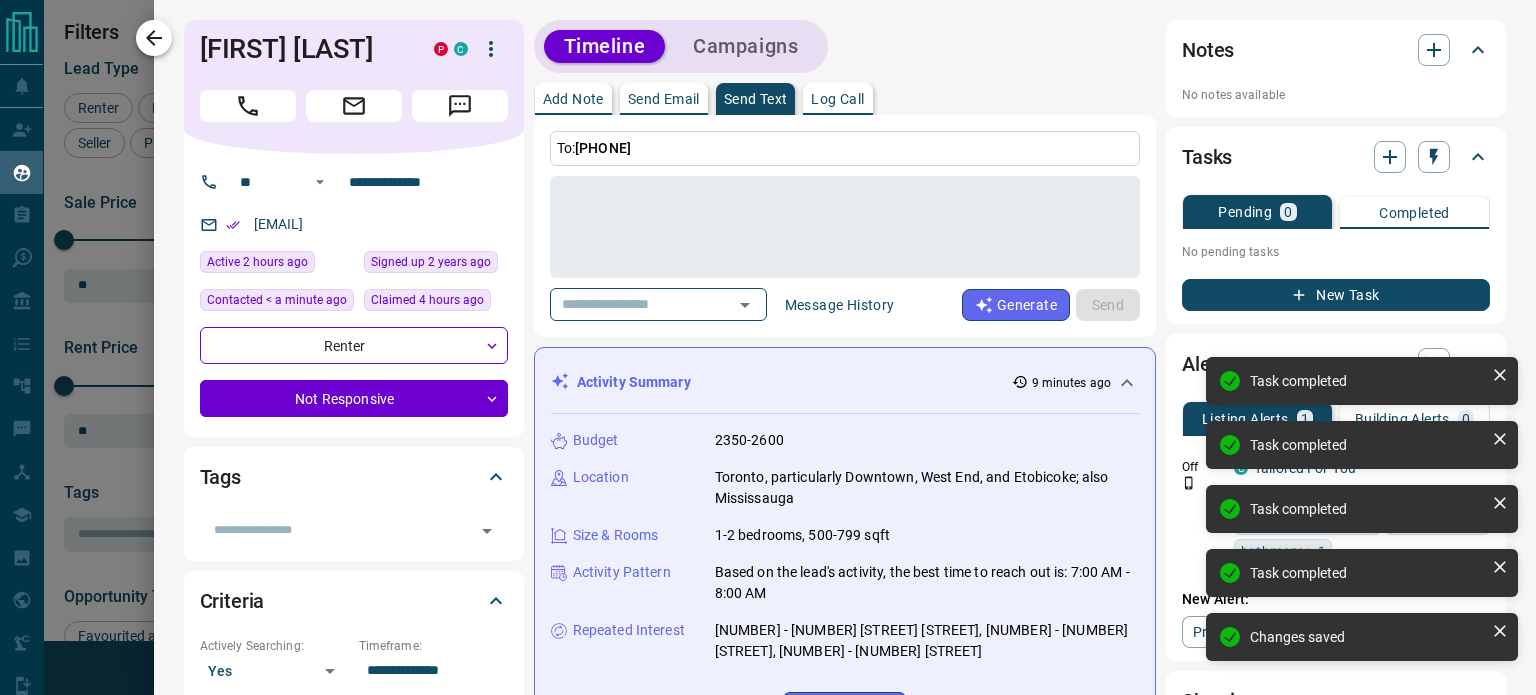 type on "*" 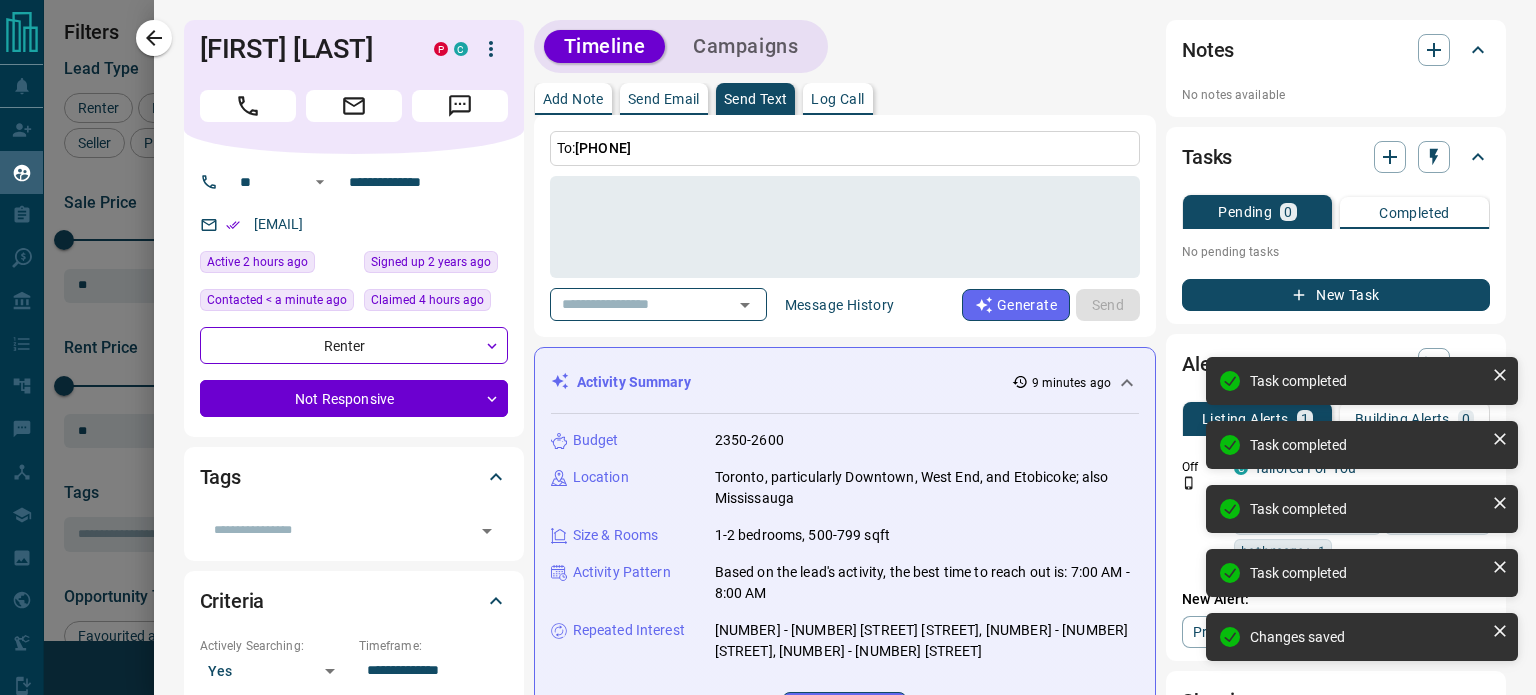 drag, startPoint x: 154, startPoint y: 45, endPoint x: 322, endPoint y: 207, distance: 233.3838 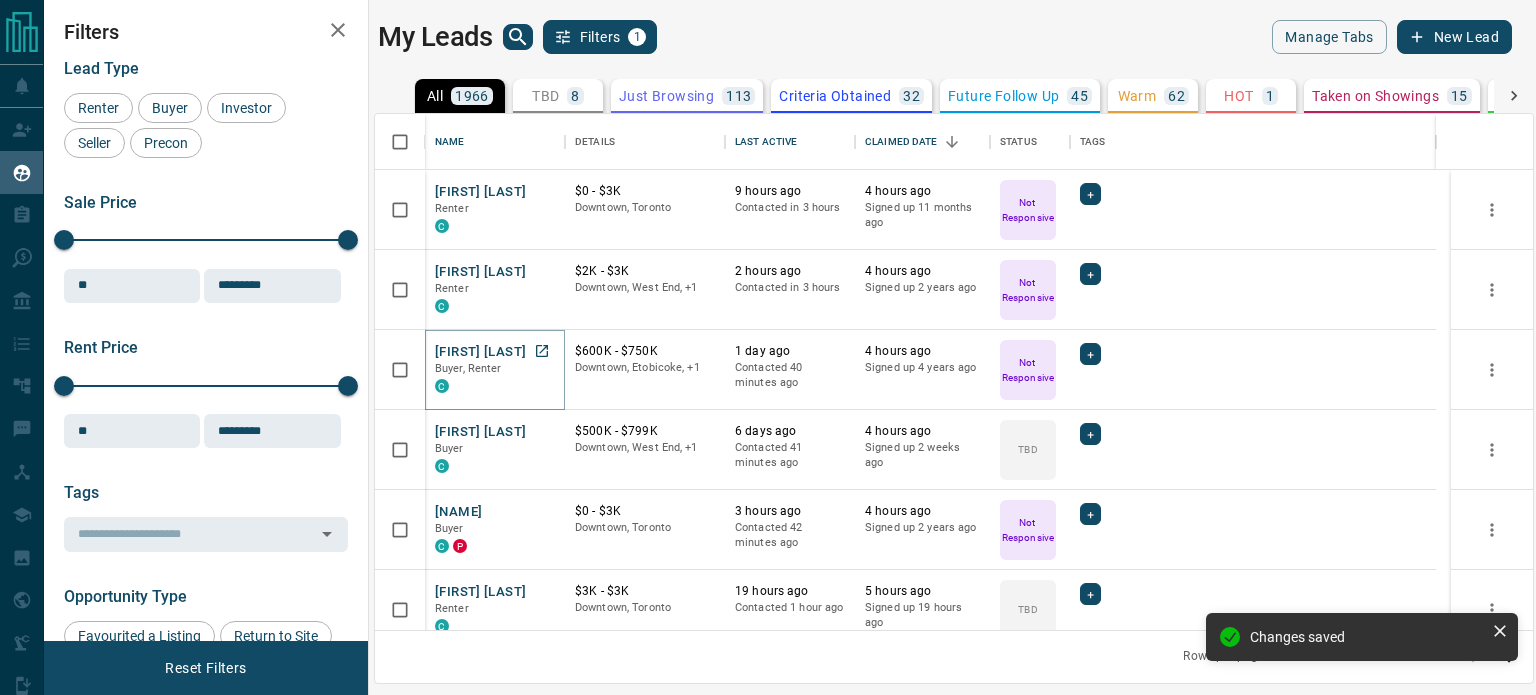click on "[FIRST] [LAST]" at bounding box center (480, 352) 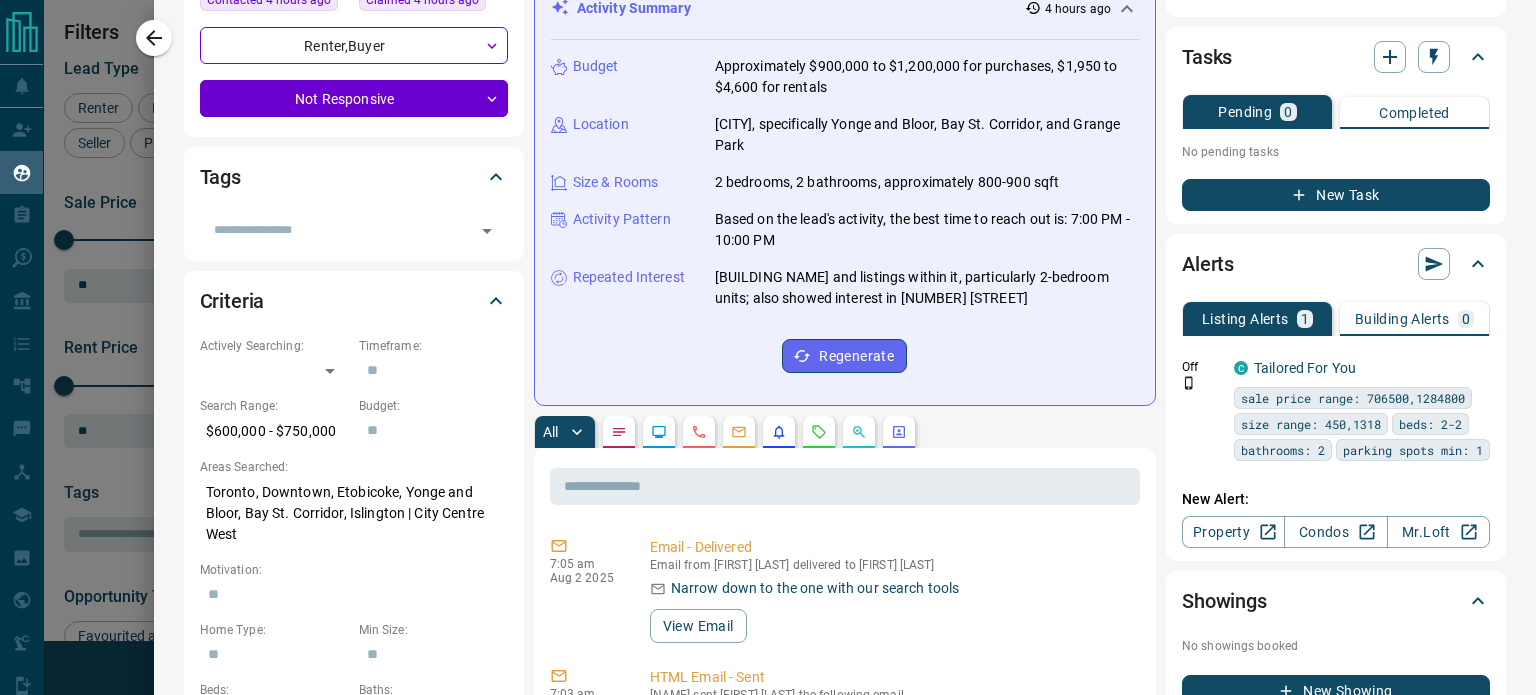 scroll, scrollTop: 0, scrollLeft: 0, axis: both 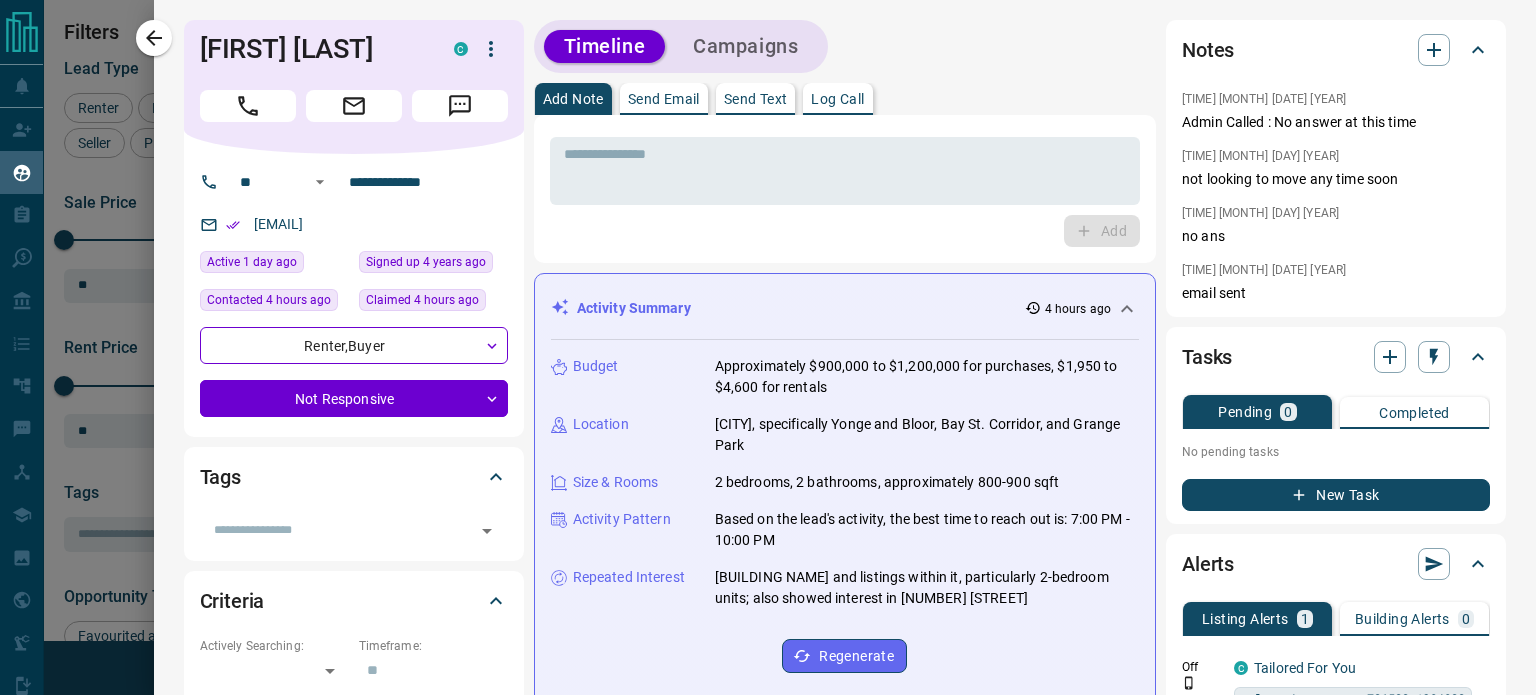click on "Timeline Campaigns" at bounding box center [845, 46] 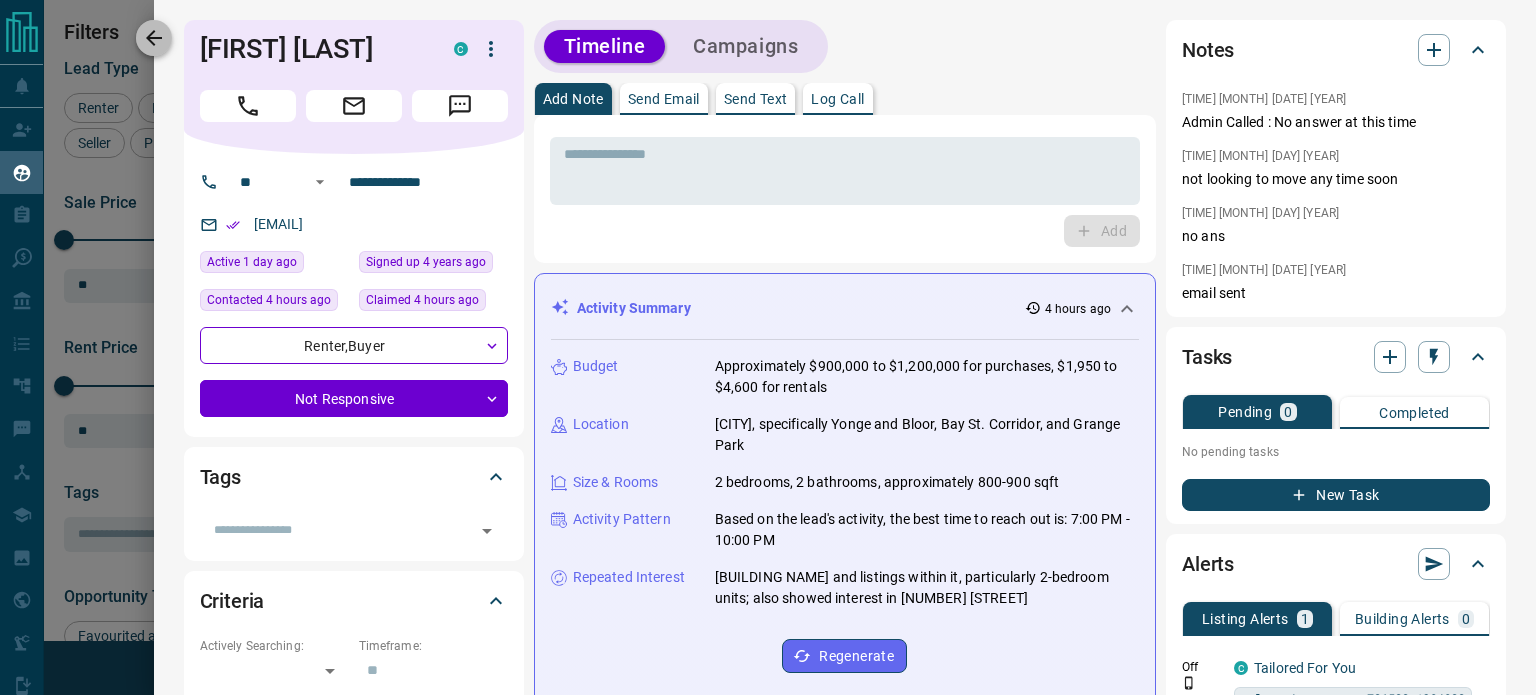 click 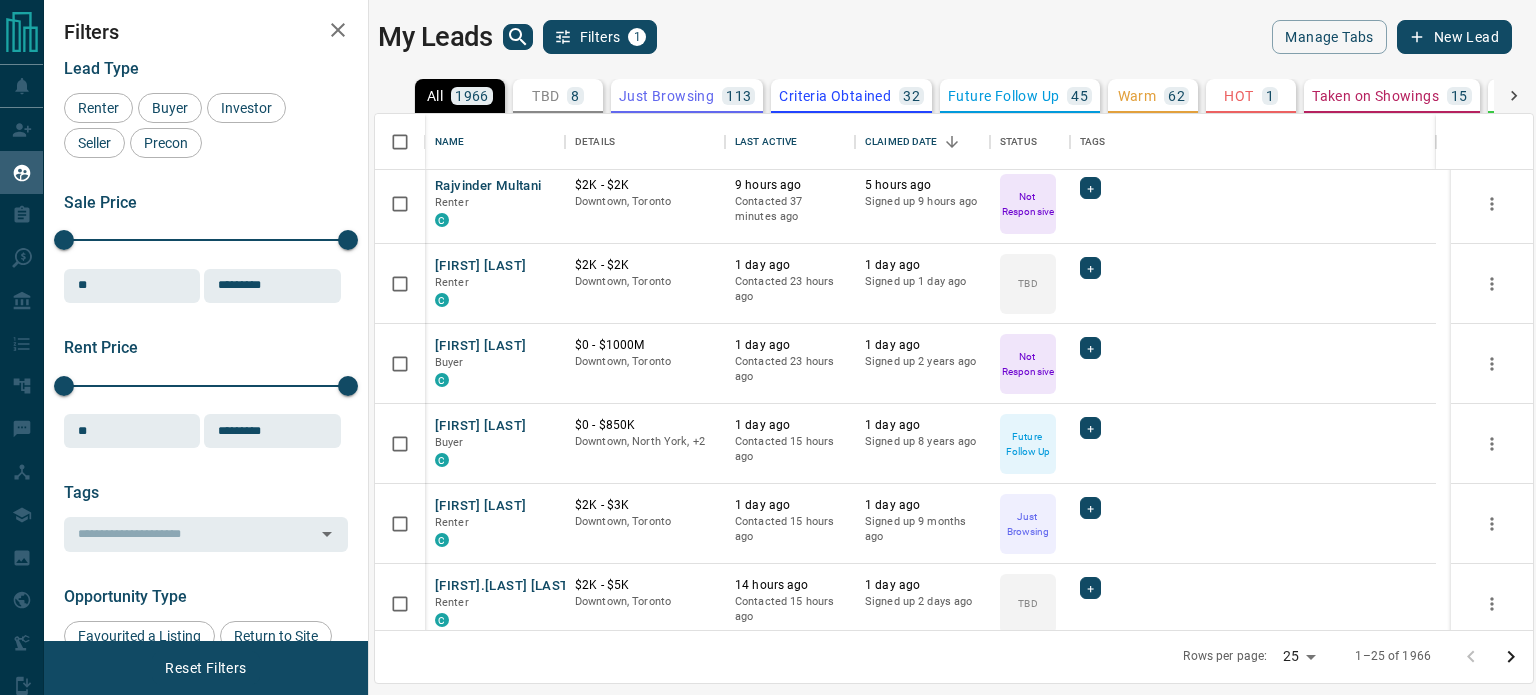 scroll, scrollTop: 504, scrollLeft: 0, axis: vertical 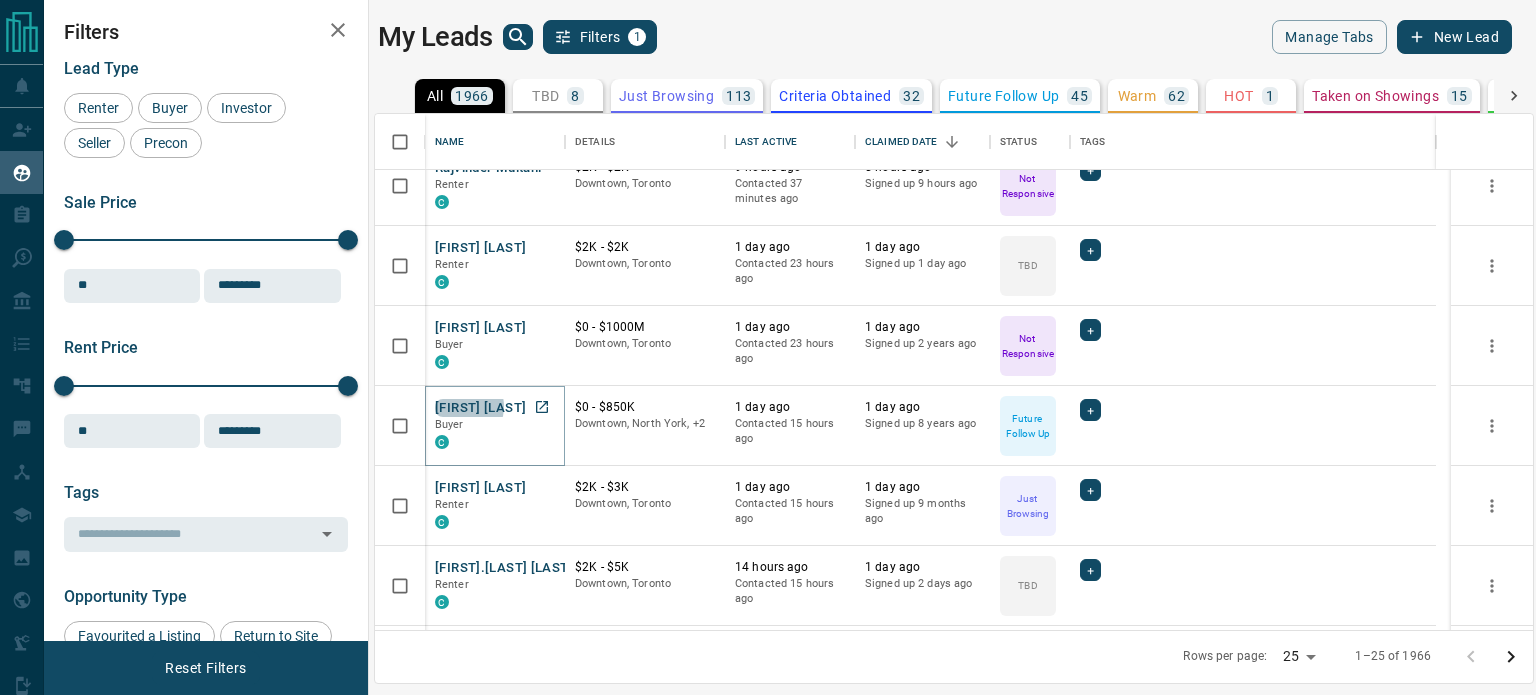 click on "[FIRST] [LAST]" at bounding box center [480, 408] 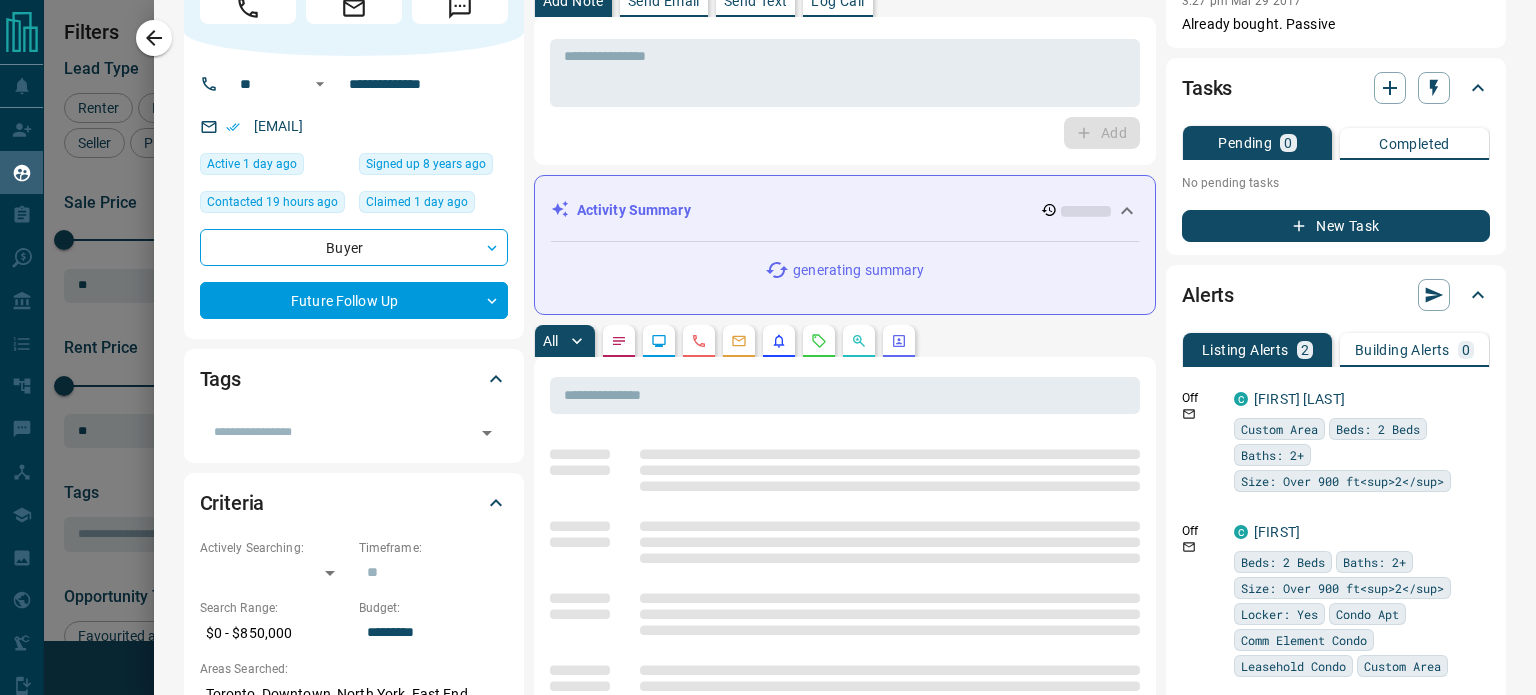 scroll, scrollTop: 0, scrollLeft: 0, axis: both 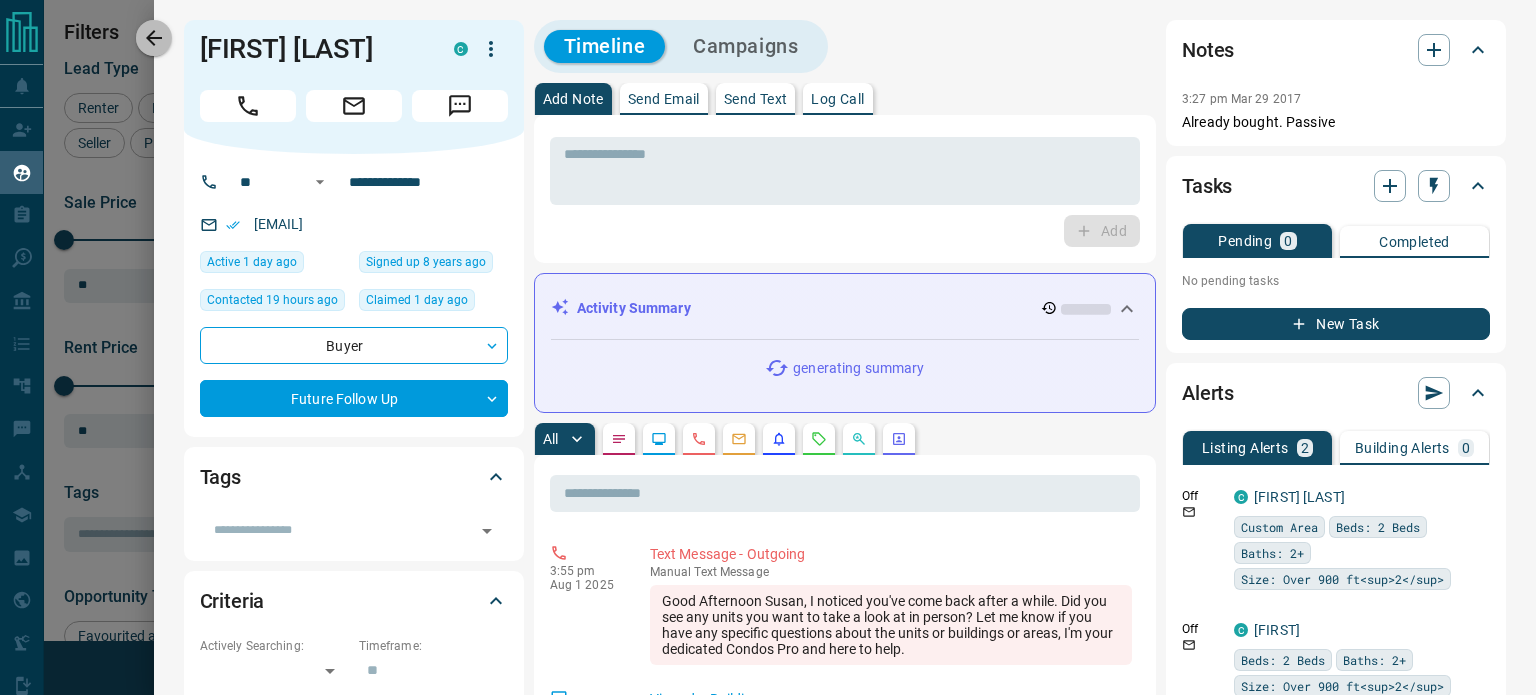 drag, startPoint x: 153, startPoint y: 29, endPoint x: 176, endPoint y: 35, distance: 23.769728 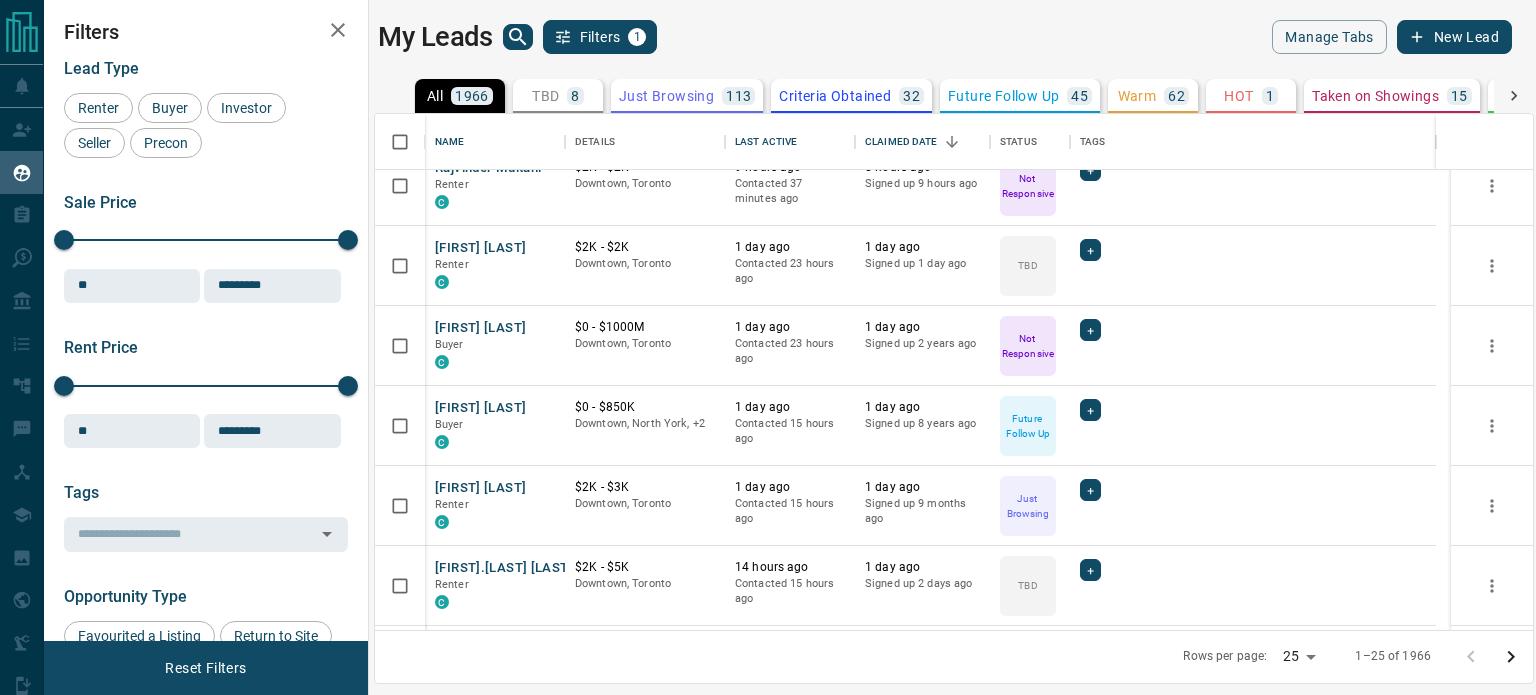 scroll, scrollTop: 0, scrollLeft: 0, axis: both 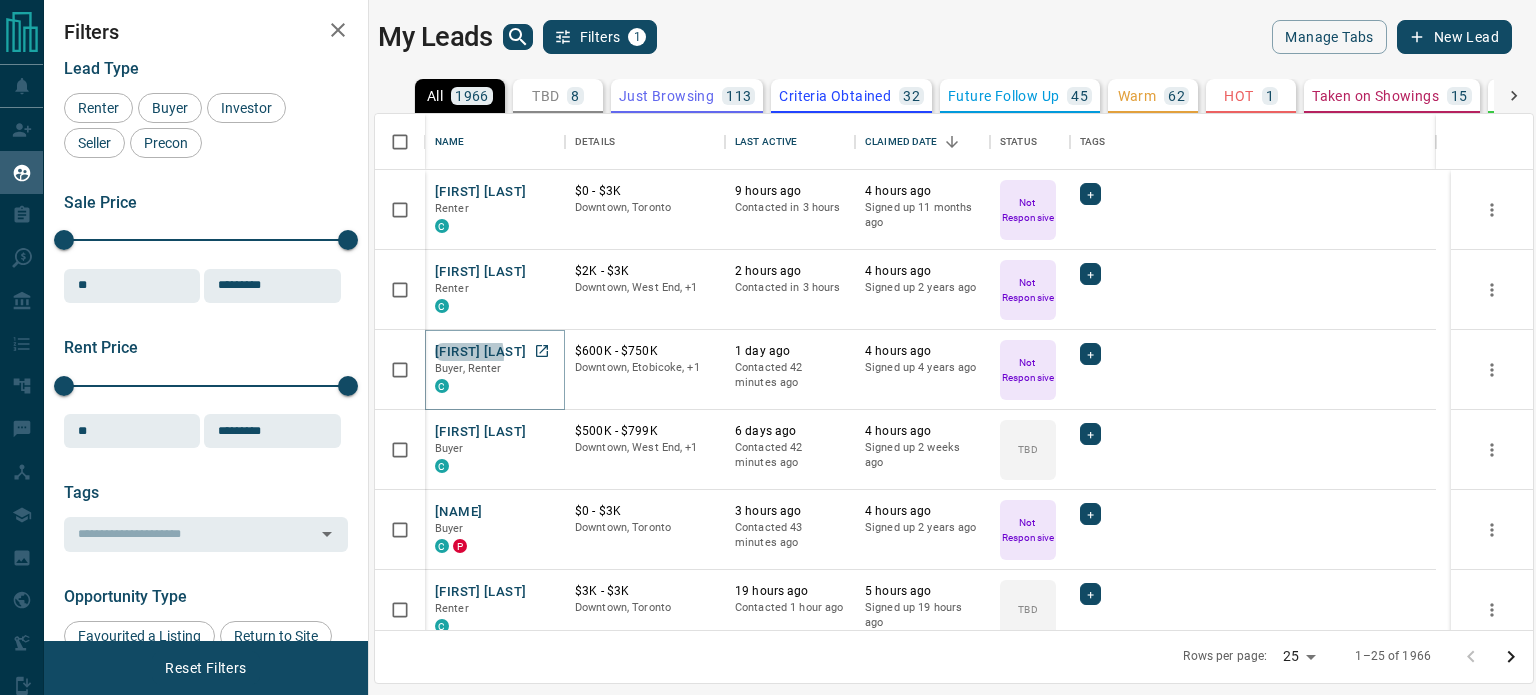 click on "[FIRST] [LAST]" at bounding box center (480, 352) 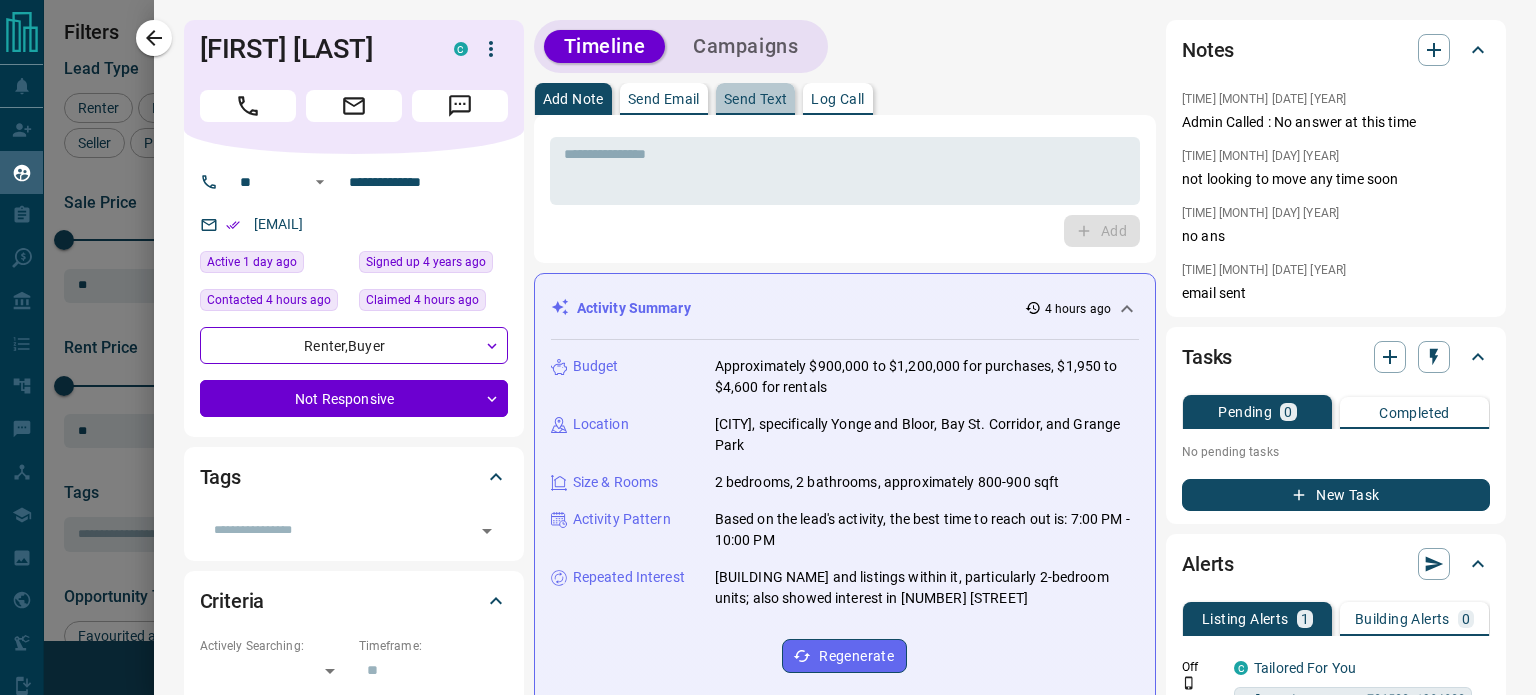 click on "Send Text" at bounding box center [756, 99] 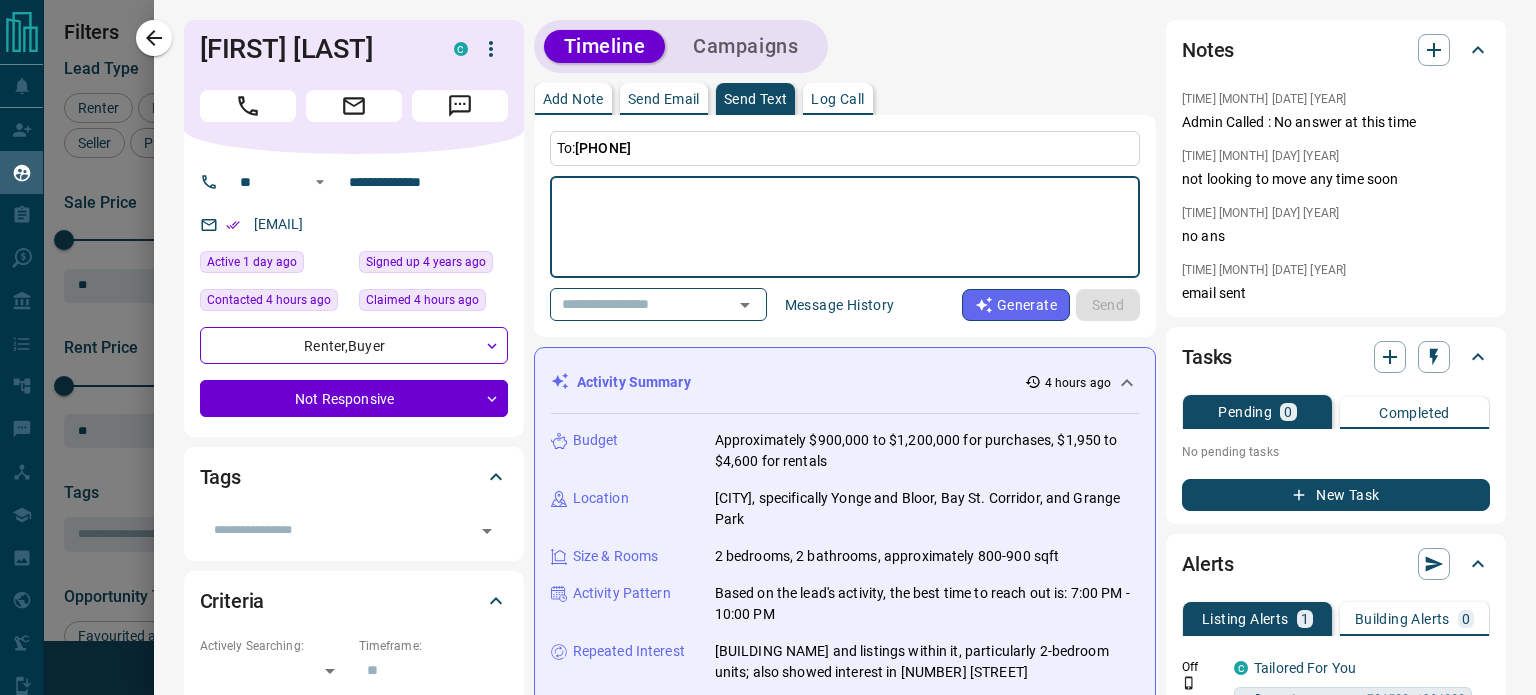 drag, startPoint x: 713, startPoint y: 187, endPoint x: 688, endPoint y: 168, distance: 31.400637 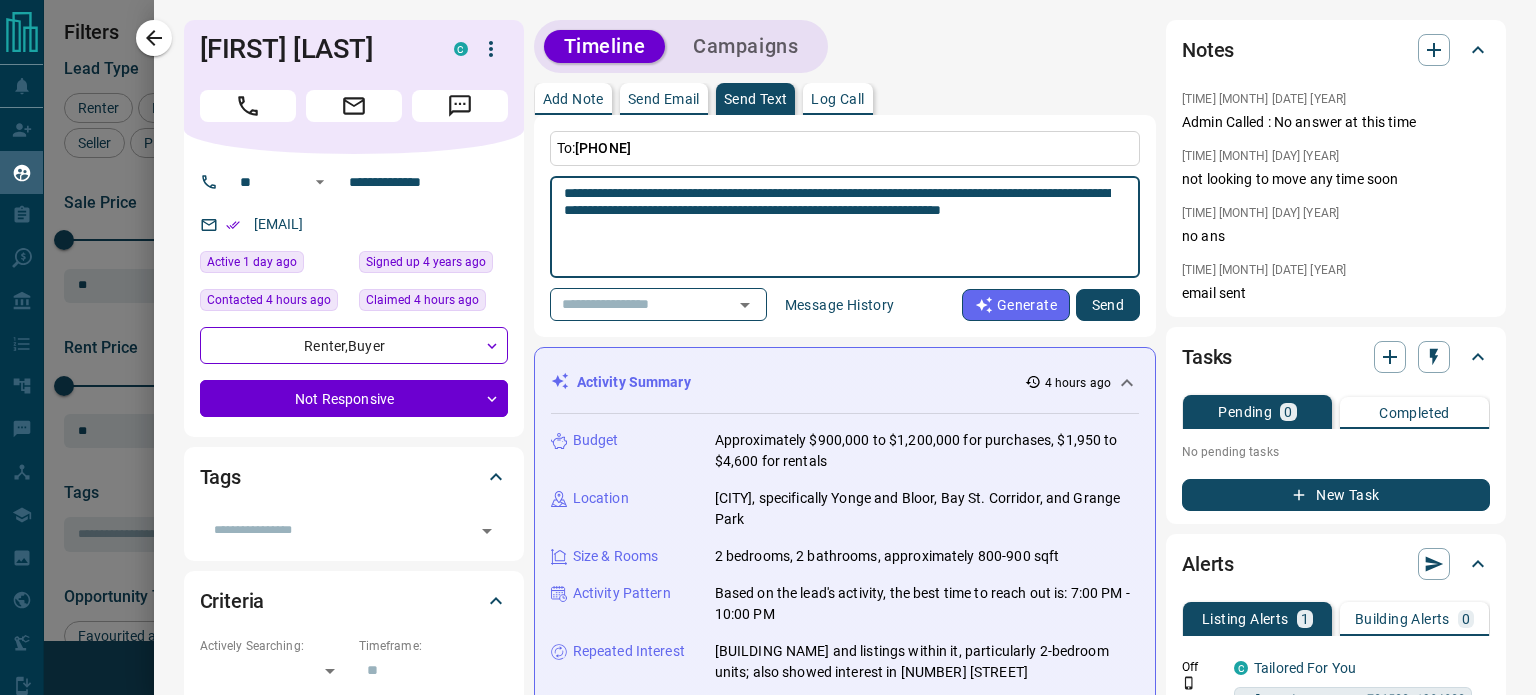 type on "**********" 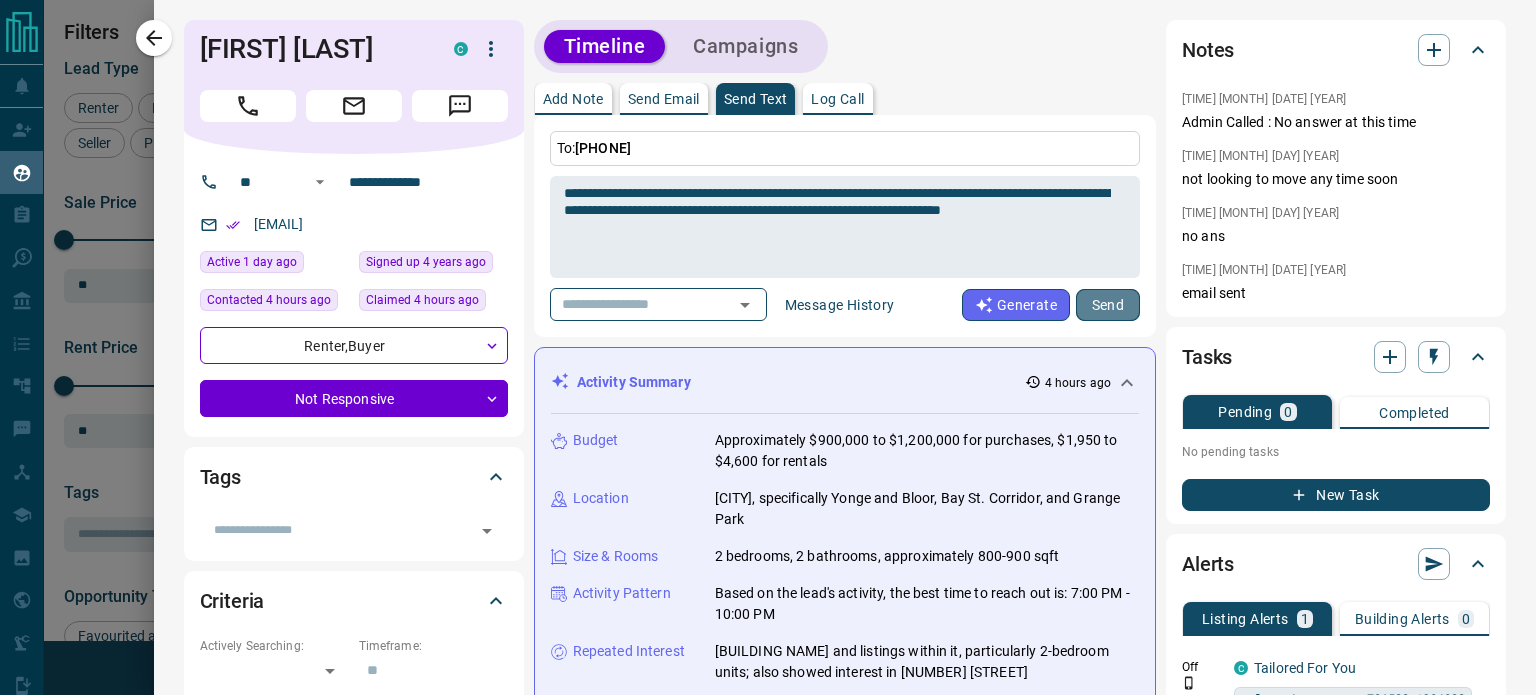 click on "Send" at bounding box center (1108, 305) 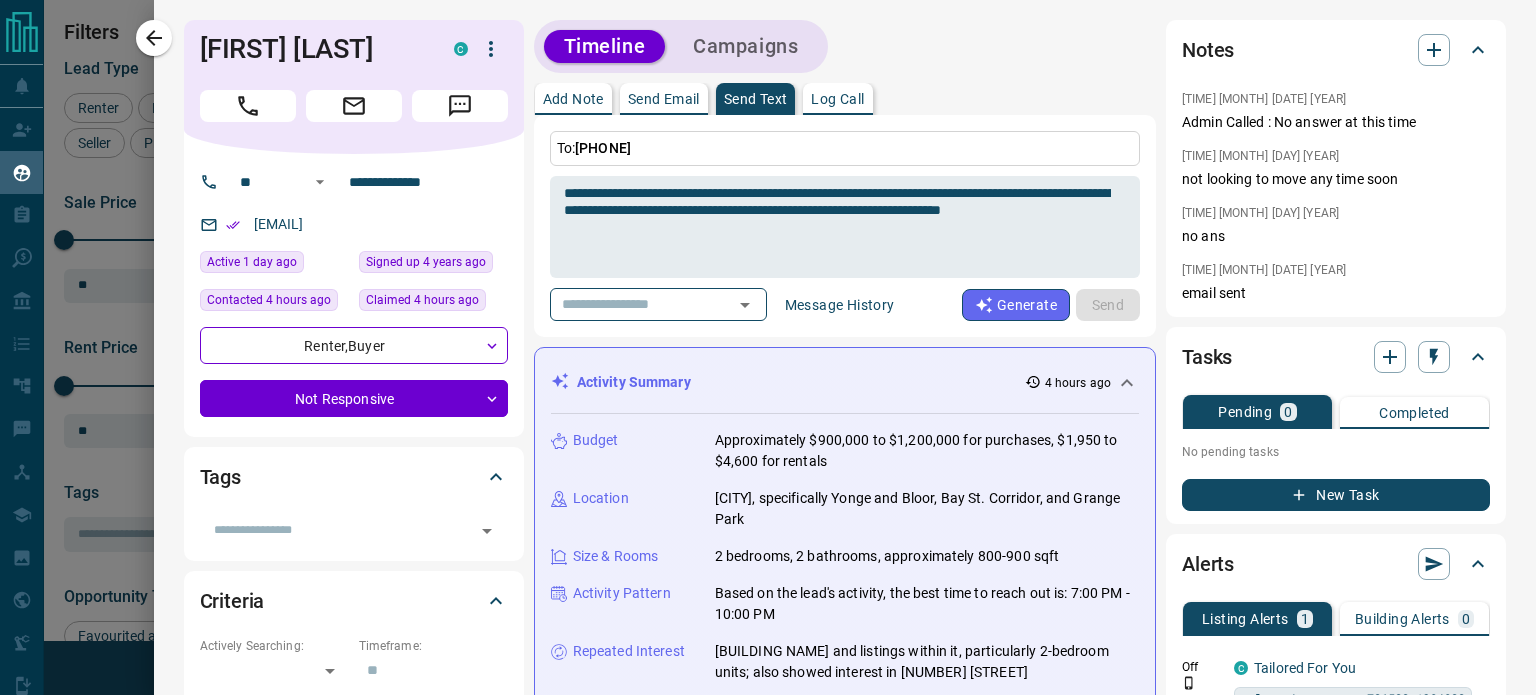type 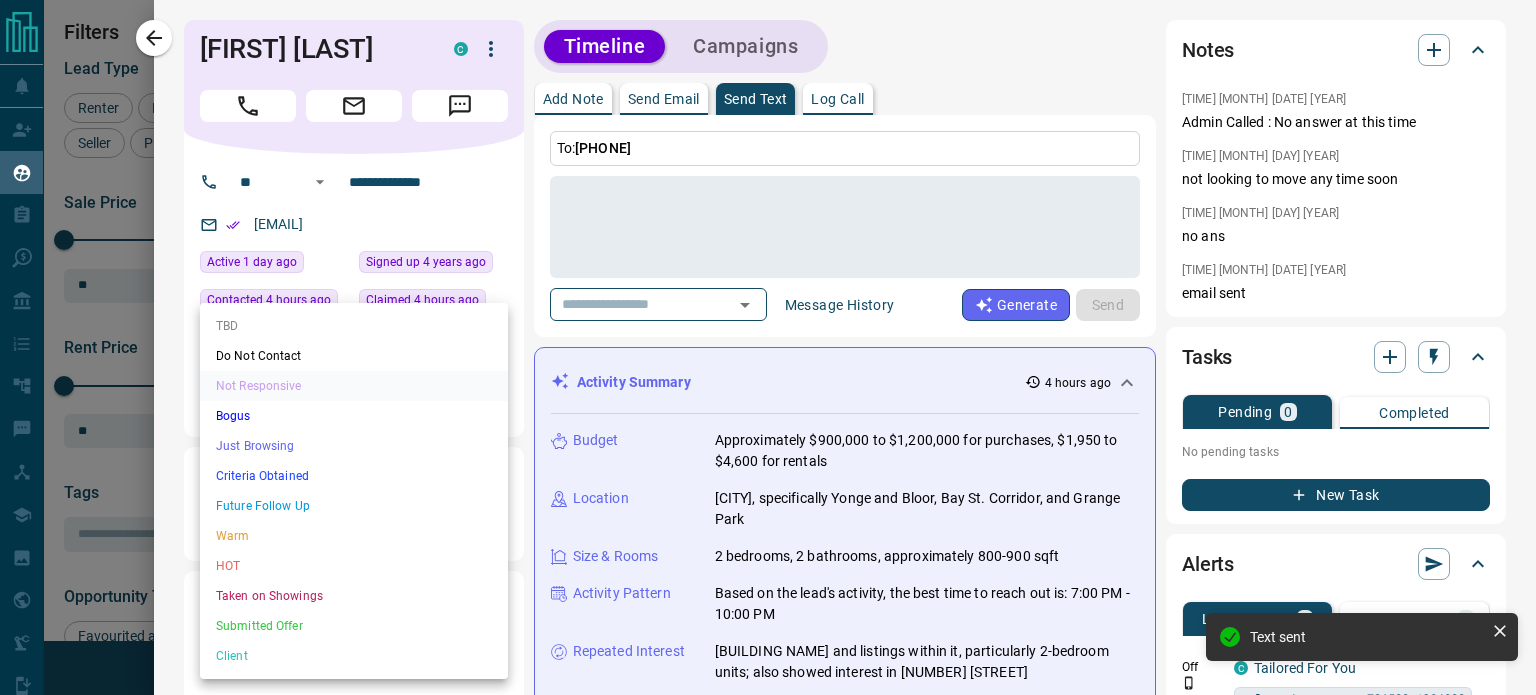 click on "Lead Transfers Claim Leads My Leads Tasks Opportunities Deals Campaigns Automations Messages Broker Bay Training Media Services Agent Resources Precon Worksheet Mobile Apps Disclosure Logout My Leads Filters 1 Manage Tabs New Lead All 1966 TBD 8 Do Not Contact - Not Responsive 1159 Bogus 14 Just Browsing 113 Criteria Obtained 32 Future Follow Up 45 Warm 62 HOT 1 Taken on Showings 15 Submitted Offer 2 Client 515 Name Details Last Active Claimed Date Status Tags [FIRST] [LAST] Renter C $0 - $3K Downtown, Toronto [HOURS] ago Contacted in [HOURS] ago Signed up [MONTHS] ago Not Responsive + [FIRST] [LAST] Renter C $2K - $3K Downtown, West End, +1 [HOURS] ago Contacted in [HOURS] ago Signed up [YEARS] ago Not Responsive + Sophia Jin Buyer, Renter C $600K - $750K Downtown, Etobicoke, +1 [DAY] ago Contacted [MINUTES] ago [HOURS] ago Signed up [YEARS] ago Not Responsive + Niki Tsakiroglou Buyer C $500K - $799K Downtown, West End, +1 [DAYS] ago Contacted [MINUTES] ago [HOURS] ago Signed up [WEEKS] ago TBD" at bounding box center (768, 335) 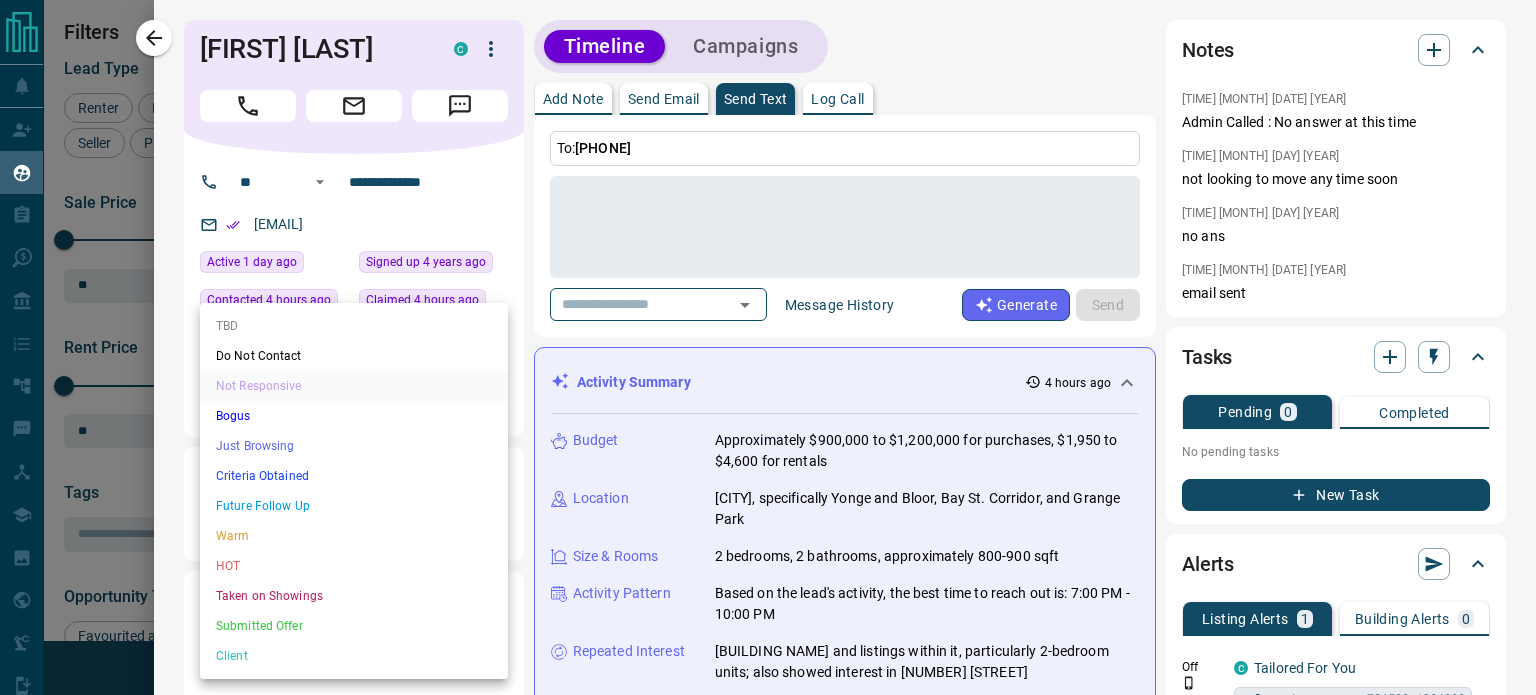 click on "Do Not Contact" at bounding box center (354, 356) 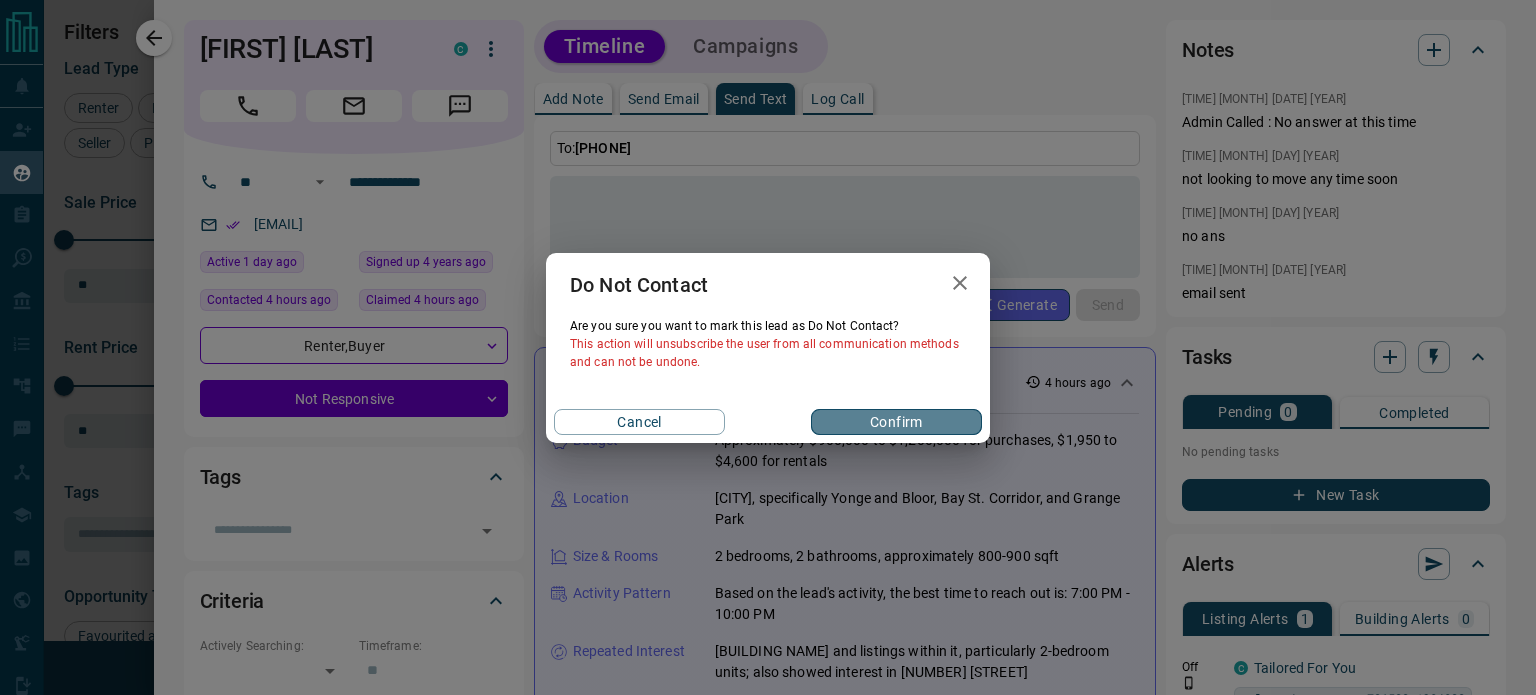 click on "Confirm" at bounding box center [896, 422] 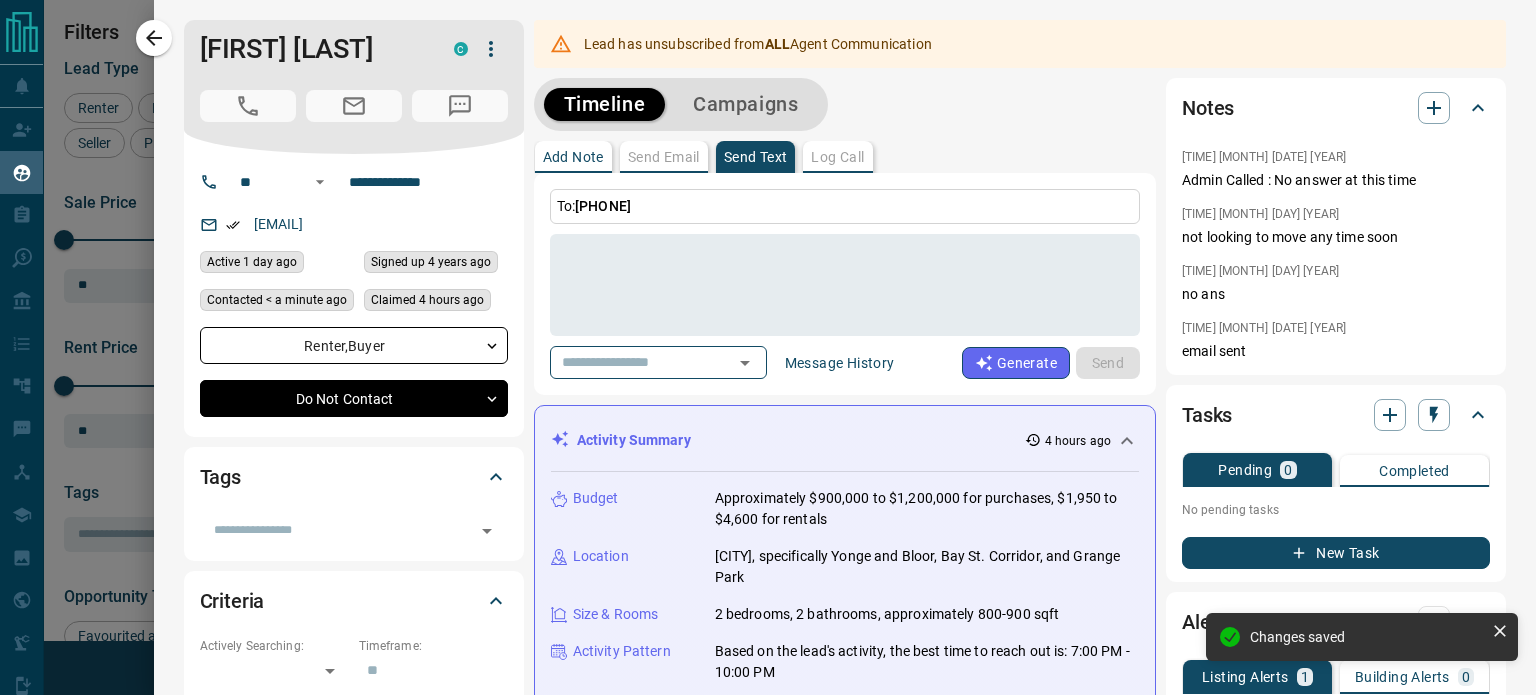 type on "*" 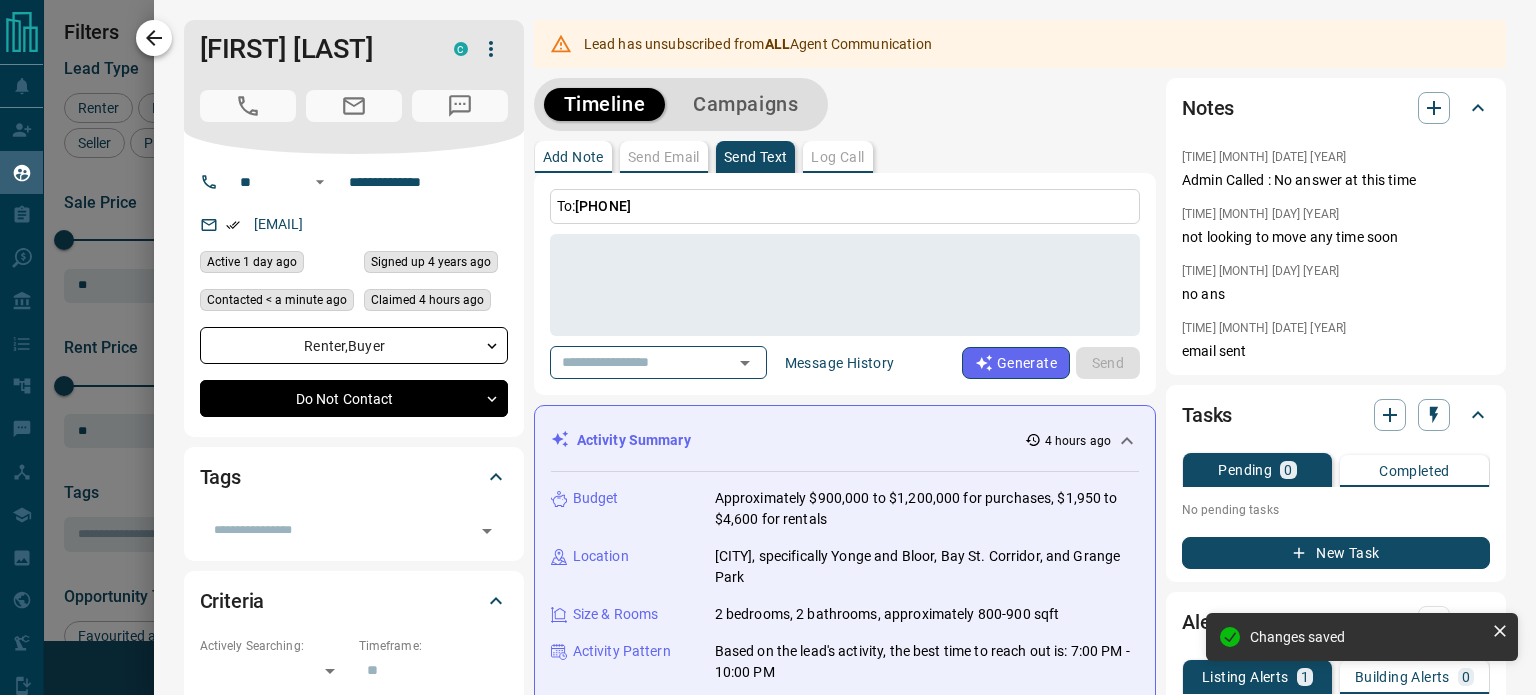 click 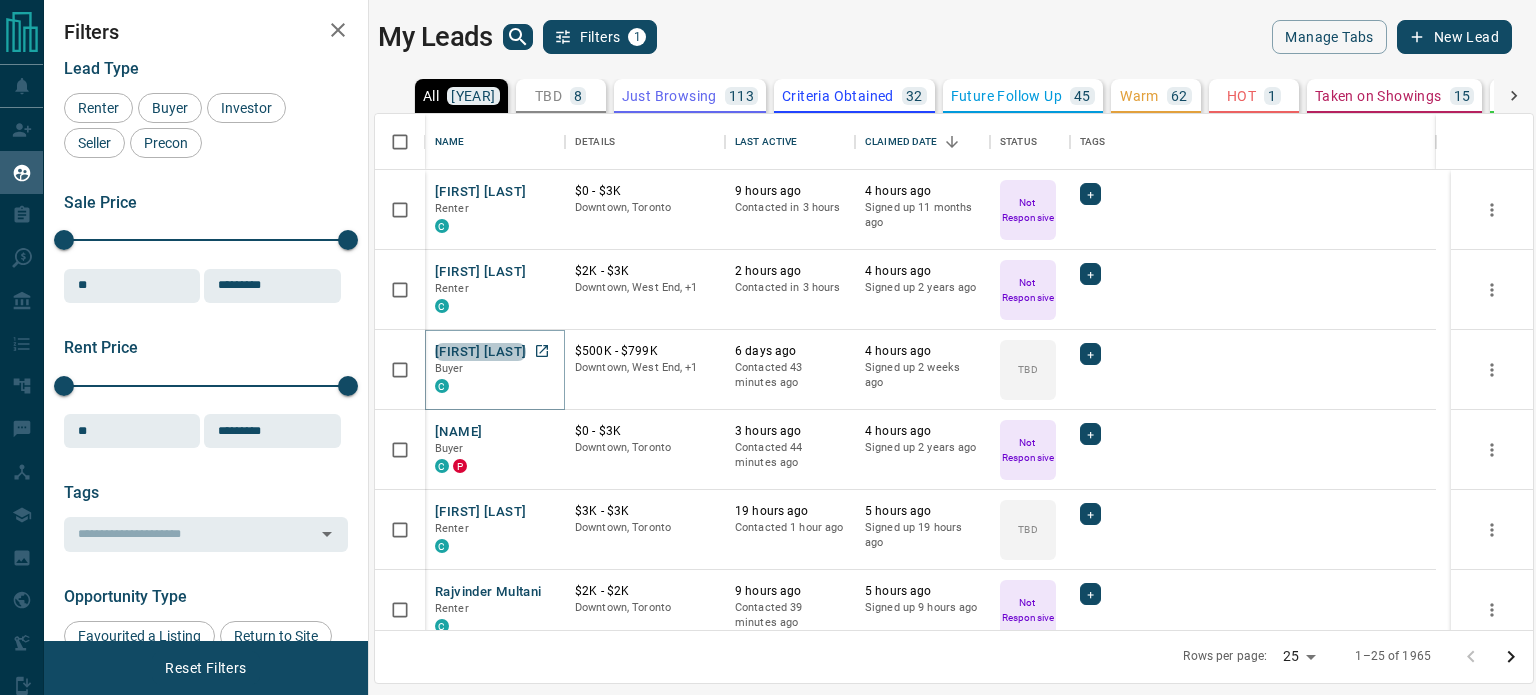 click on "[FIRST] [LAST]" at bounding box center [480, 352] 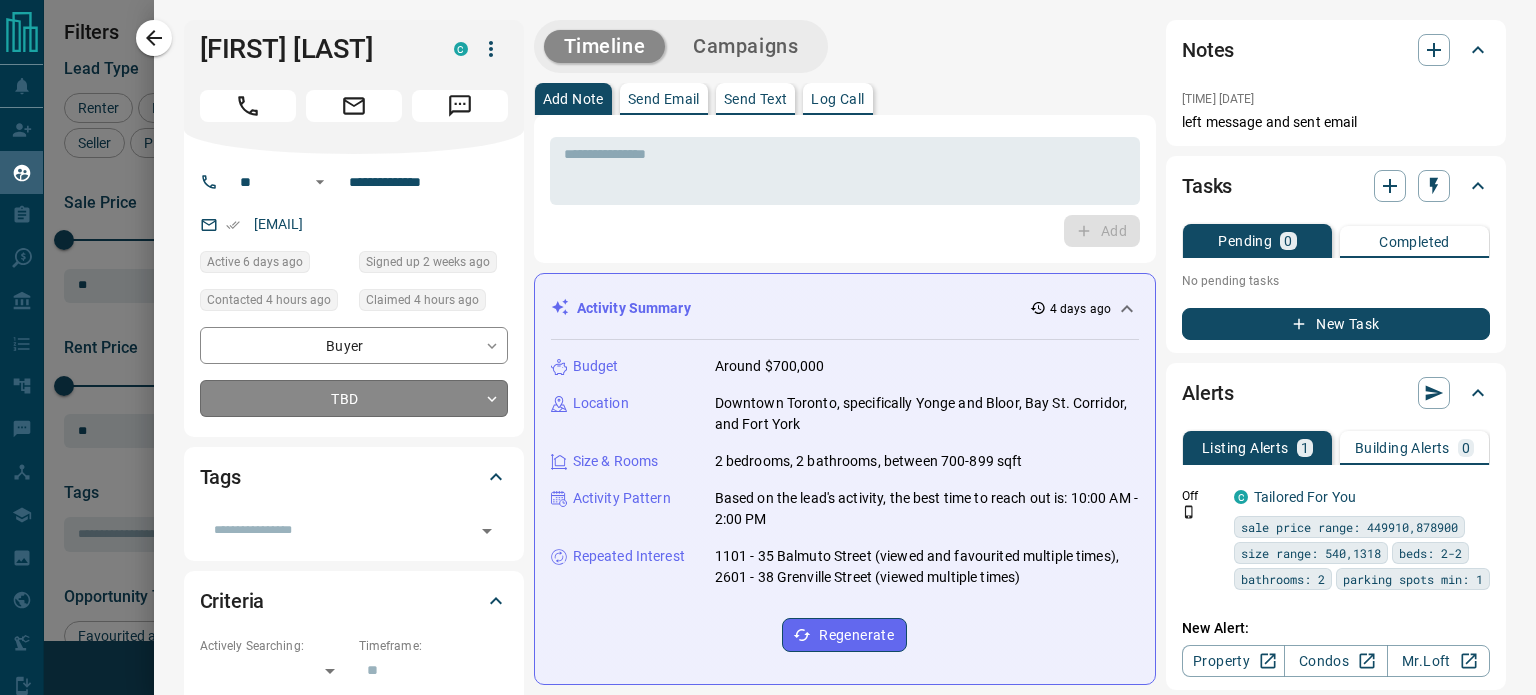 click on "Lead Transfers Claim Leads My Leads Tasks Opportunities Deals Campaigns Automations Messages Broker Bay Training Media Services Agent Resources Precon Worksheet Mobile Apps Disclosure Logout My Leads Filters 1 Manage Tabs New Lead All 1965 TBD 8 Do Not Contact - Not Responsive 1158 Bogus 14 Just Browsing 113 Criteria Obtained 32 Future Follow Up 45 Warm 62 HOT 1 Taken on Showings 15 Submitted Offer 2 Client 515 Name Details Last Active Claimed Date Status Tags [FIRST] [LAST] Renter C $0 - $3K Downtown, [CITY] [TIME] Contacted in [TIME] [TIME] Signed up [TIME] Not Responsive + [FIRST] [LAST] Renter C $2K - $3K Downtown, West End, +1 [TIME] Contacted in [TIME] [TIME] Signed up [TIME] Not Responsive + [FIRST] [LAST] Buyer C $500K - $799K Downtown, West End, +1 [TIME] Contacted [TIME] [TIME] Signed up [TIME] TBD + [FIRST] [LAST] Buyer C P $0 - $3K Downtown, [CITY] [TIME] Contacted [TIME] [TIME] Signed up [TIME] Not Responsive + Renter C +" at bounding box center [768, 335] 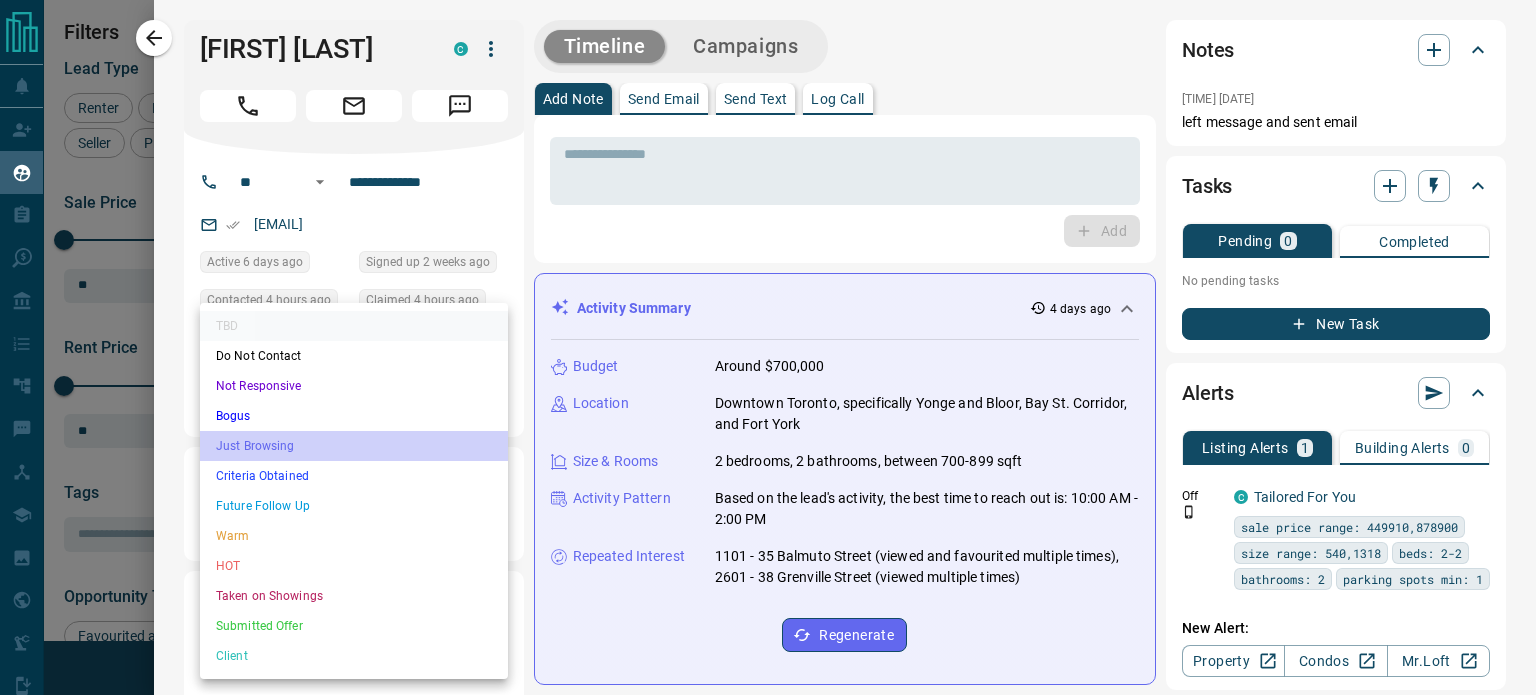 click on "Just Browsing" at bounding box center [354, 446] 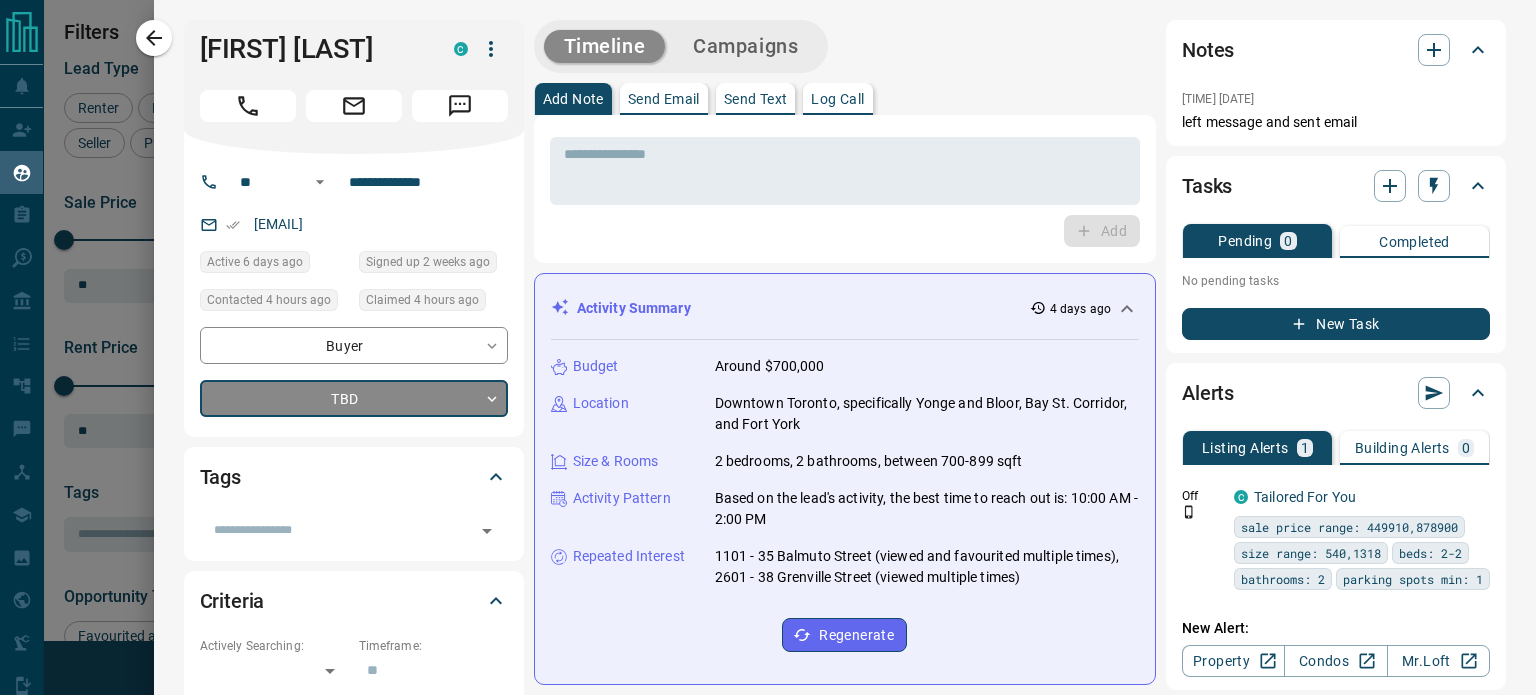 type on "*" 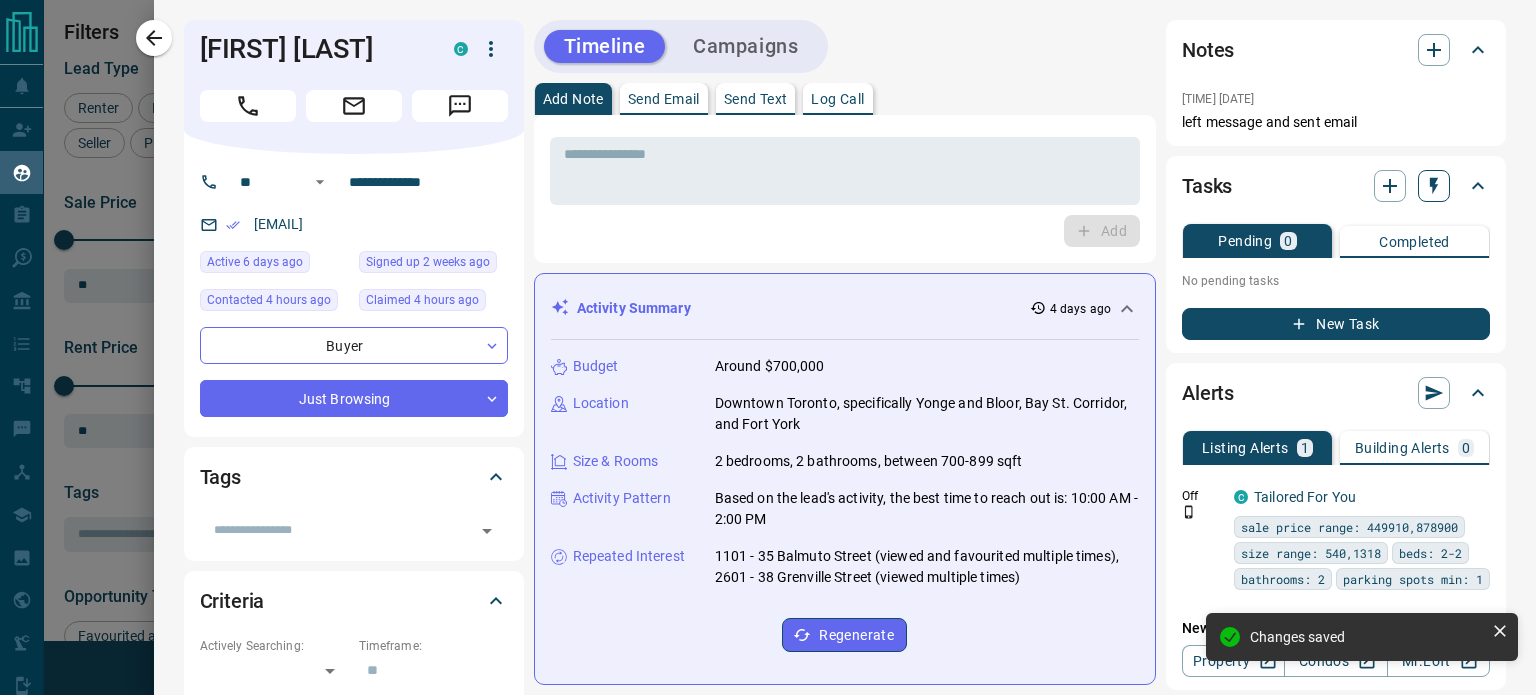 click 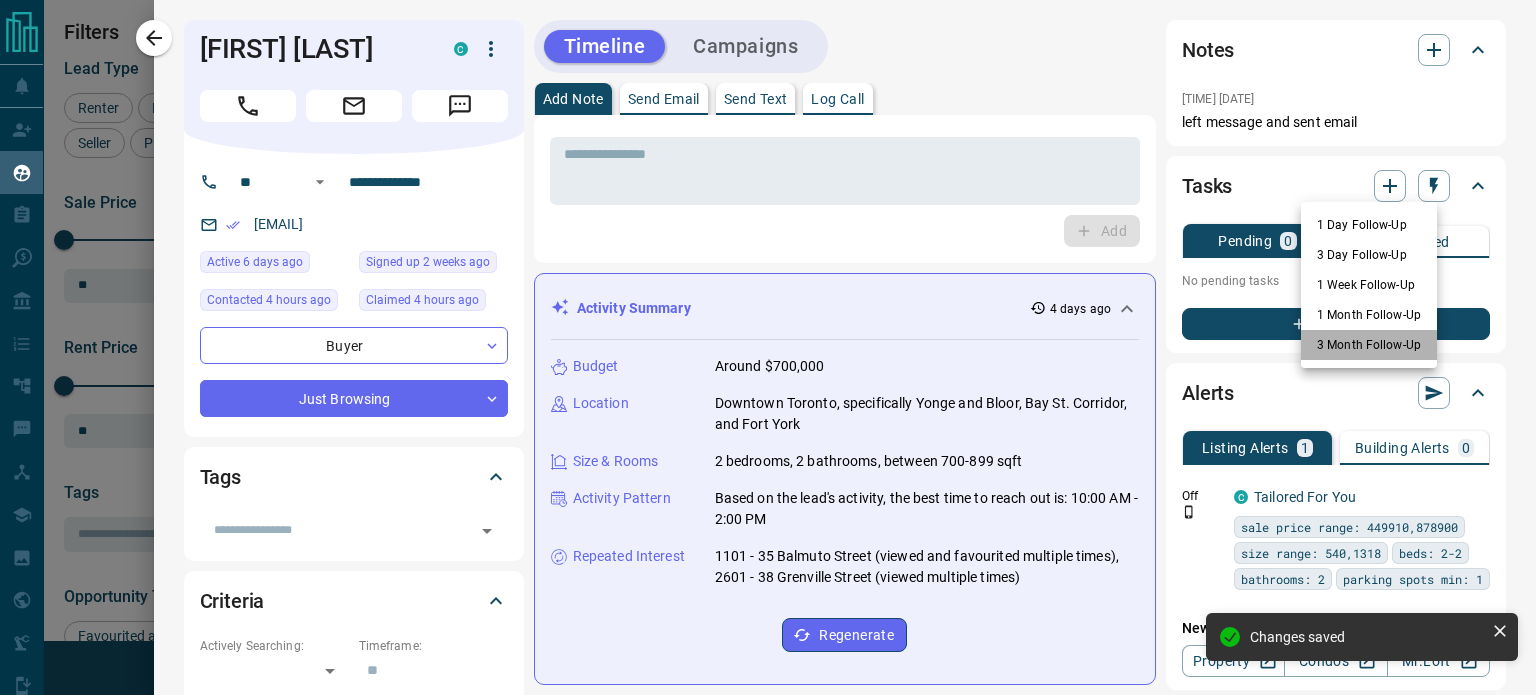 click on "3 Month Follow-Up" at bounding box center [1369, 345] 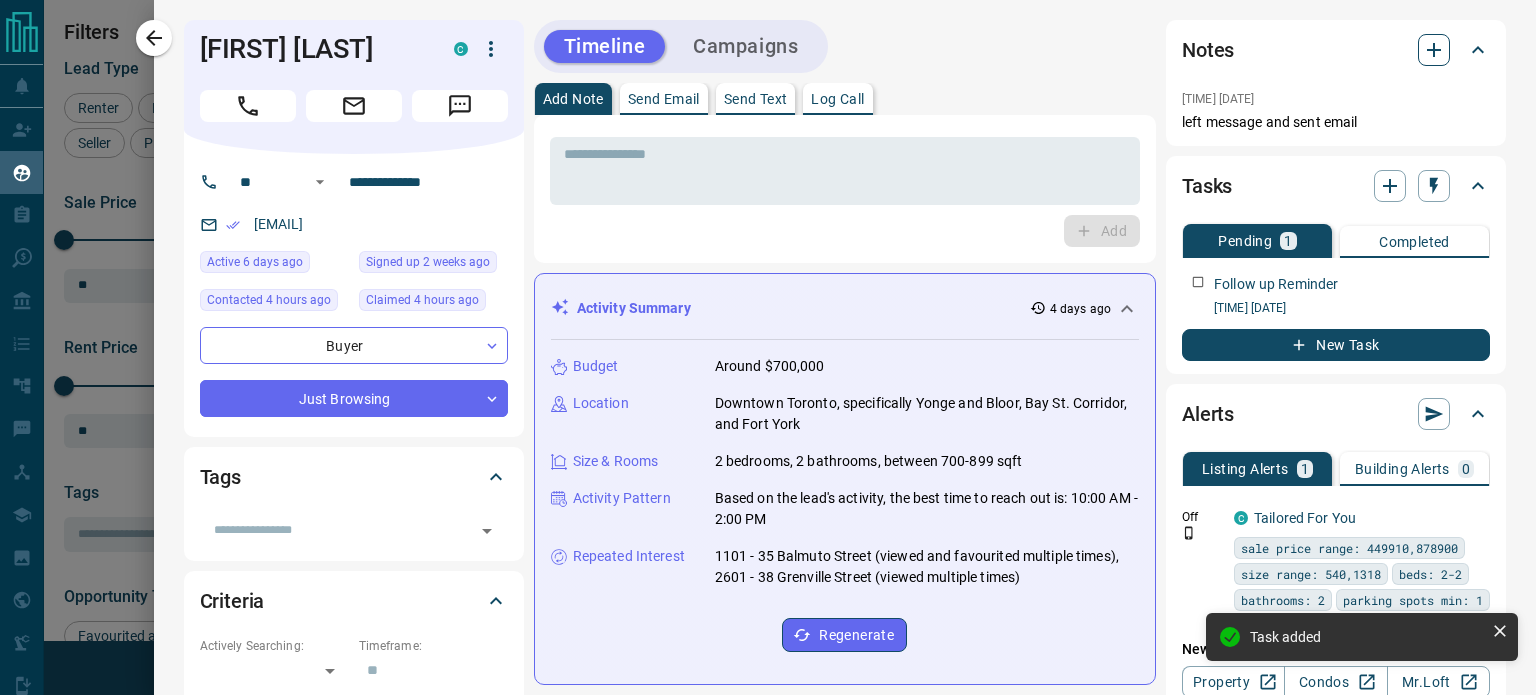 drag, startPoint x: 1421, startPoint y: 32, endPoint x: 1407, endPoint y: 50, distance: 22.803509 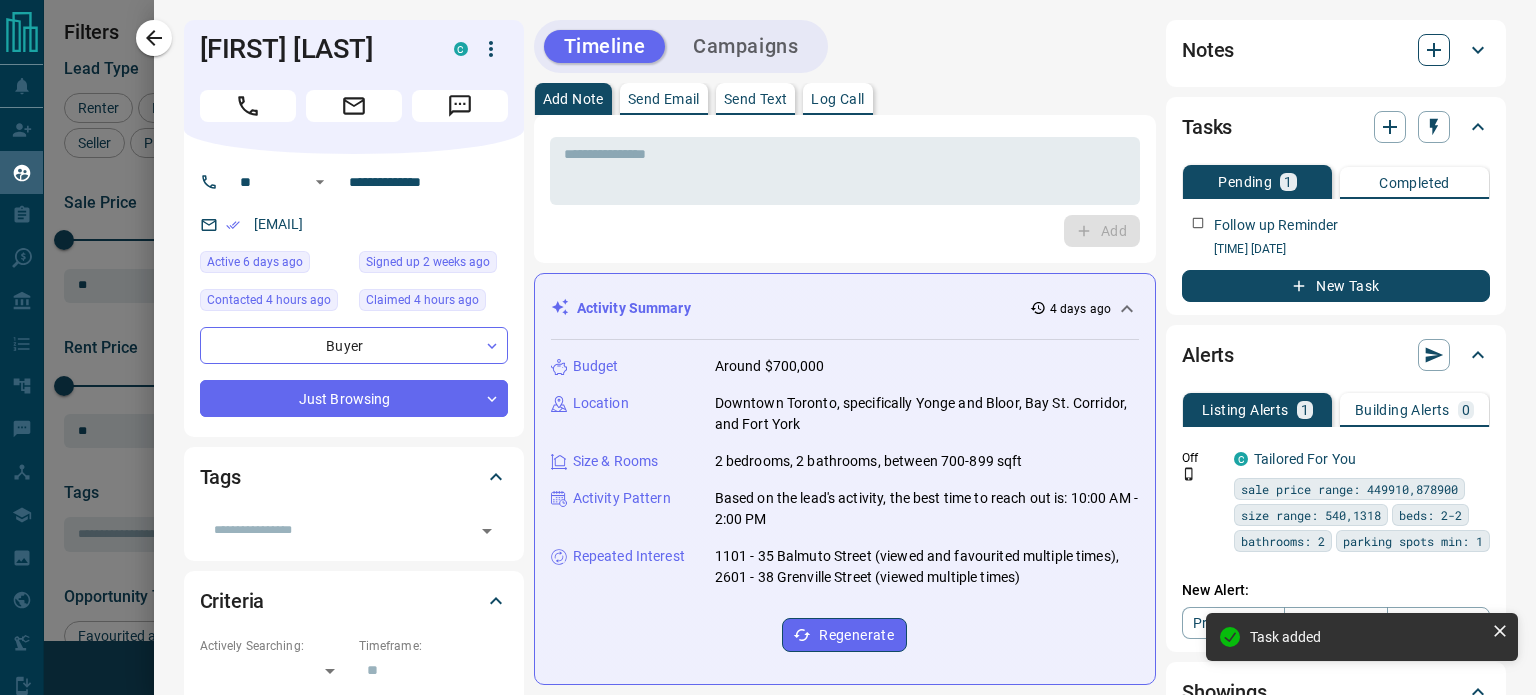 click 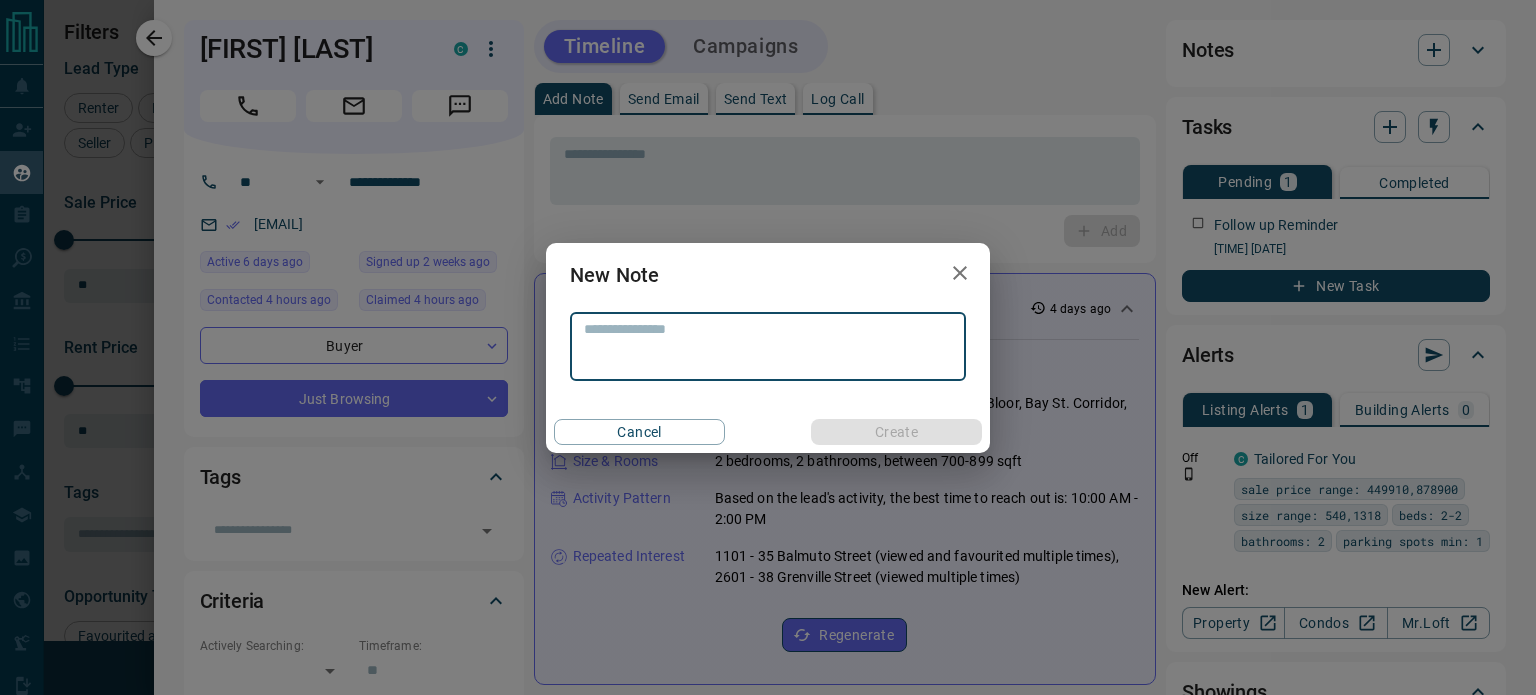 click on "* ​" at bounding box center (768, 347) 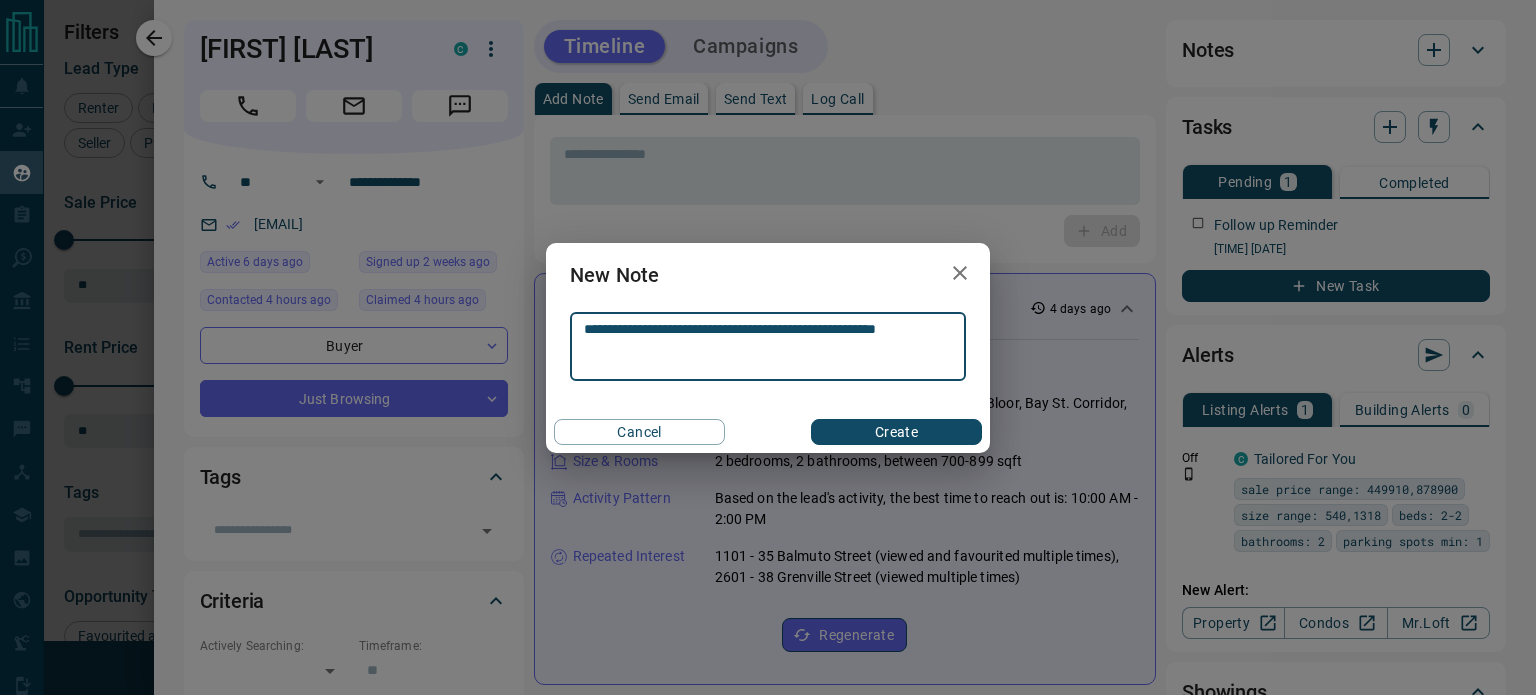 type on "**********" 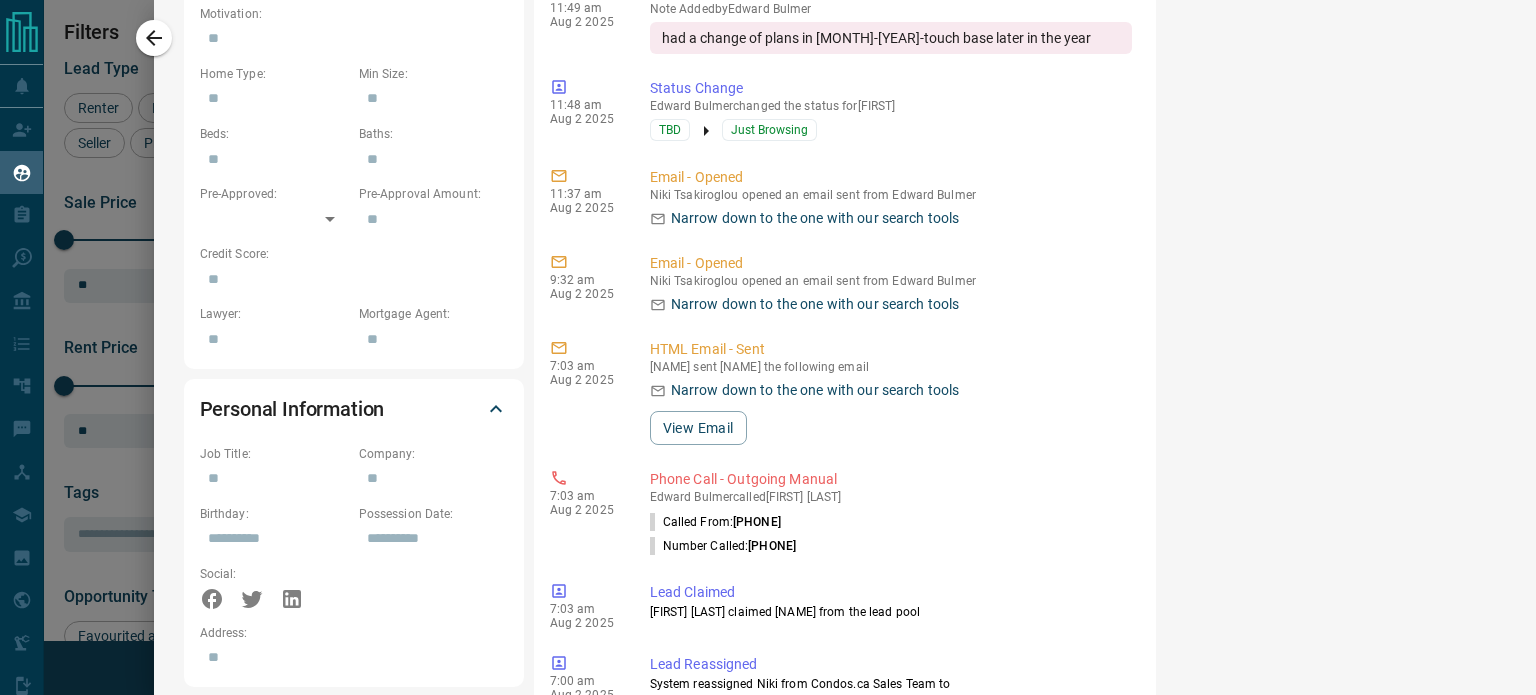 scroll, scrollTop: 0, scrollLeft: 0, axis: both 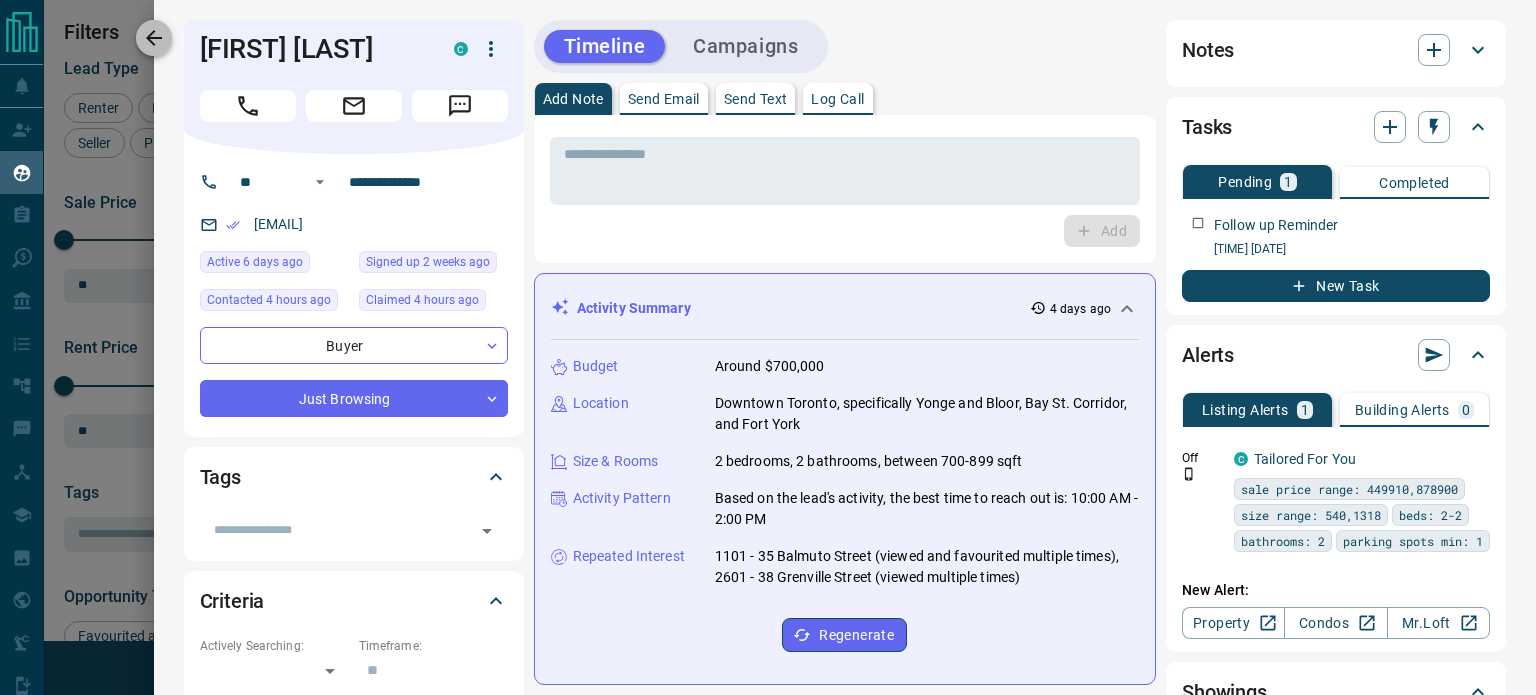 click at bounding box center (154, 38) 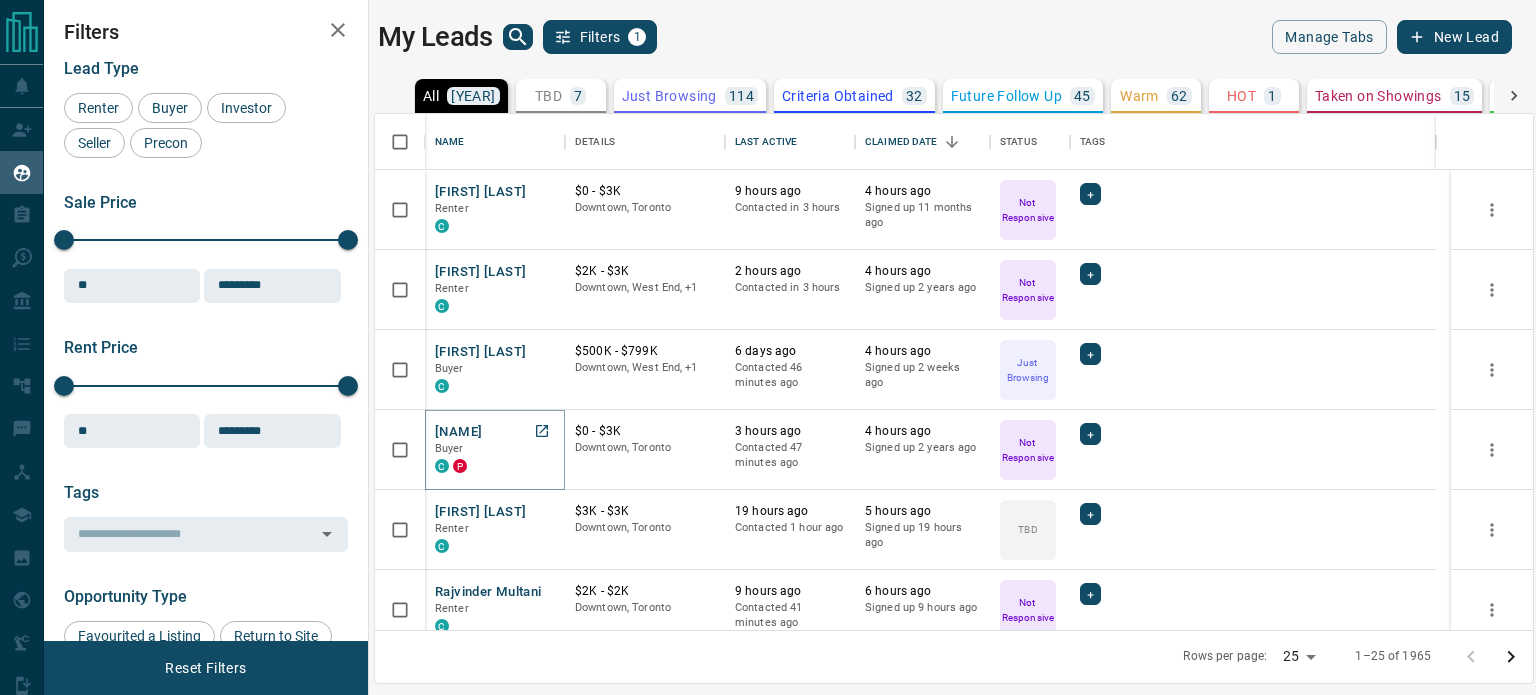 click on "[NAME]" at bounding box center (458, 432) 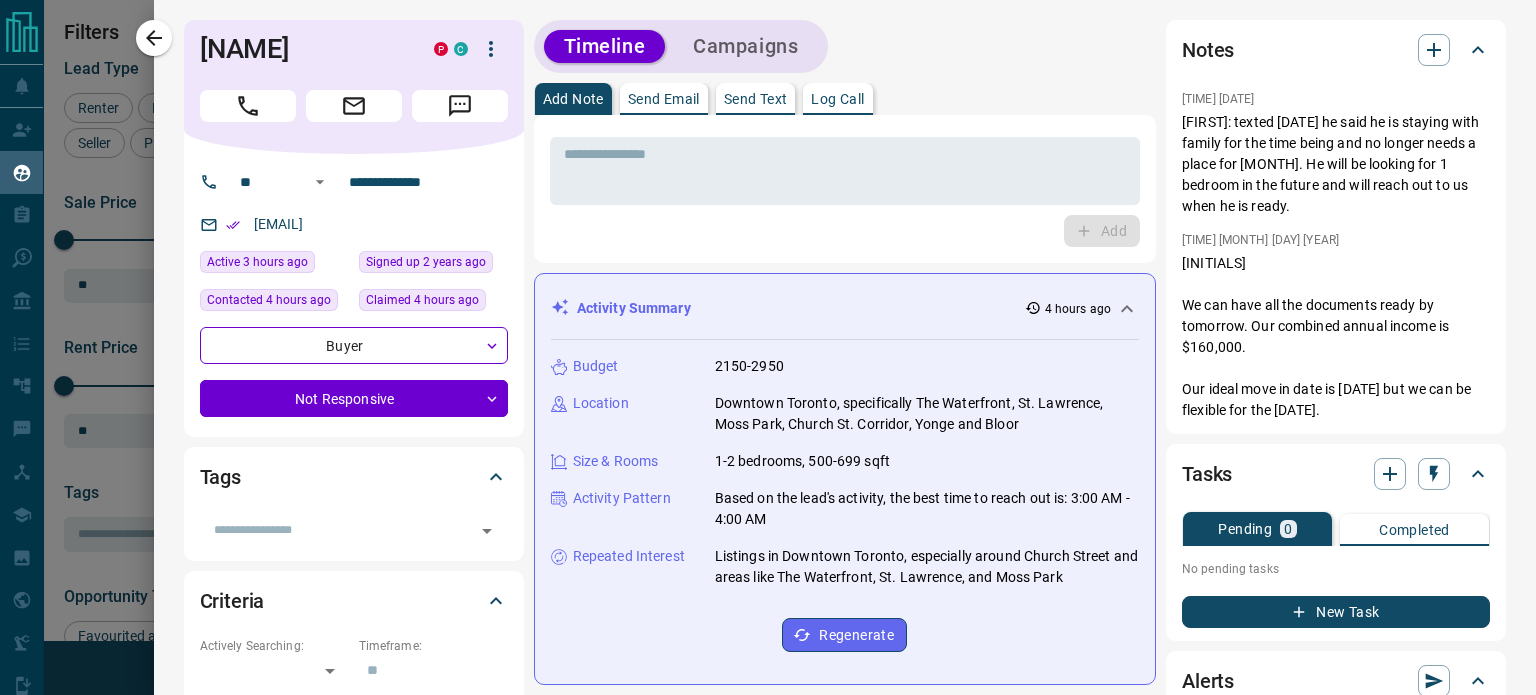 click on "Send Text" at bounding box center (756, 99) 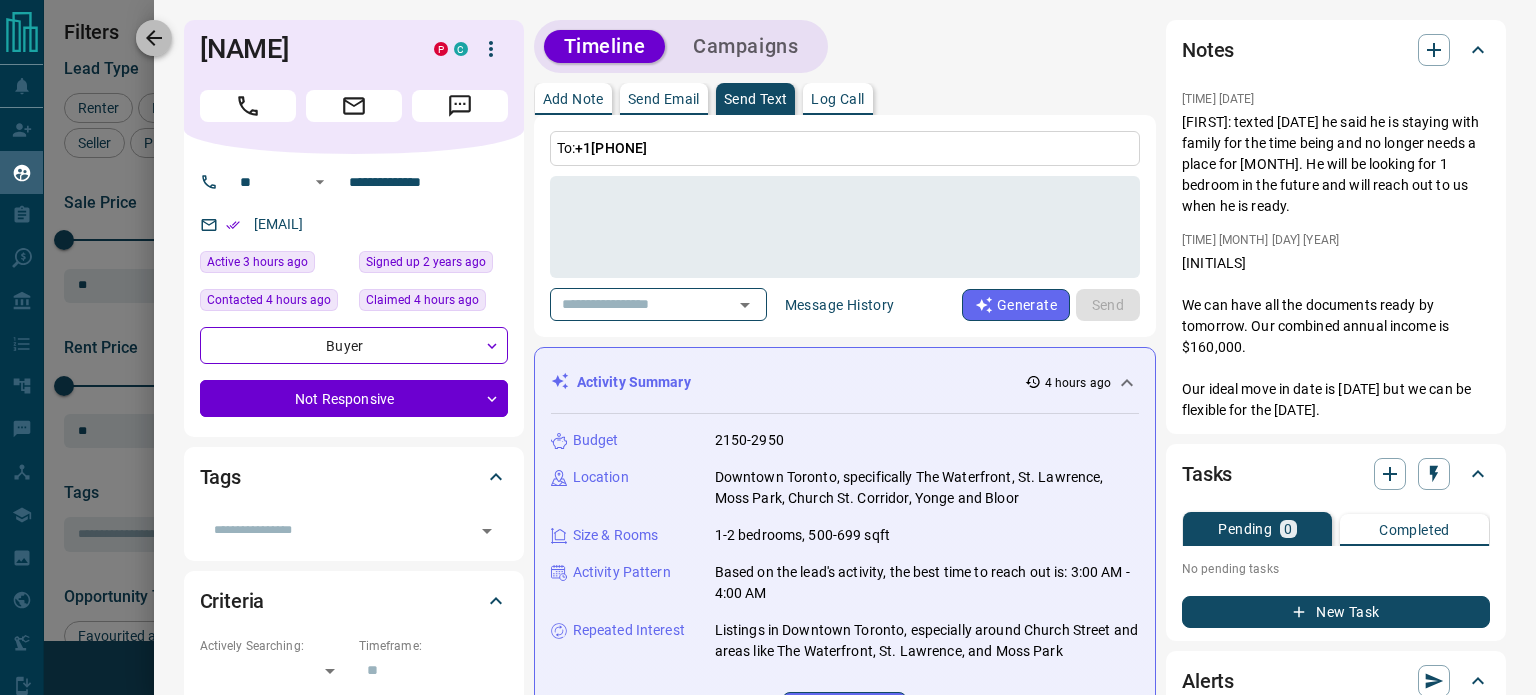 click at bounding box center [154, 38] 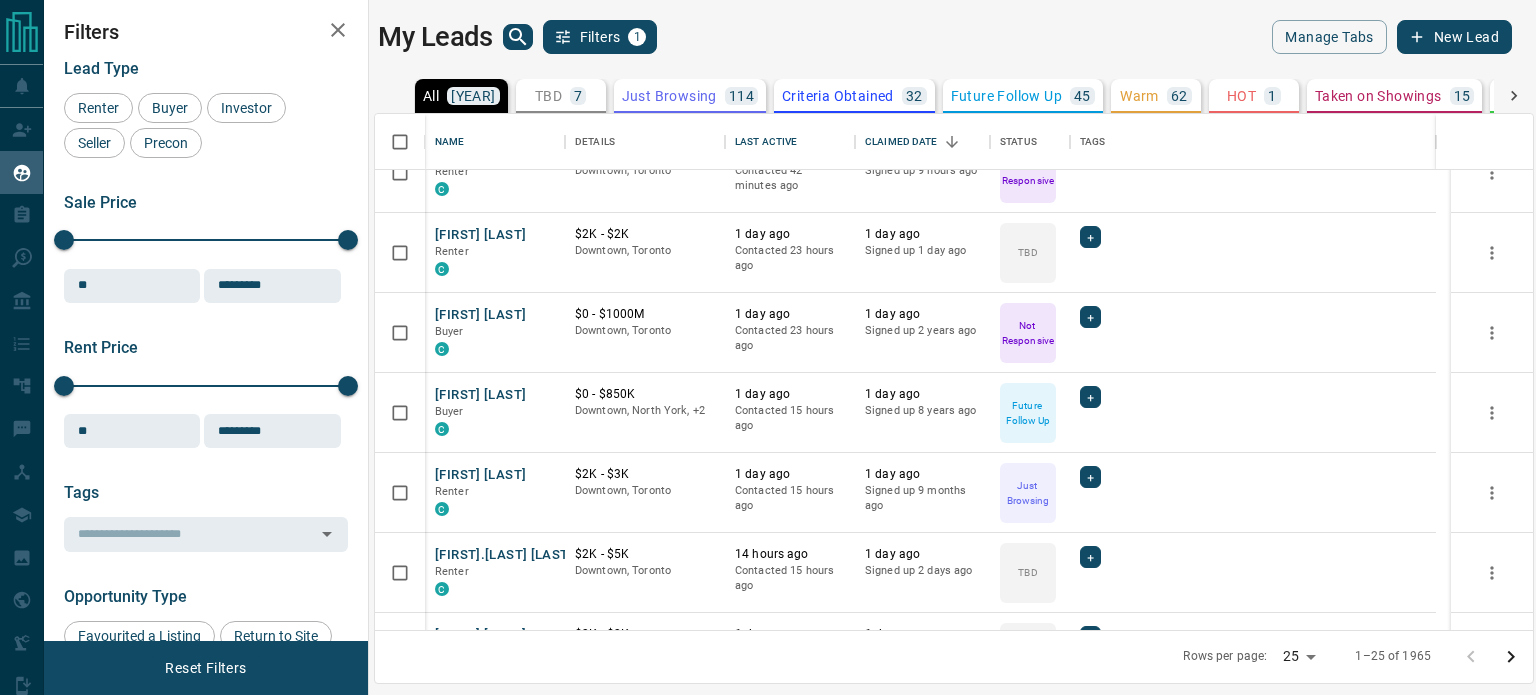 scroll, scrollTop: 437, scrollLeft: 0, axis: vertical 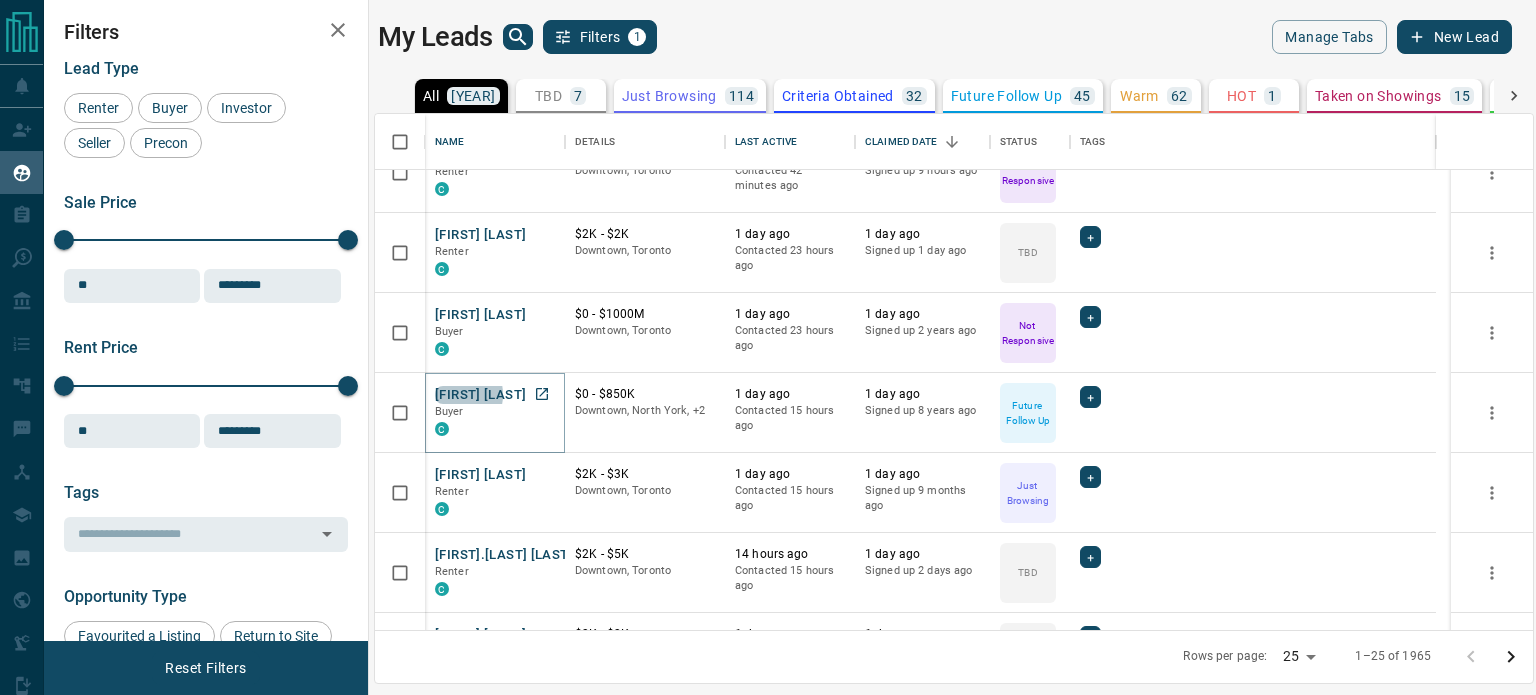 click on "[FIRST] [LAST]" at bounding box center (480, 395) 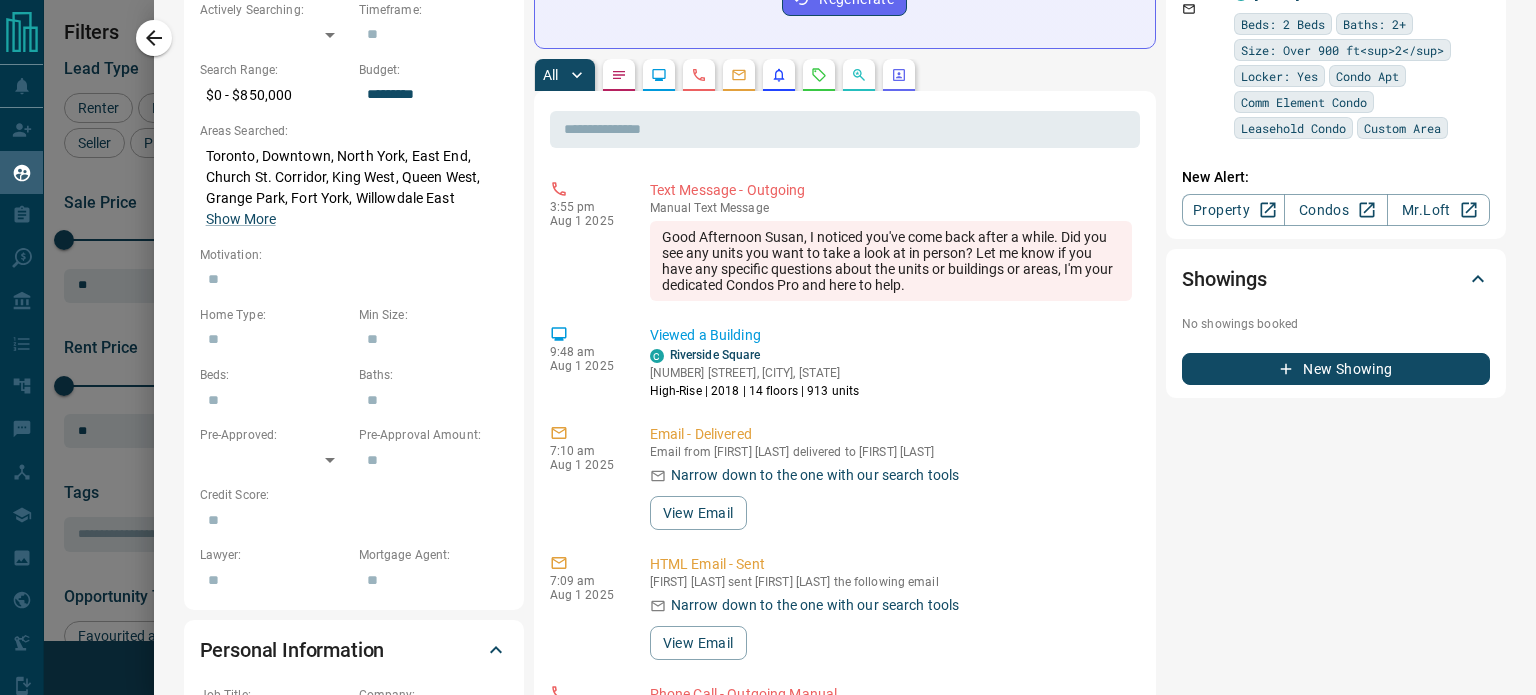 scroll, scrollTop: 628, scrollLeft: 0, axis: vertical 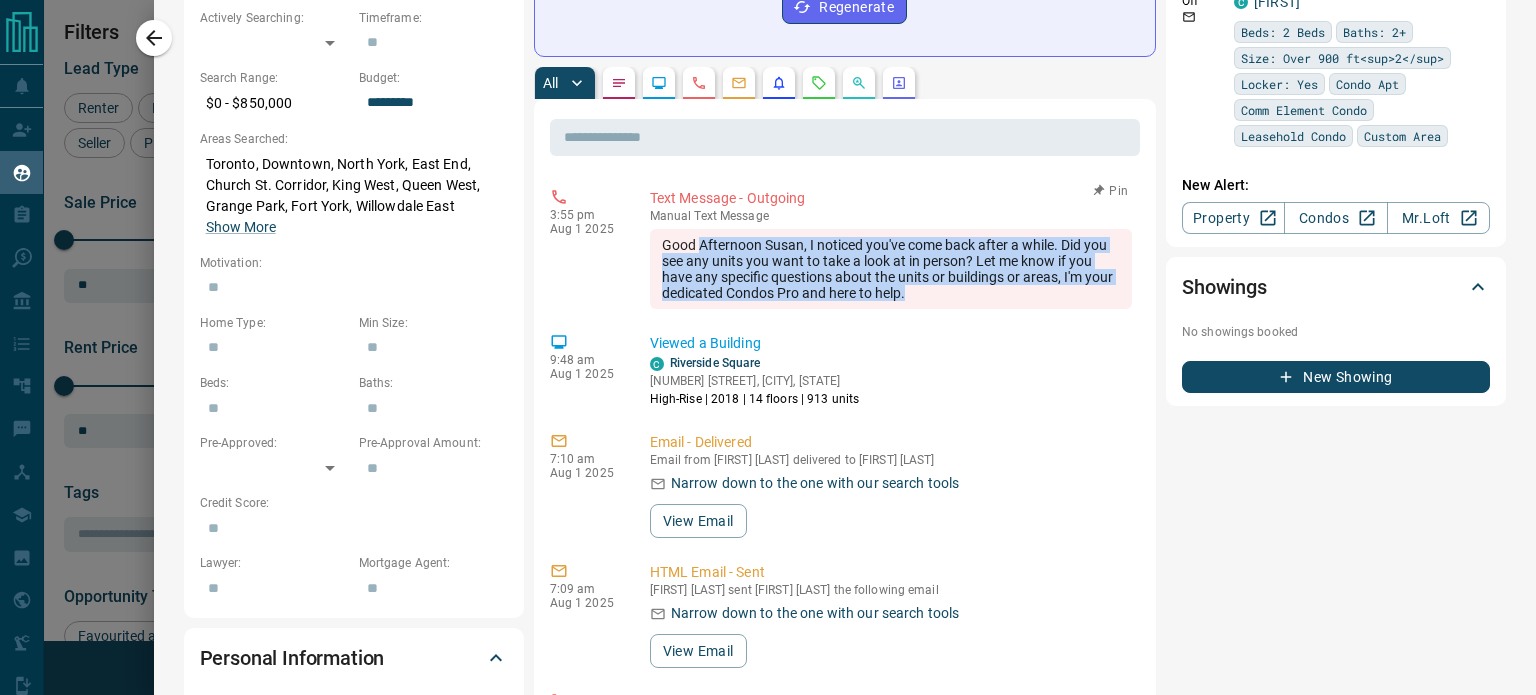 drag, startPoint x: 1003, startPoint y: 305, endPoint x: 492, endPoint y: 155, distance: 532.5608 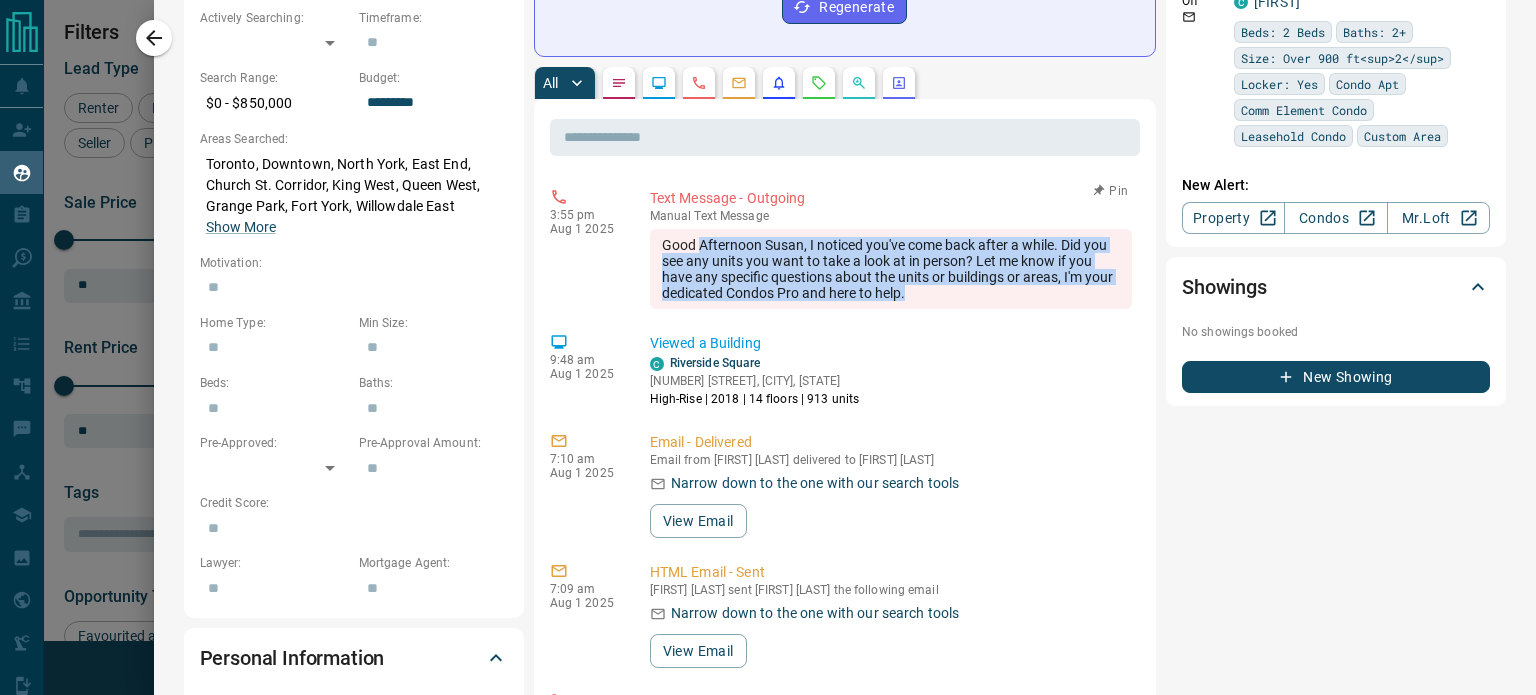 click on "Good Afternoon Susan, I noticed you've come back after a while. Did you see any units you want to take a look at in person? Let me know if you have any specific questions about the units or buildings or areas, I'm your dedicated Condos Pro and here to help." at bounding box center [891, 269] 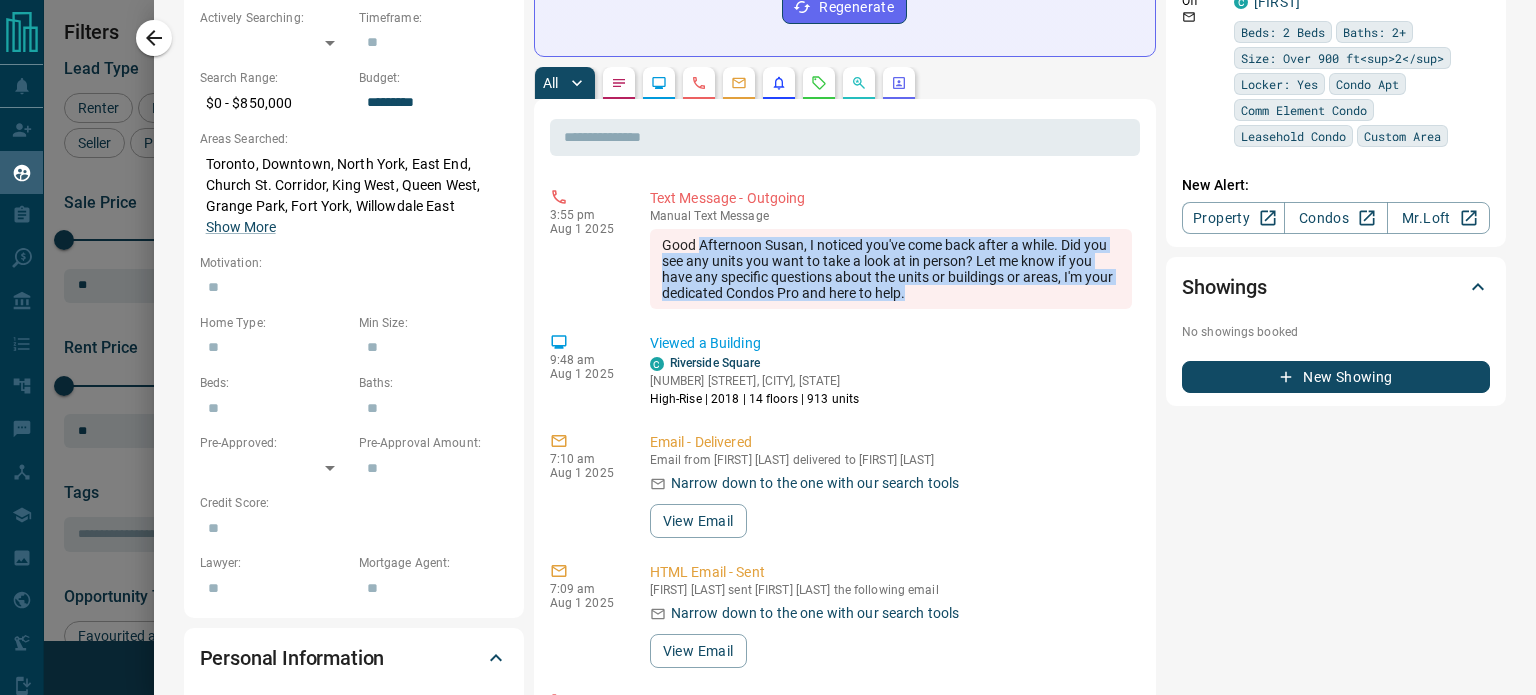 drag, startPoint x: 158, startPoint y: 38, endPoint x: 1176, endPoint y: 356, distance: 1066.5121 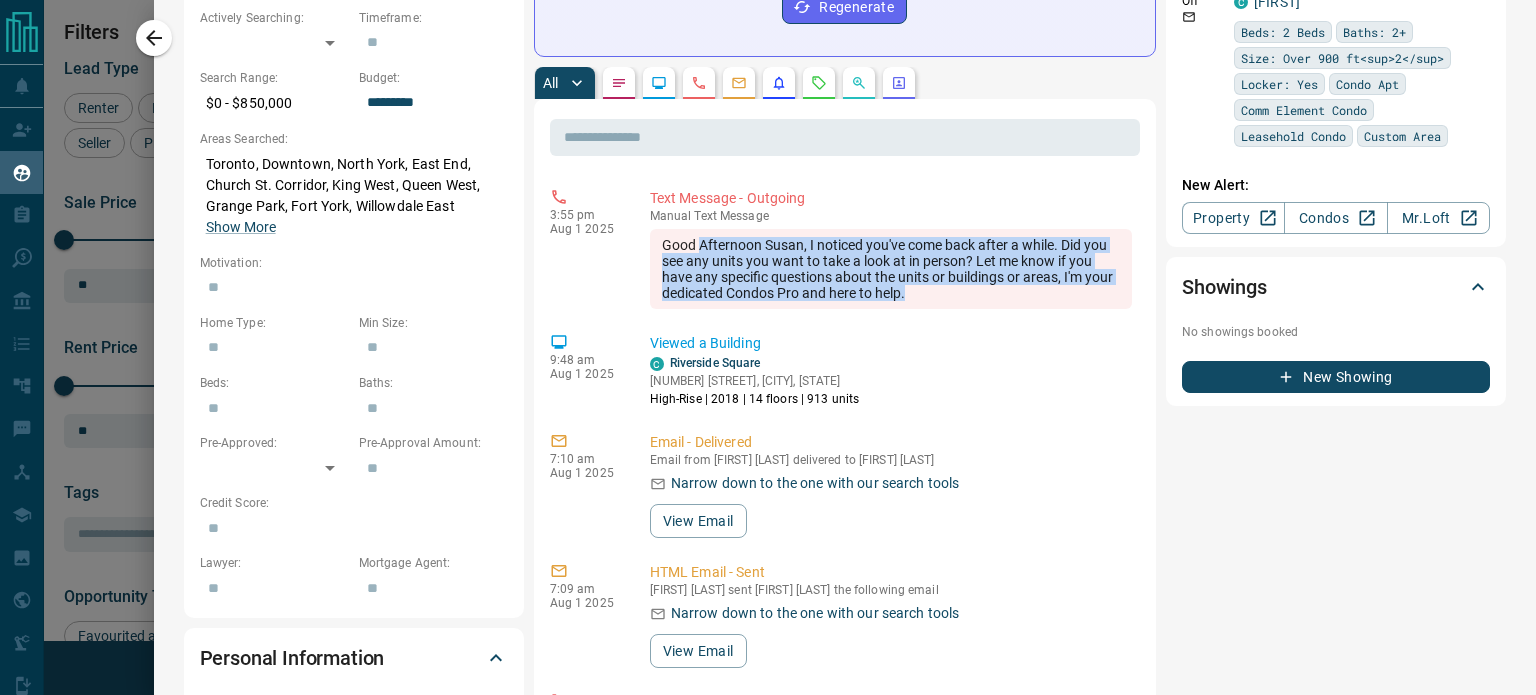 click 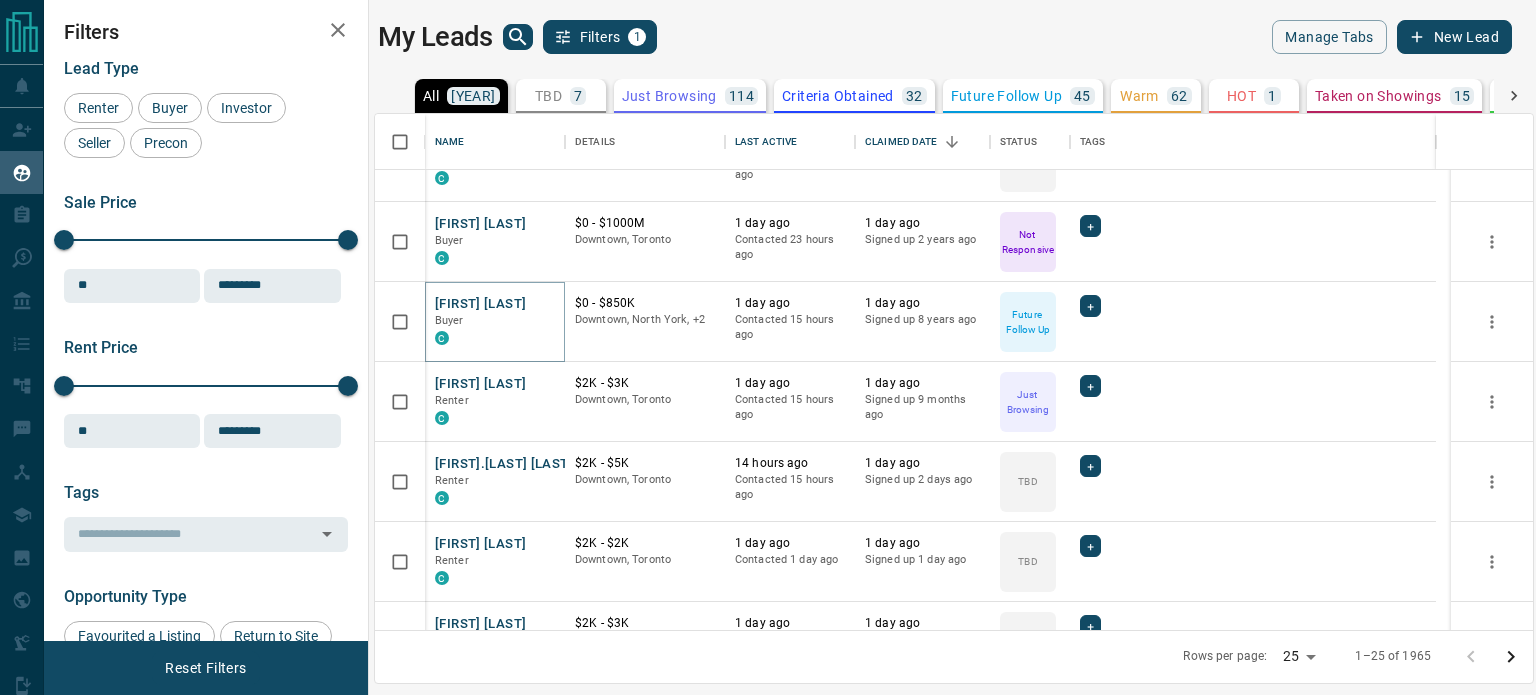 scroll, scrollTop: 562, scrollLeft: 0, axis: vertical 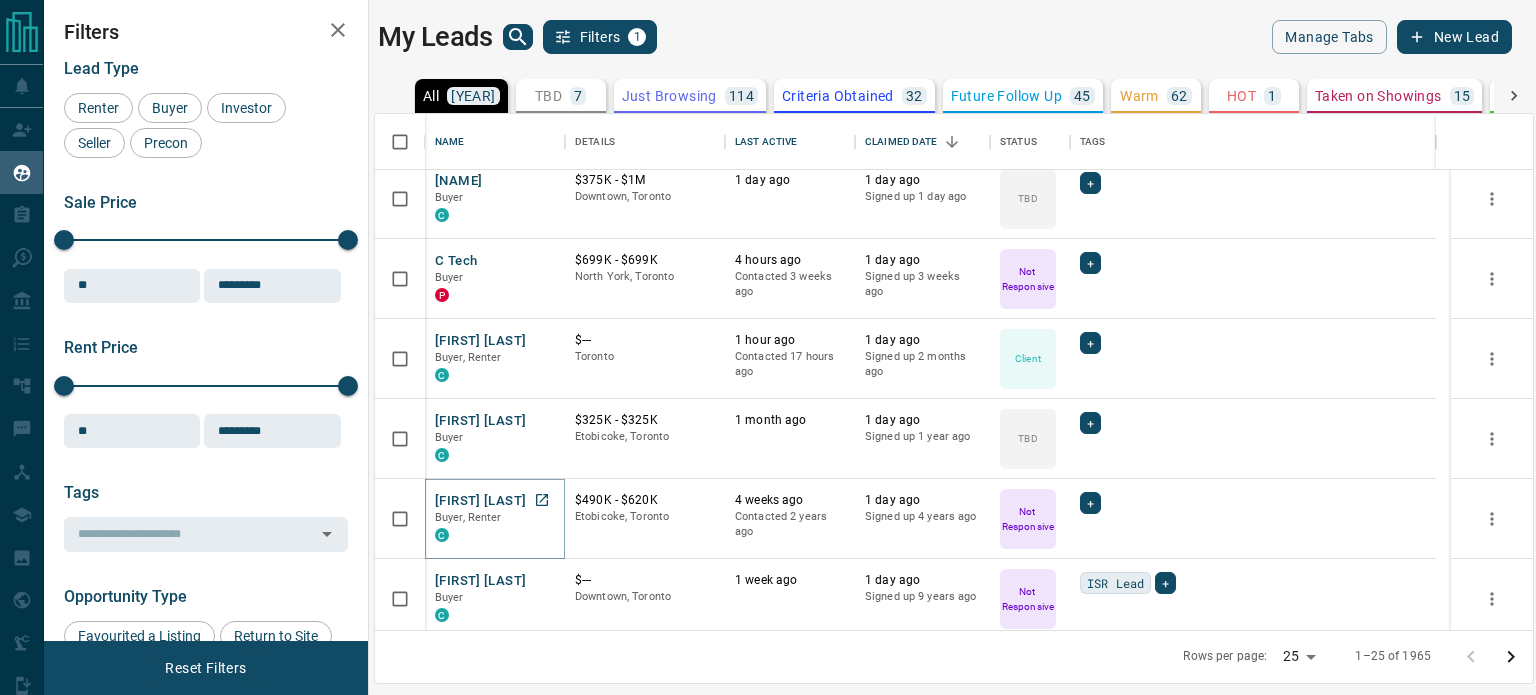 click on "[FIRST] [LAST]" at bounding box center [480, 501] 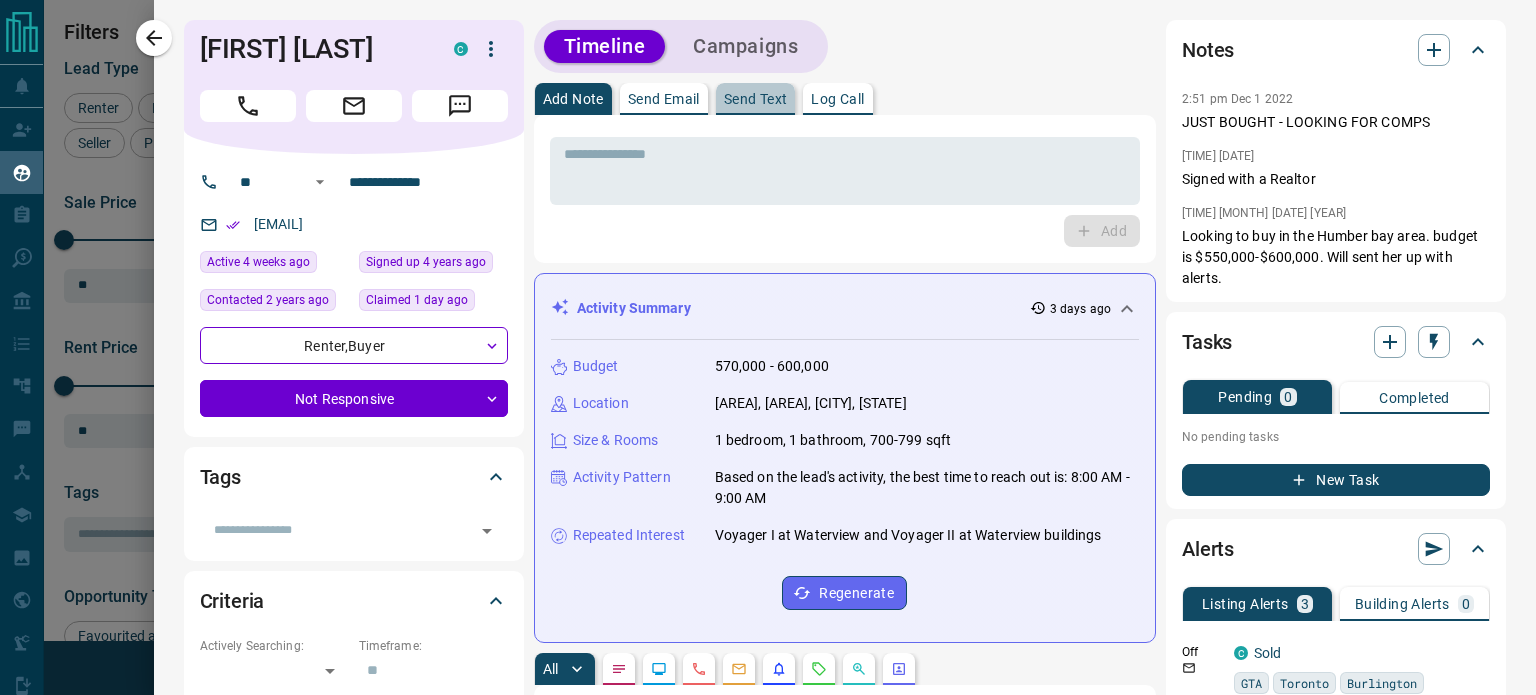 click on "Send Text" at bounding box center [756, 99] 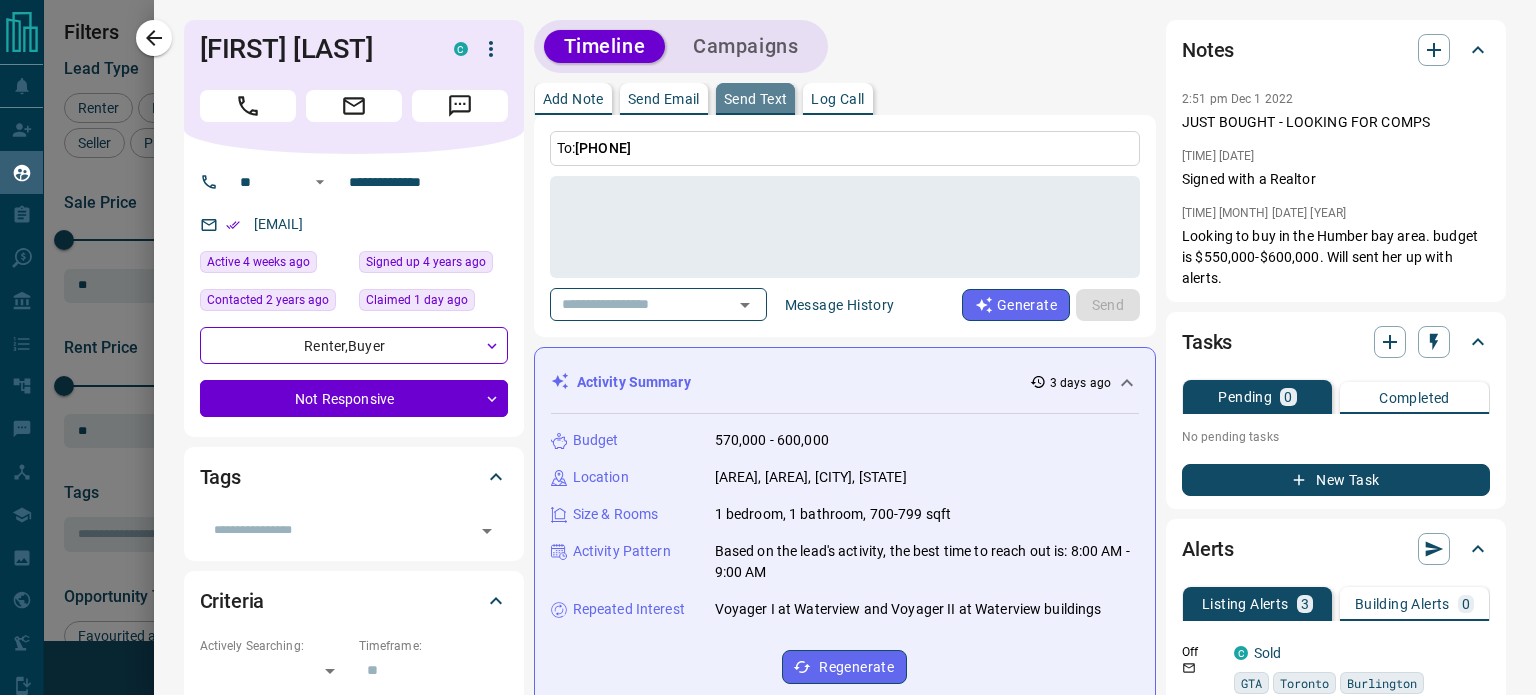 click on "Send Text" at bounding box center [756, 99] 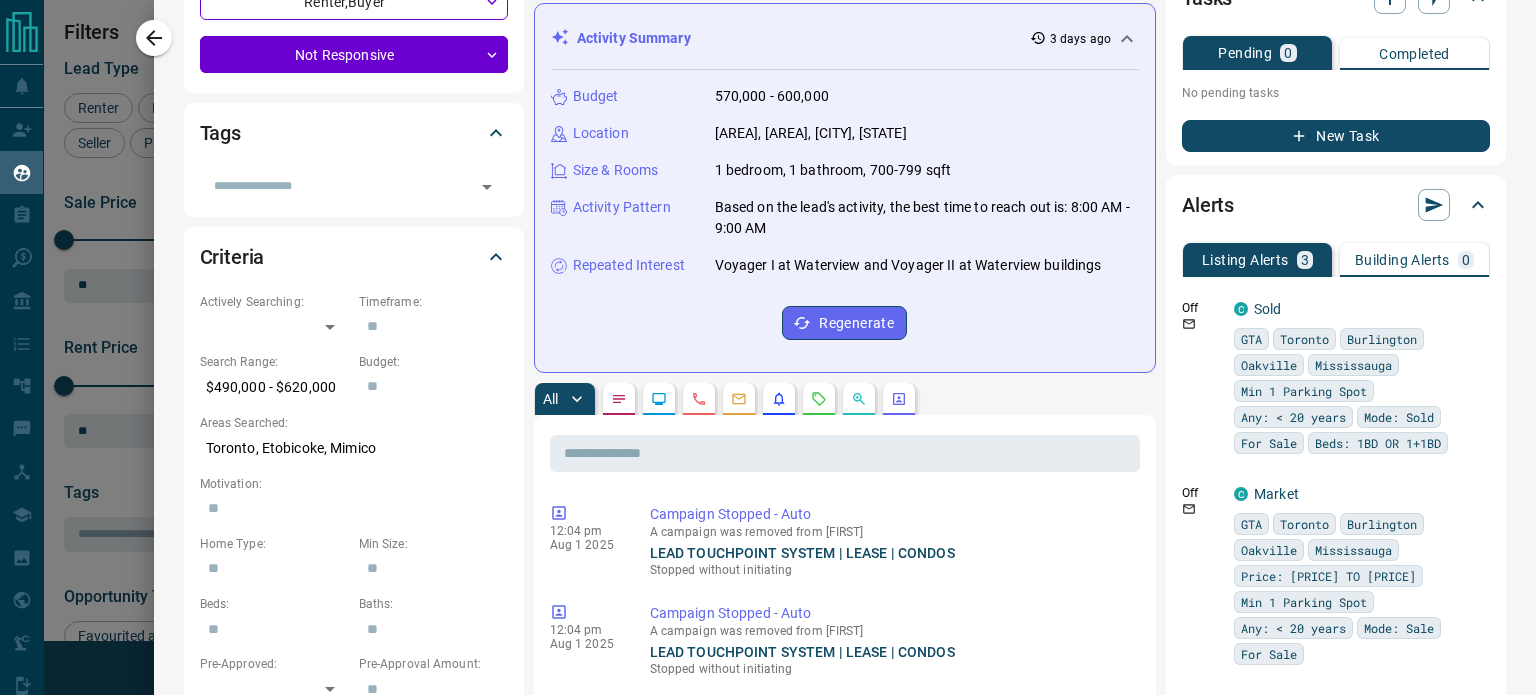 scroll, scrollTop: 675, scrollLeft: 0, axis: vertical 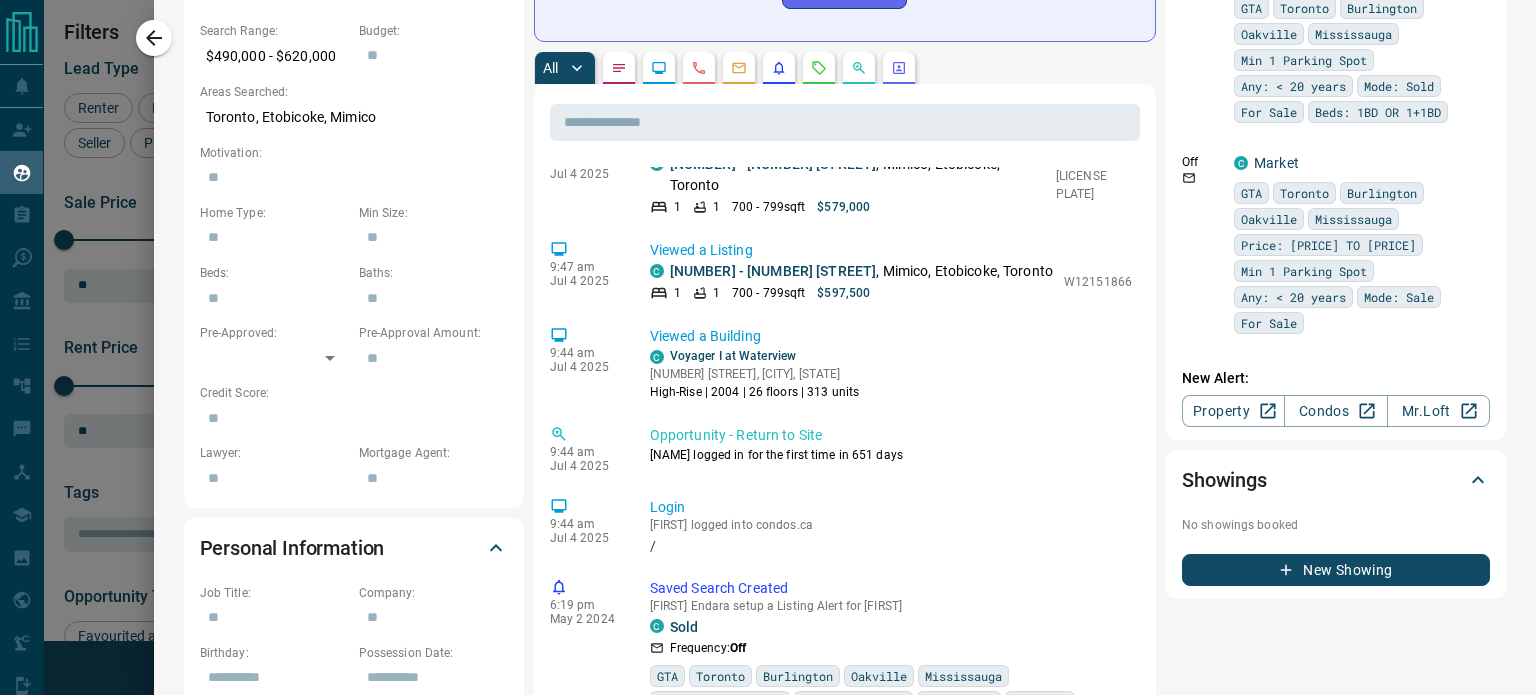 click 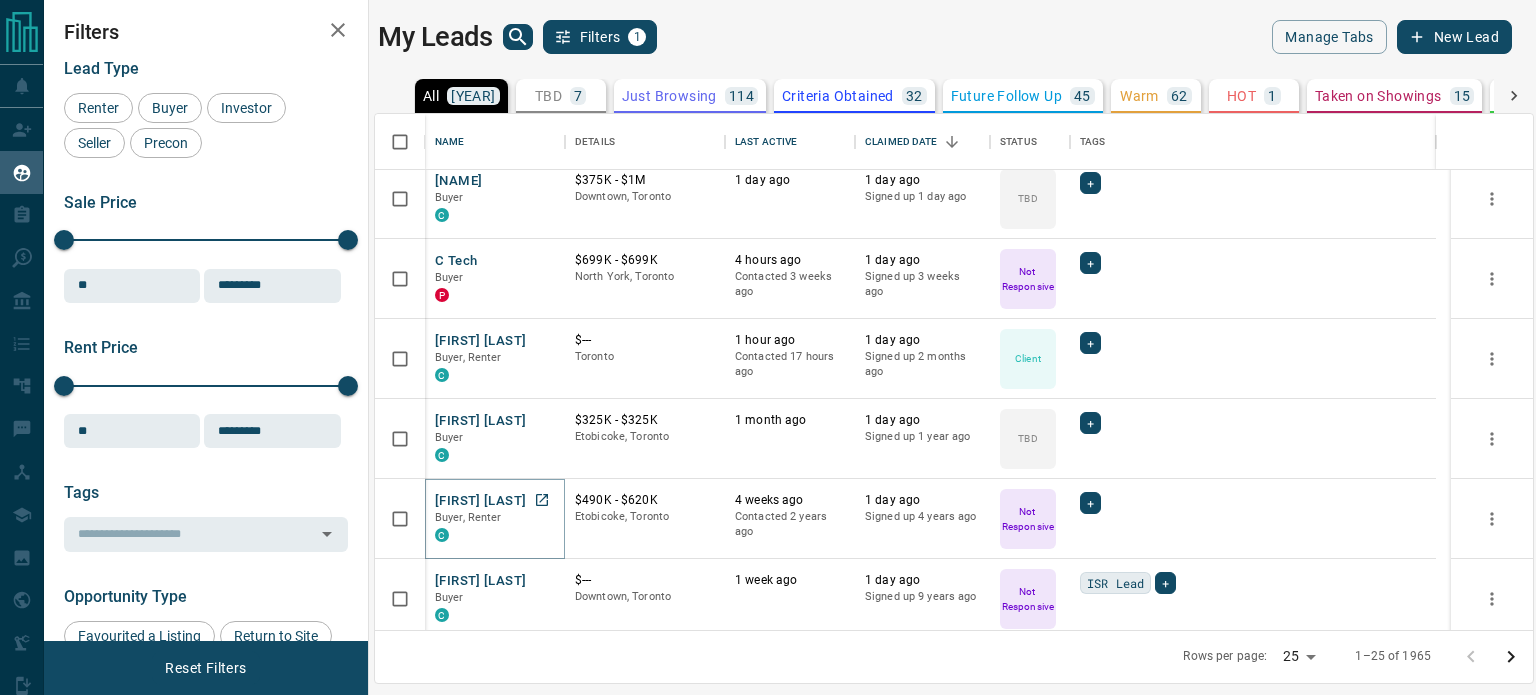 click on "[FIRST] [LAST]" at bounding box center (480, 501) 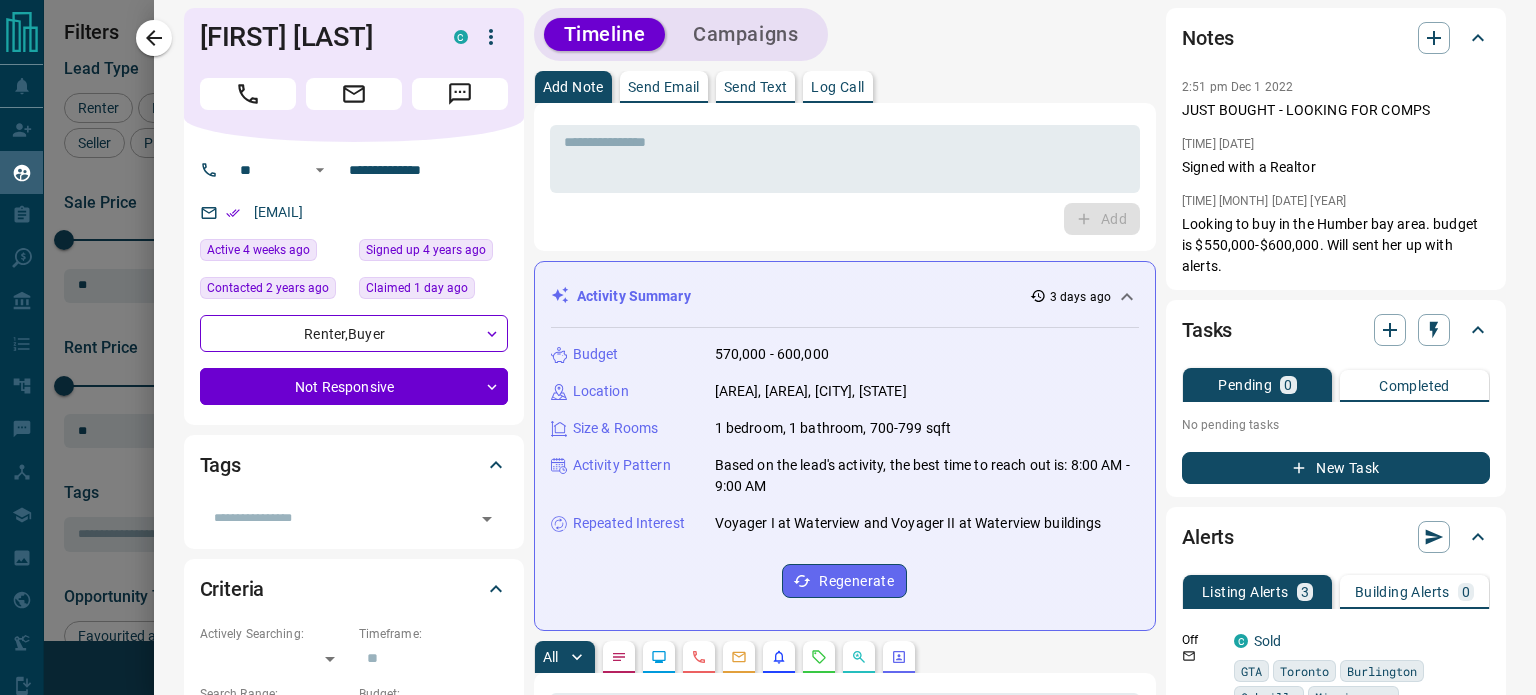 scroll, scrollTop: 0, scrollLeft: 0, axis: both 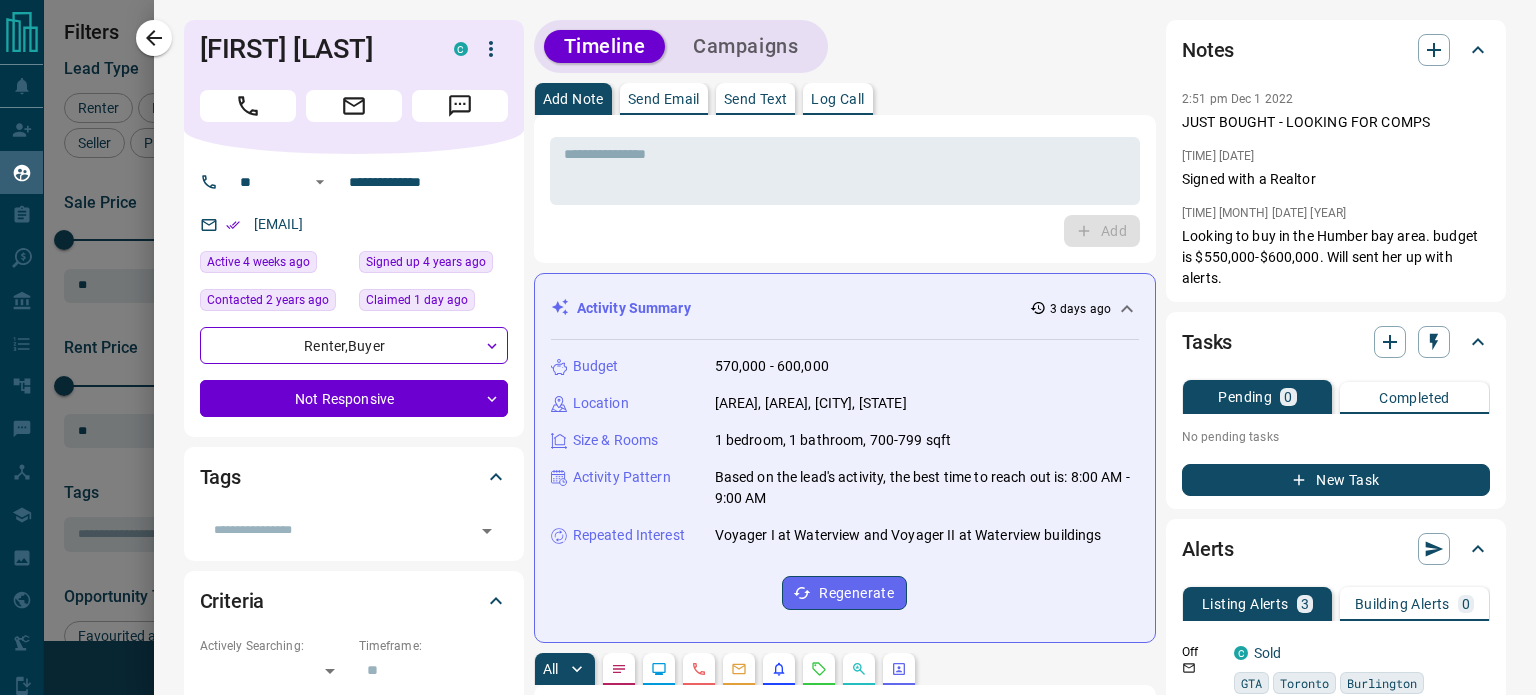 click on "Send Text" at bounding box center [756, 99] 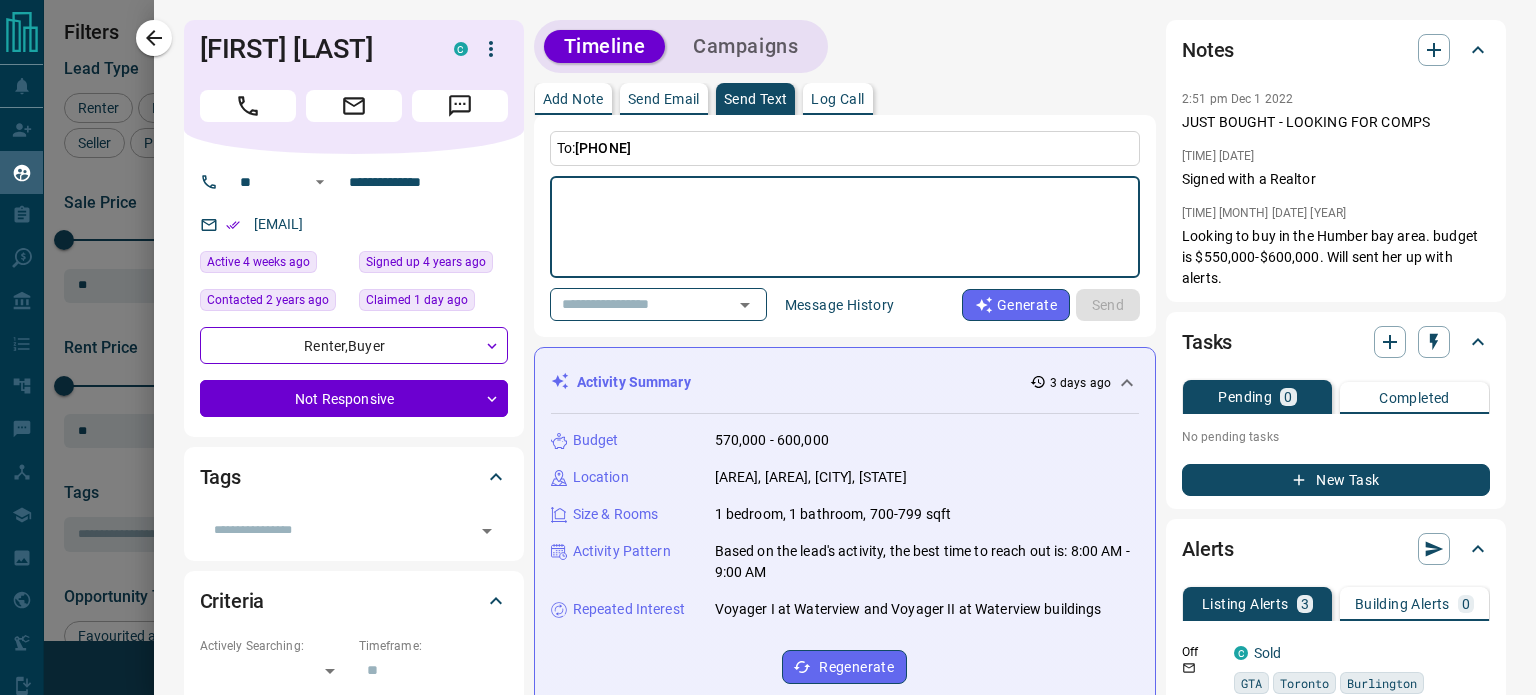 click at bounding box center (845, 227) 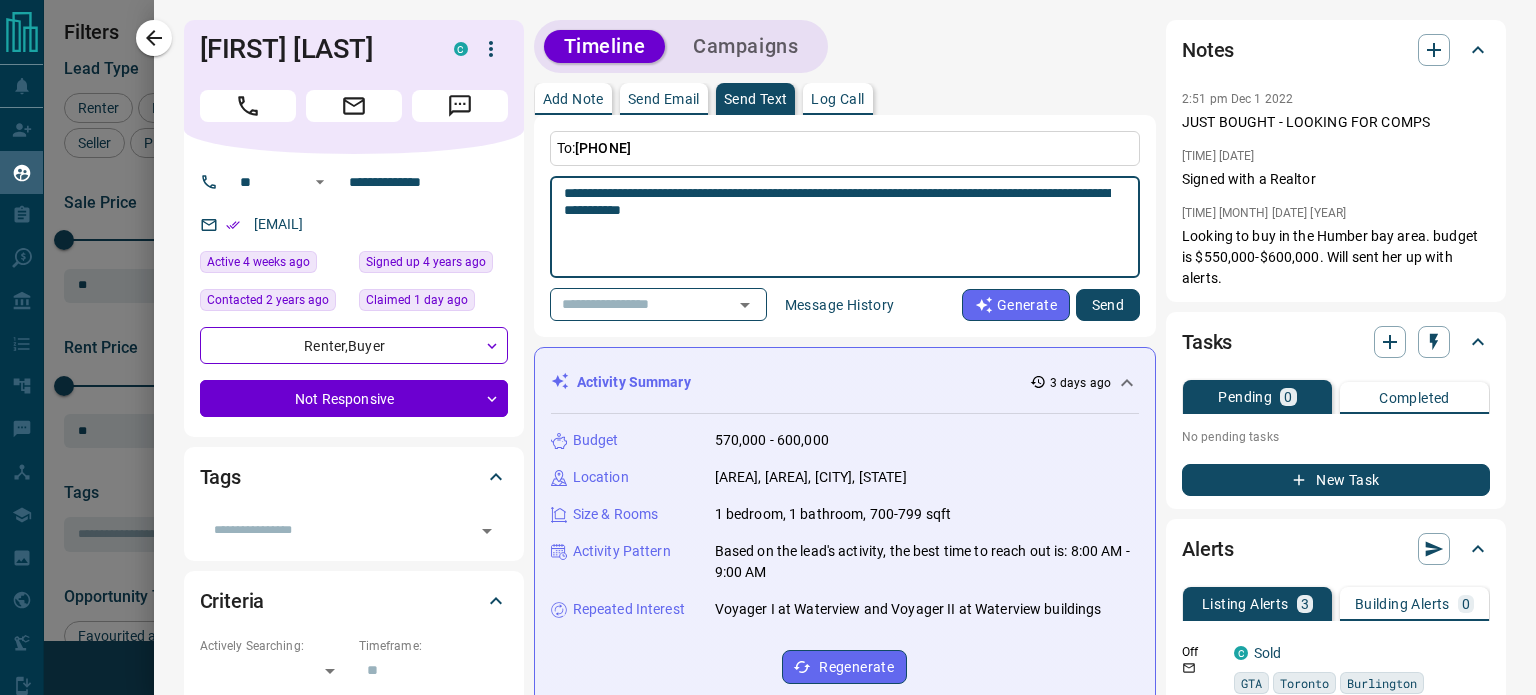 click on "**********" at bounding box center [837, 227] 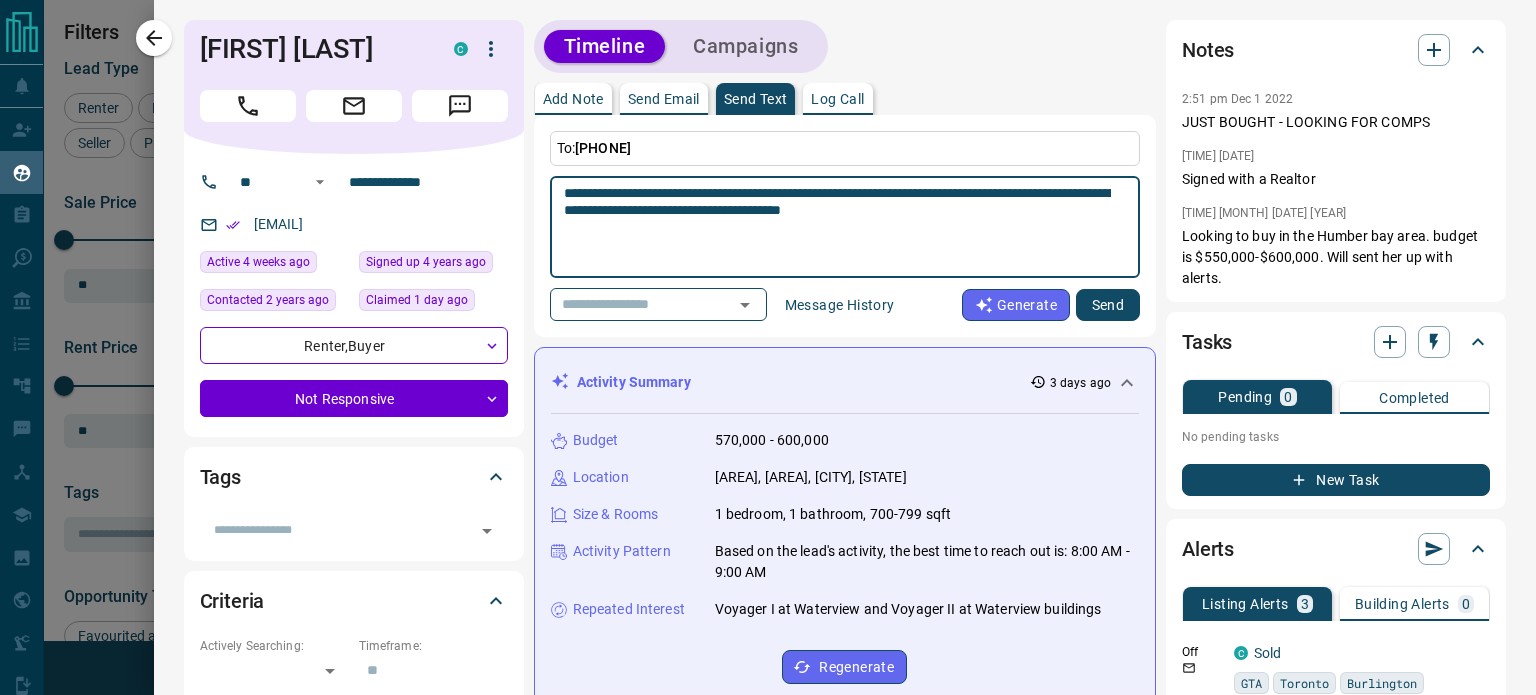 click on "**********" at bounding box center [837, 227] 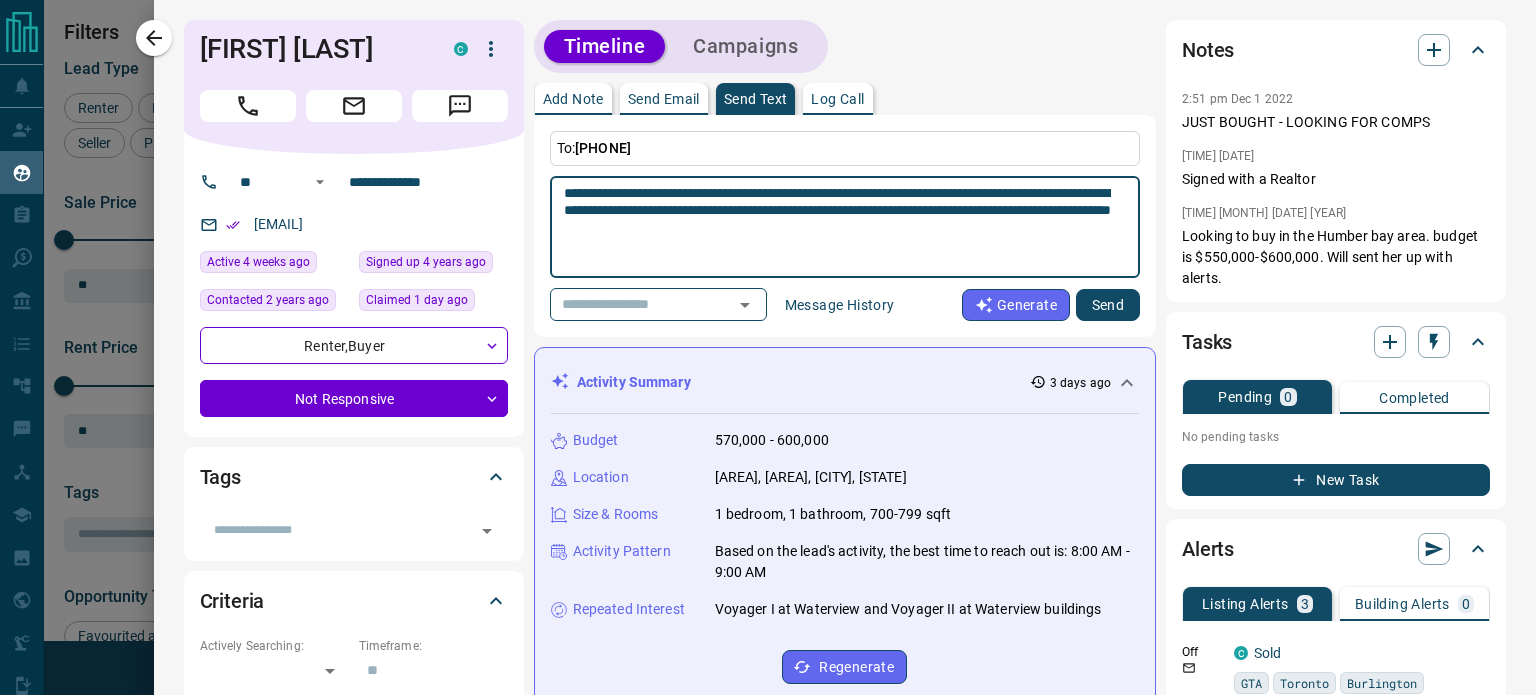 type on "**********" 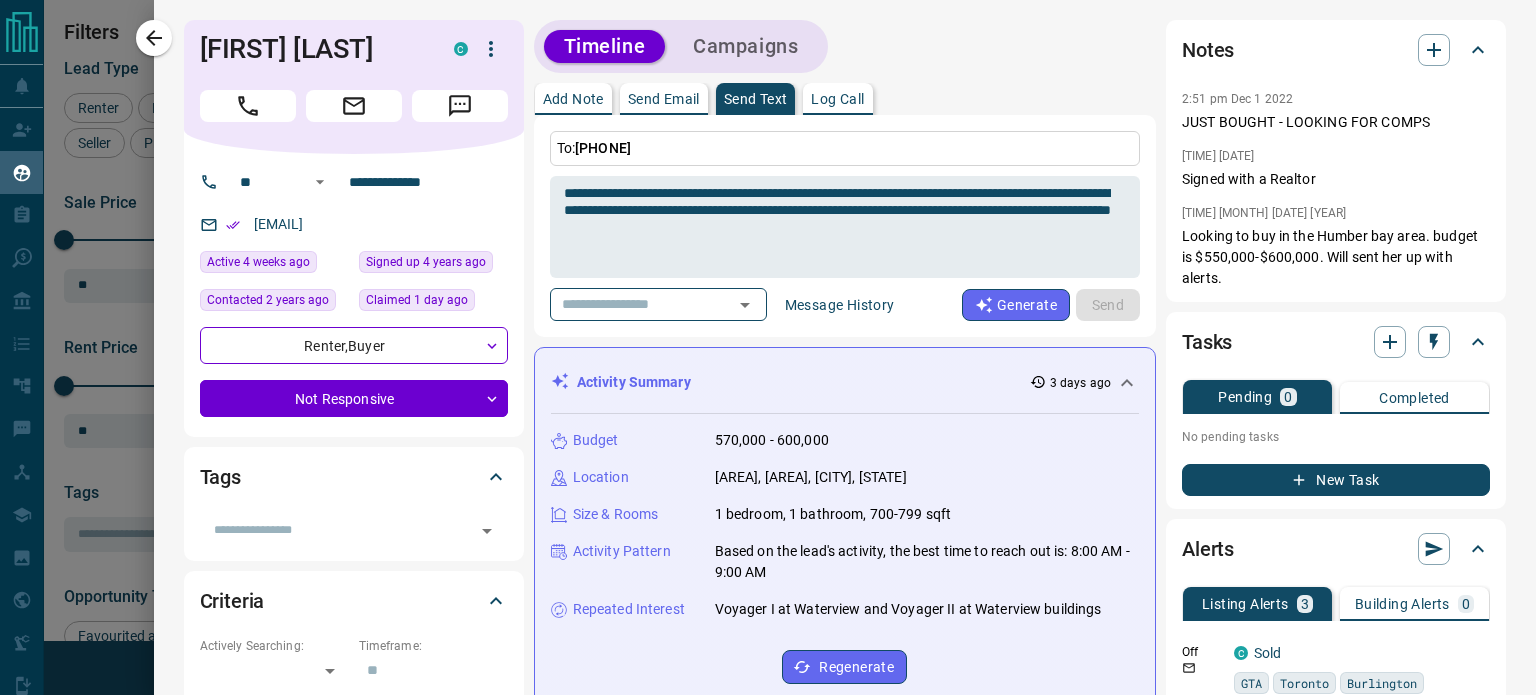 type 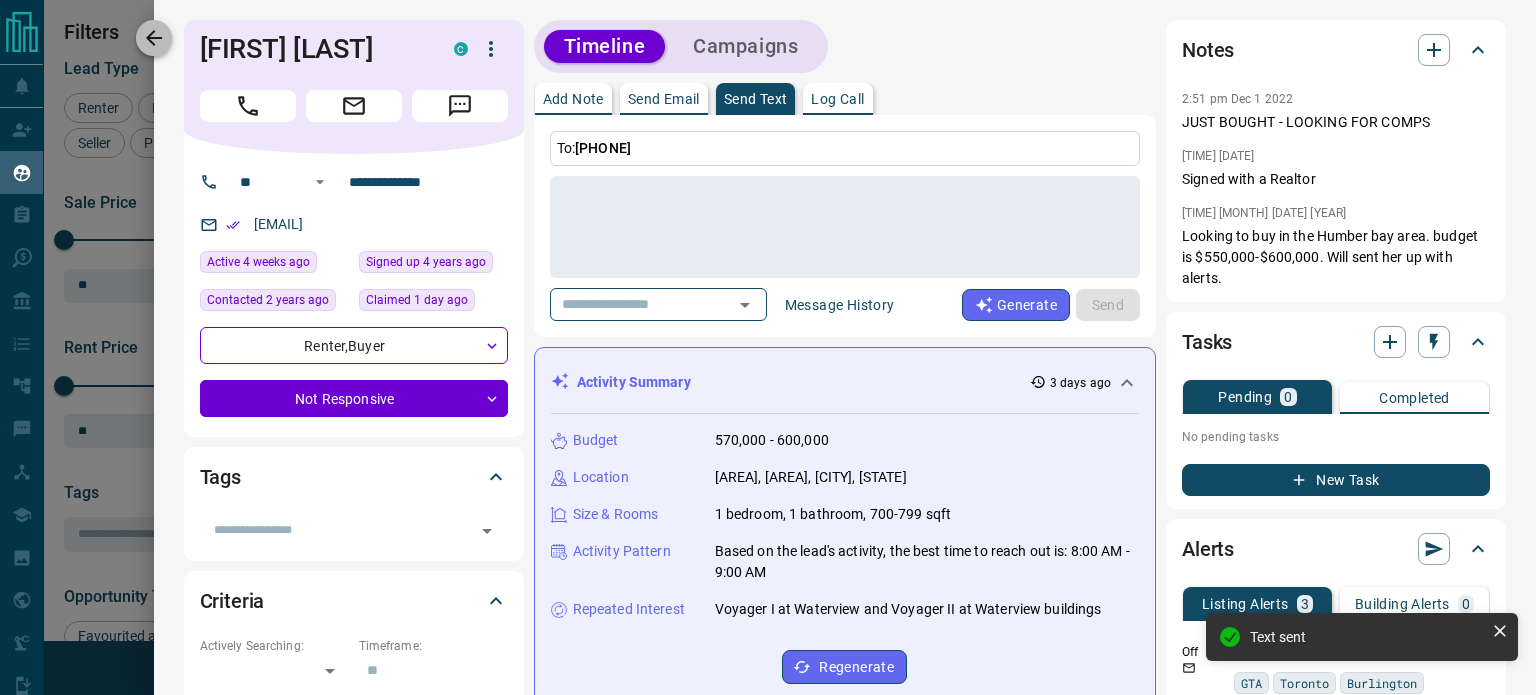 click 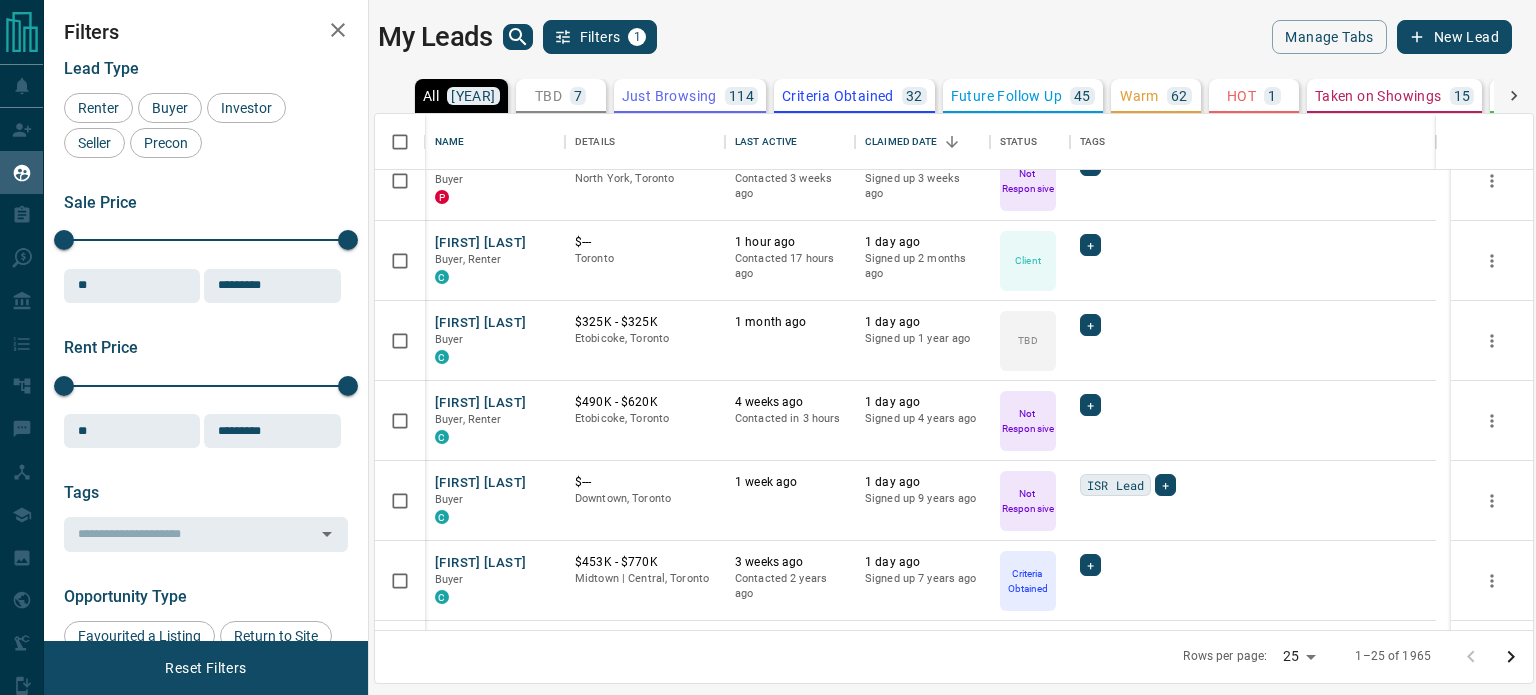 scroll, scrollTop: 1237, scrollLeft: 0, axis: vertical 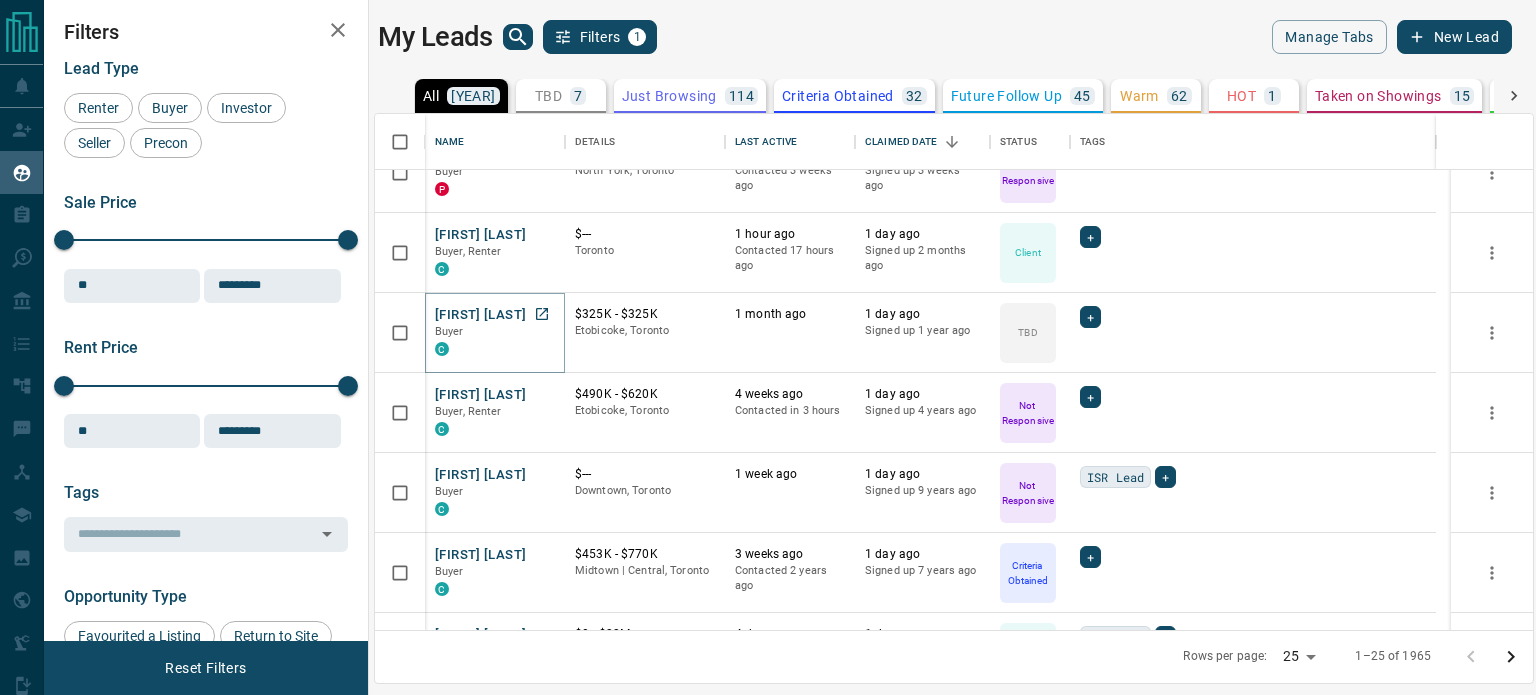 click on "[FIRST] [LAST]" at bounding box center [480, 315] 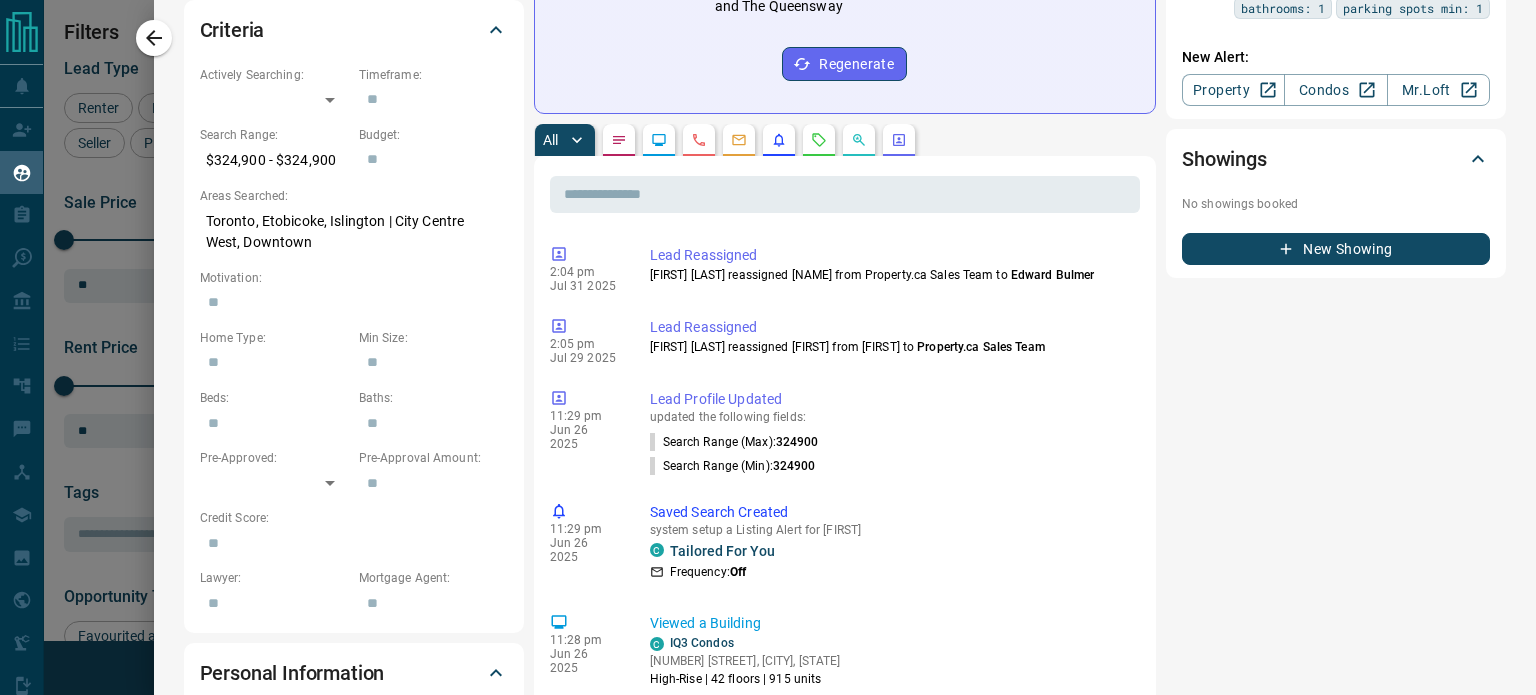 scroll, scrollTop: 0, scrollLeft: 0, axis: both 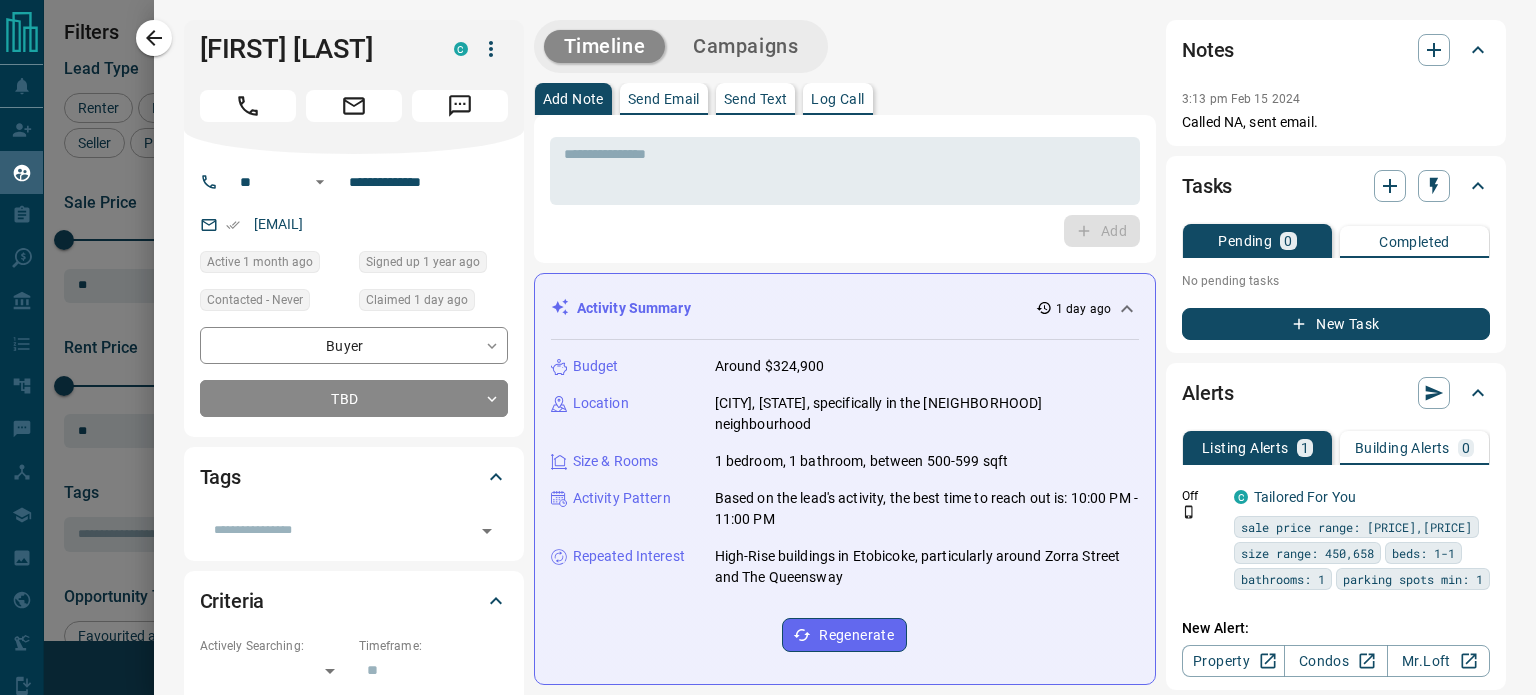 click on "Send Text" at bounding box center [756, 99] 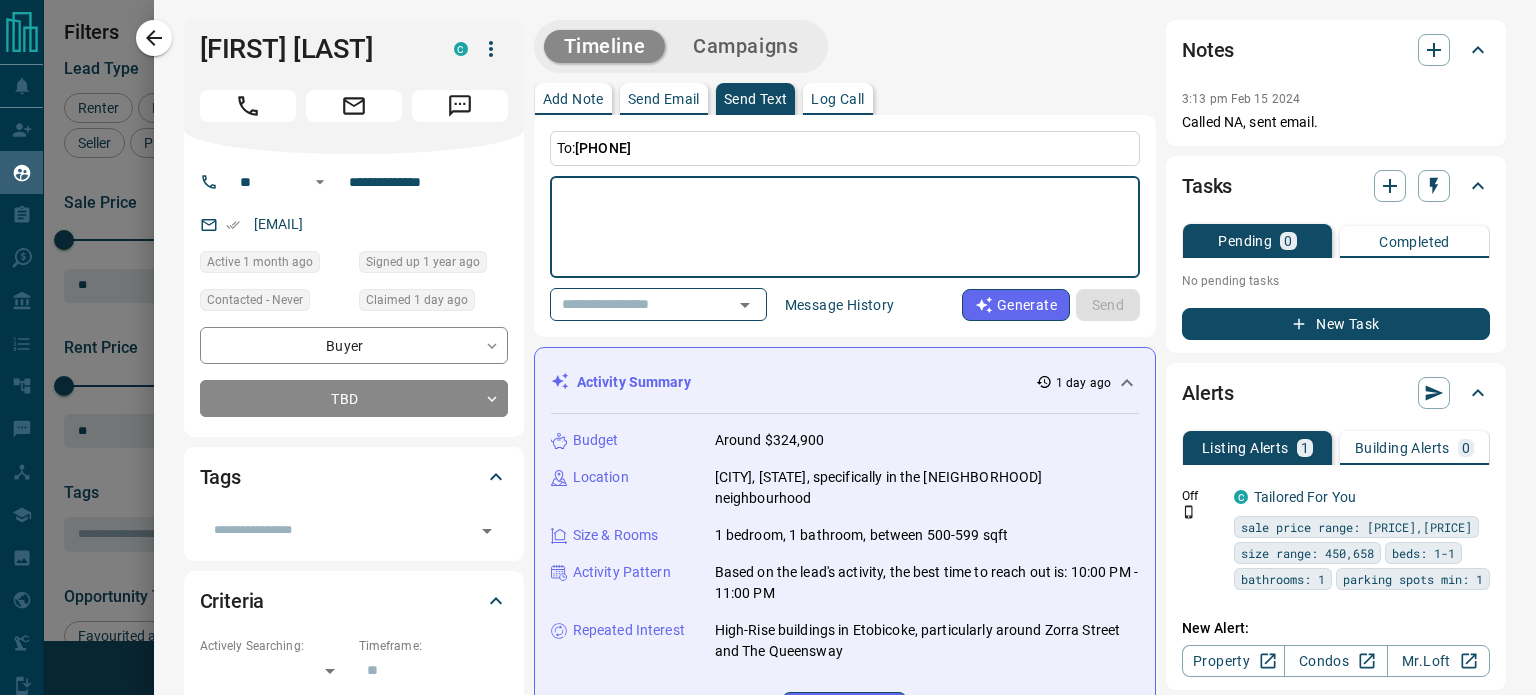 click at bounding box center [845, 227] 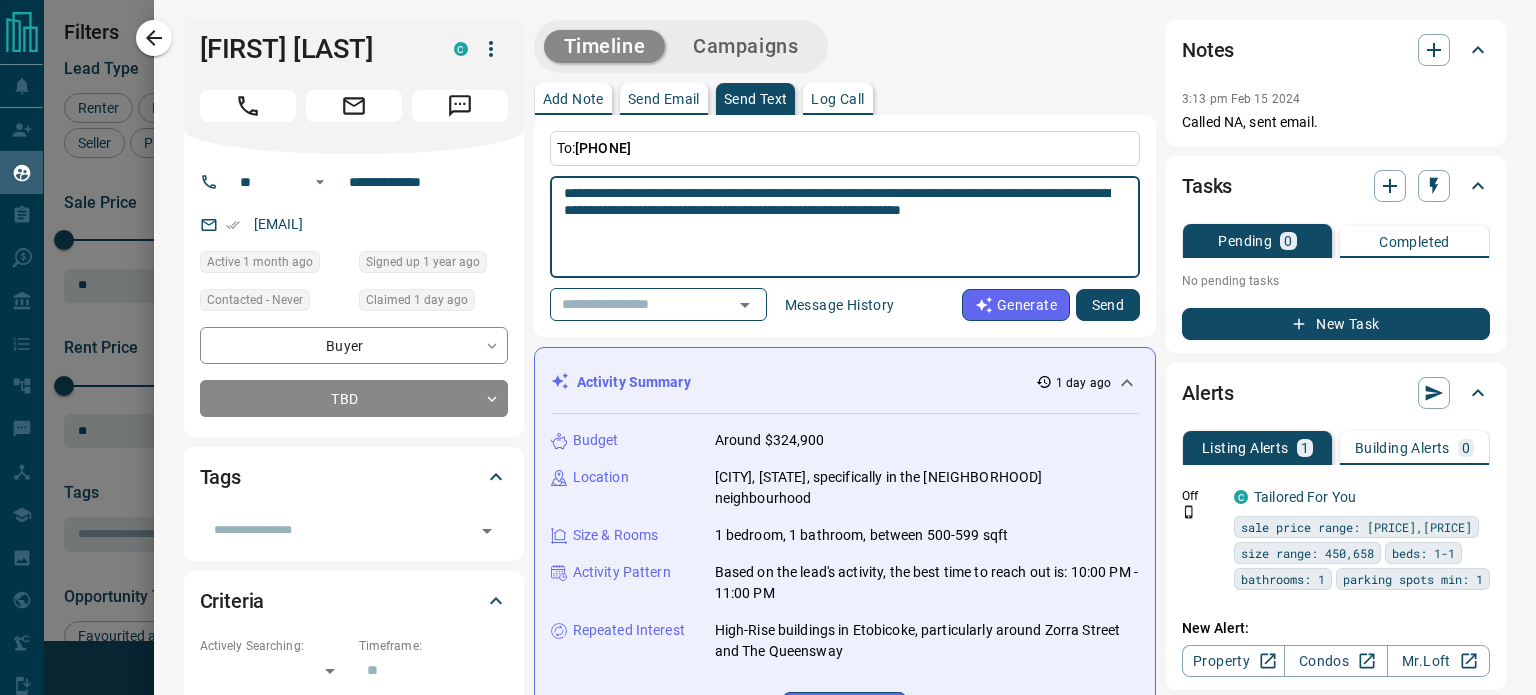 type on "**********" 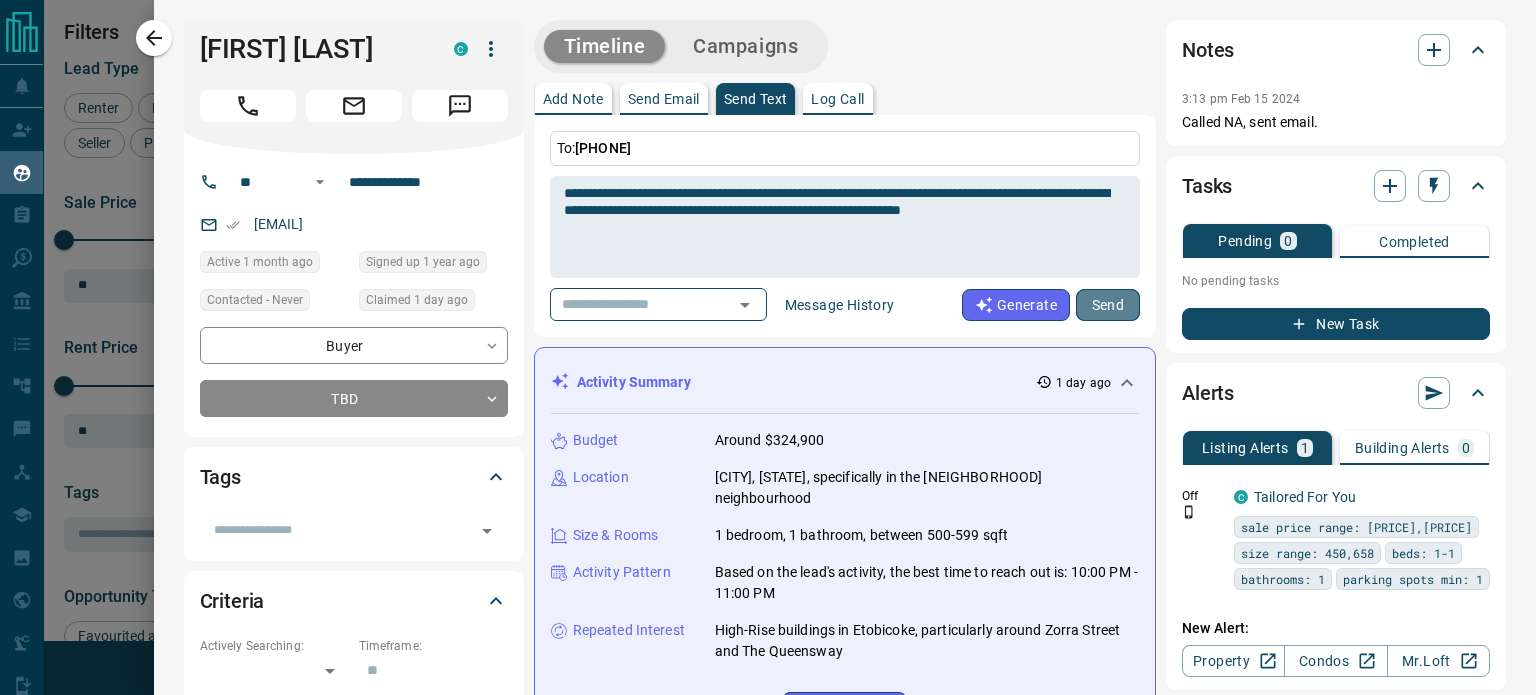 click on "Send" at bounding box center [1108, 305] 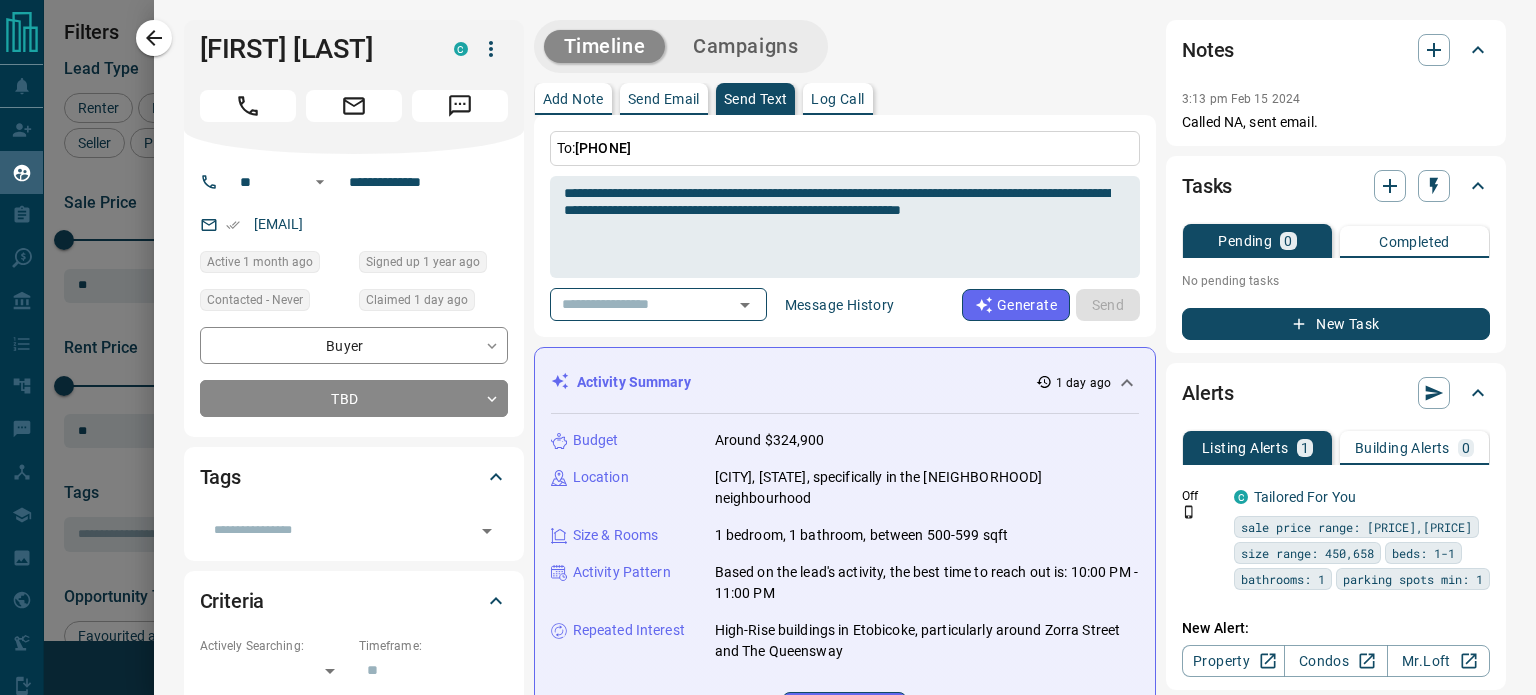 type 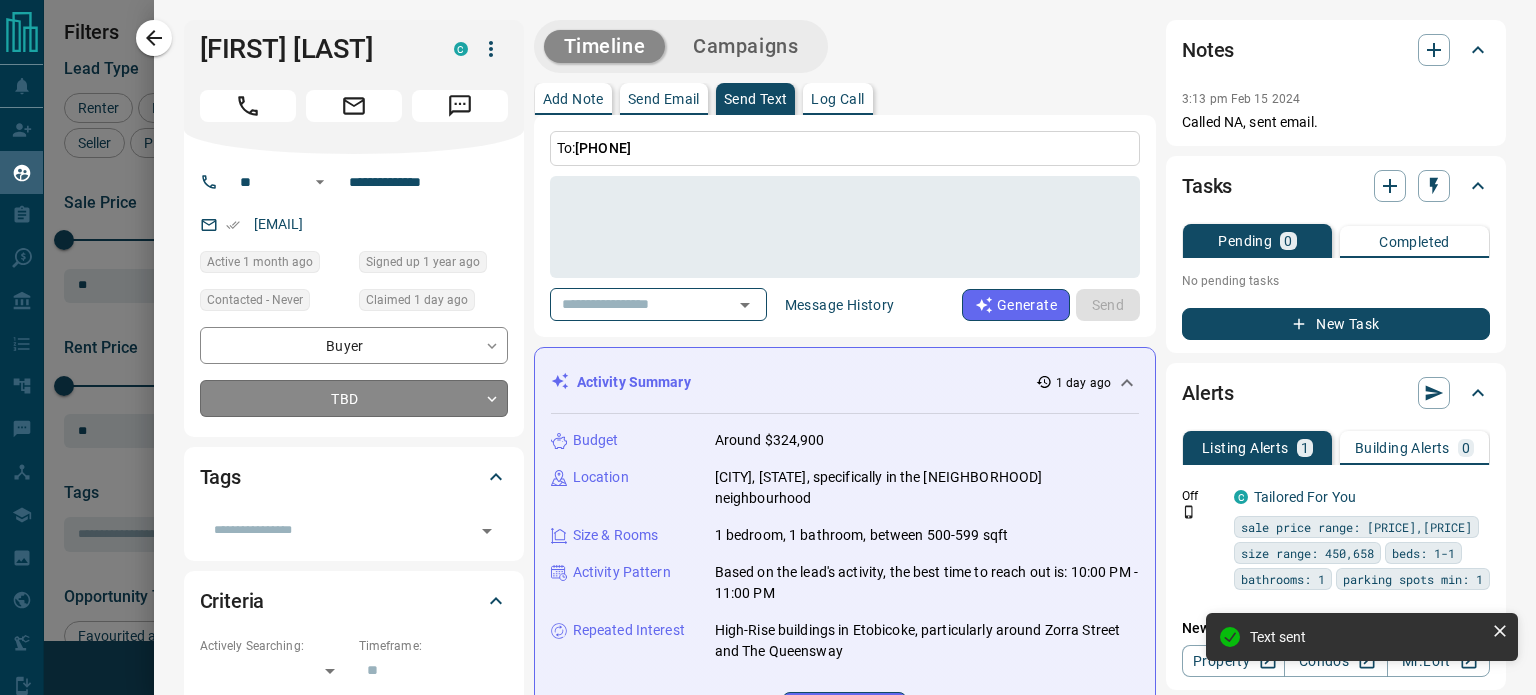 click on "Lead Transfers Claim Leads My Leads Tasks Opportunities Deals Campaigns Automations Messages Broker Bay Training Media Services Agent Resources Precon Worksheet Mobile Apps Disclosure Logout My Leads Filters 1 Manage Tabs New Lead All 1965 TBD 7 Do Not Contact - Not Responsive 1158 Bogus 14 Just Browsing 114 Criteria Obtained 32 Future Follow Up 45 Warm 62 HOT 1 Taken on Showings 15 Submitted Offer 2 Client 515 Name Details Last Active Claimed Date Status Tags [FIRST] [LAST] Buyer, Renter C $--- 1 day ago Contacted 1 day ago 1 day ago Signed up 1 day ago Client + Nfnfnd Ucuudydd Buyer C $375K - $1M Downtown, Toronto 1 day ago 1 day ago Signed up 1 day ago TBD + C Tech Buyer P $699K - $699K North York, Toronto 4 hours ago Contacted 3 weeks ago 1 day ago Signed up 3 weeks ago Not Responsive + [FIRST] [LAST] Buyer, Renter C $--- Toronto 1 hour ago Contacted 17 hours ago 1 day ago Signed up 2 months ago Client + [FIRST] [LAST] Buyer C $325K - $325K Etobicoke, Toronto 1 month ago 1 day ago Signed up 1 year ago TBD +" at bounding box center (768, 335) 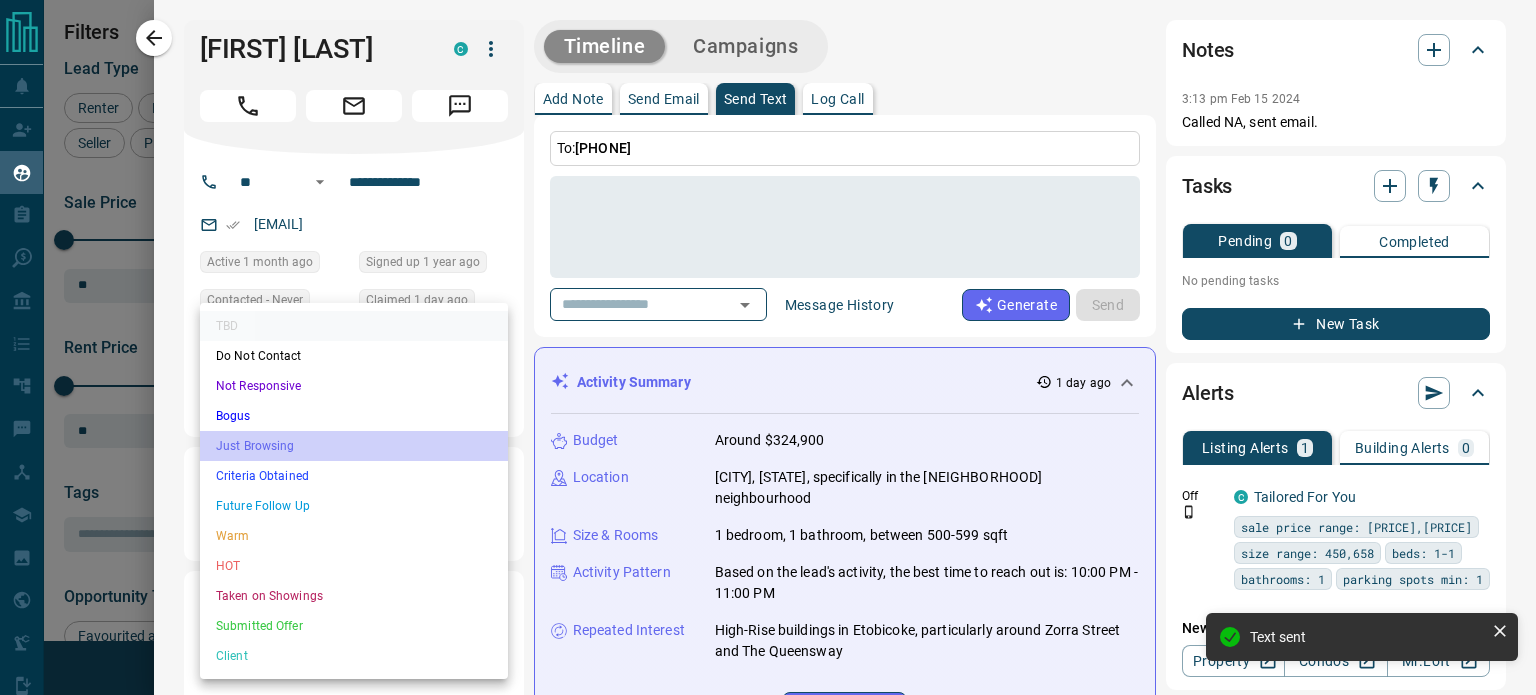 click on "Just Browsing" at bounding box center (354, 446) 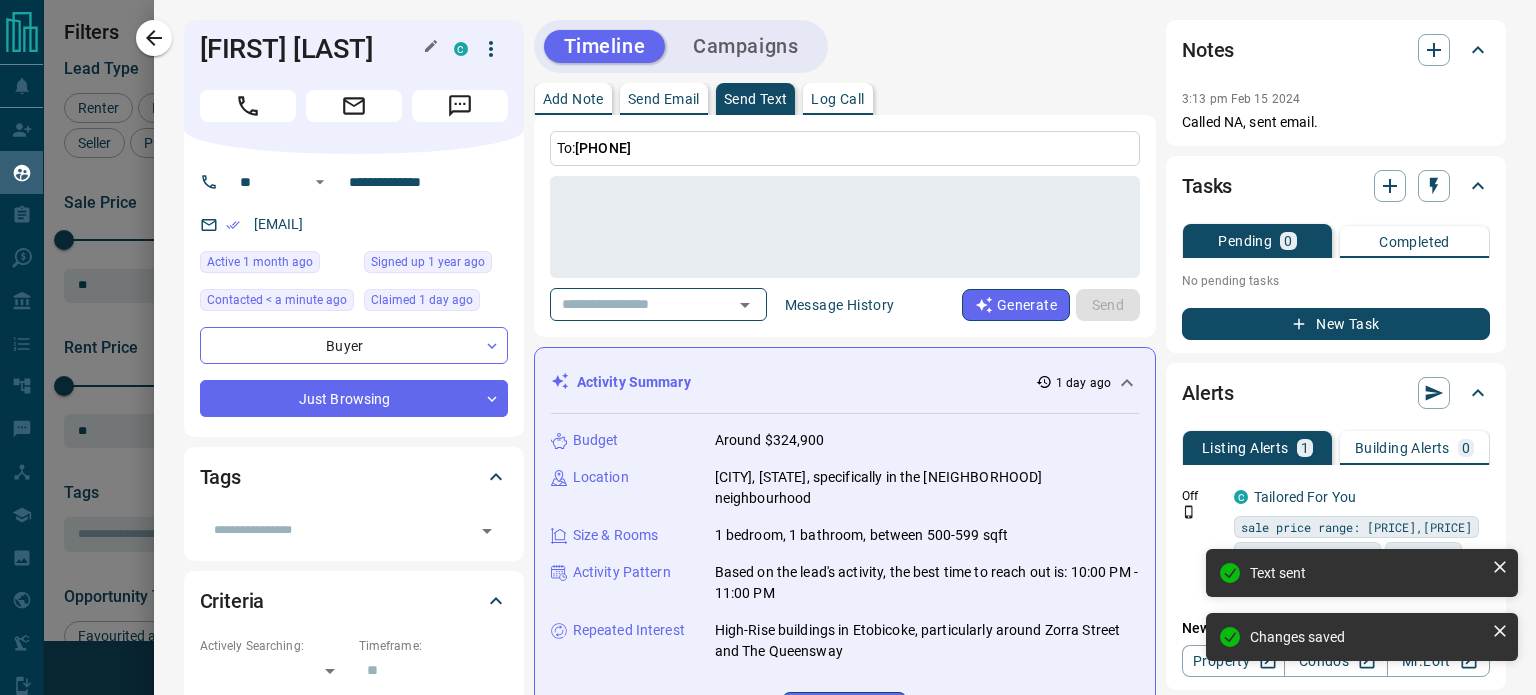 type on "*" 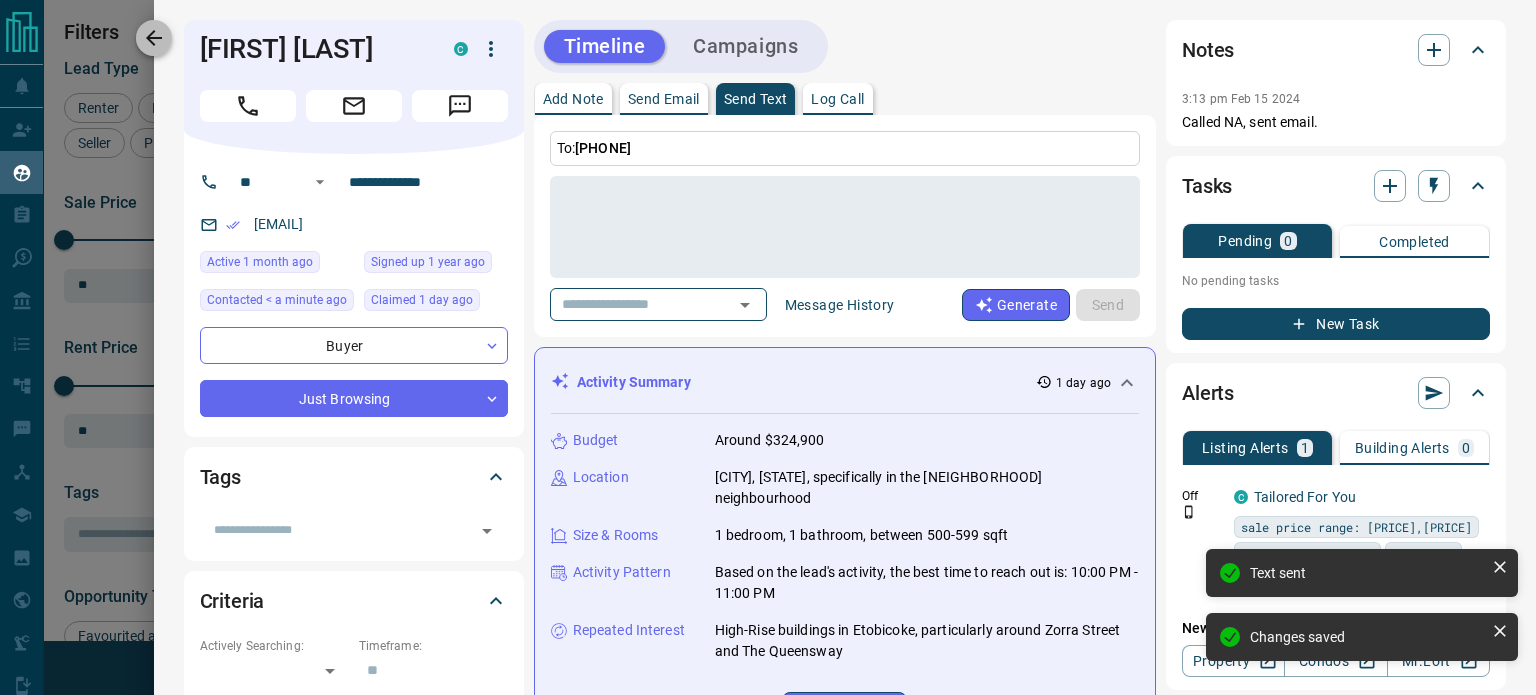 click 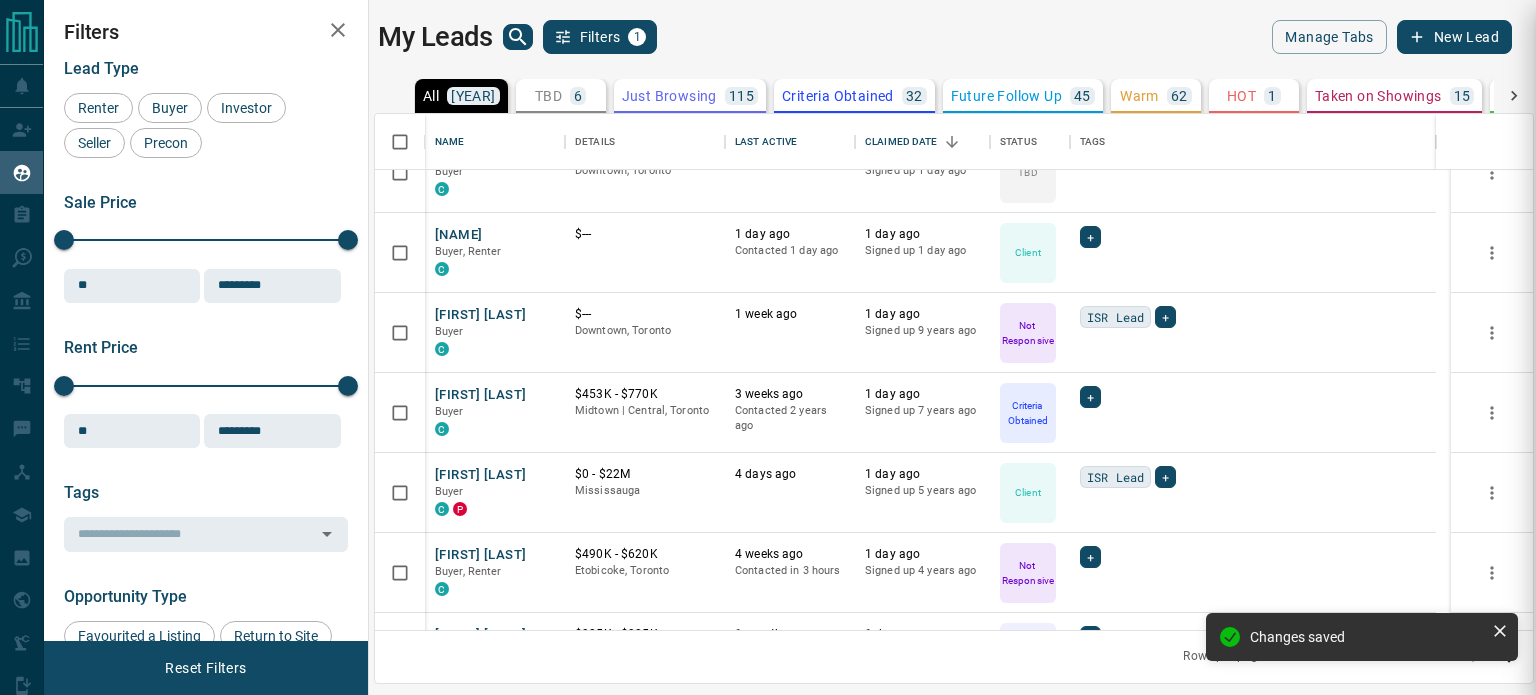 scroll, scrollTop: 997, scrollLeft: 0, axis: vertical 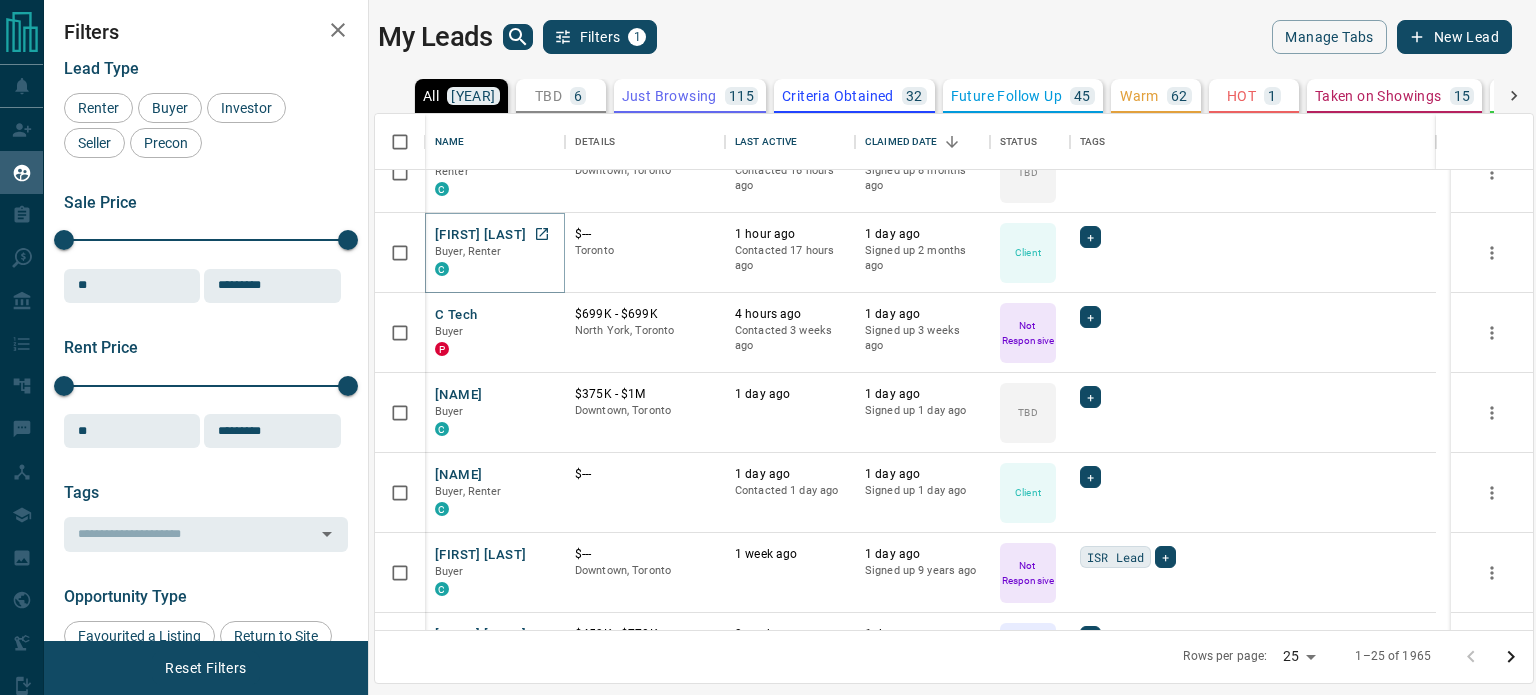 click on "[FIRST] [LAST]" at bounding box center (480, 235) 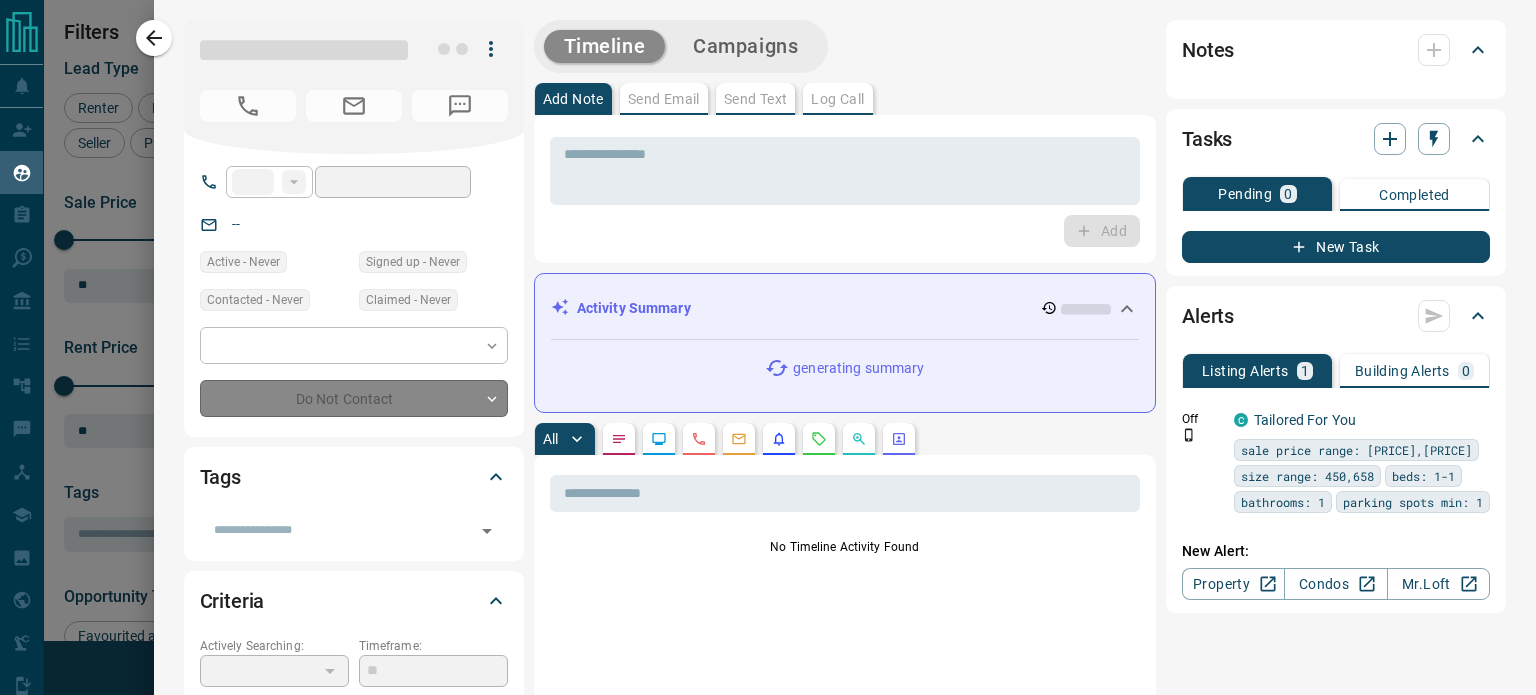 type on "**" 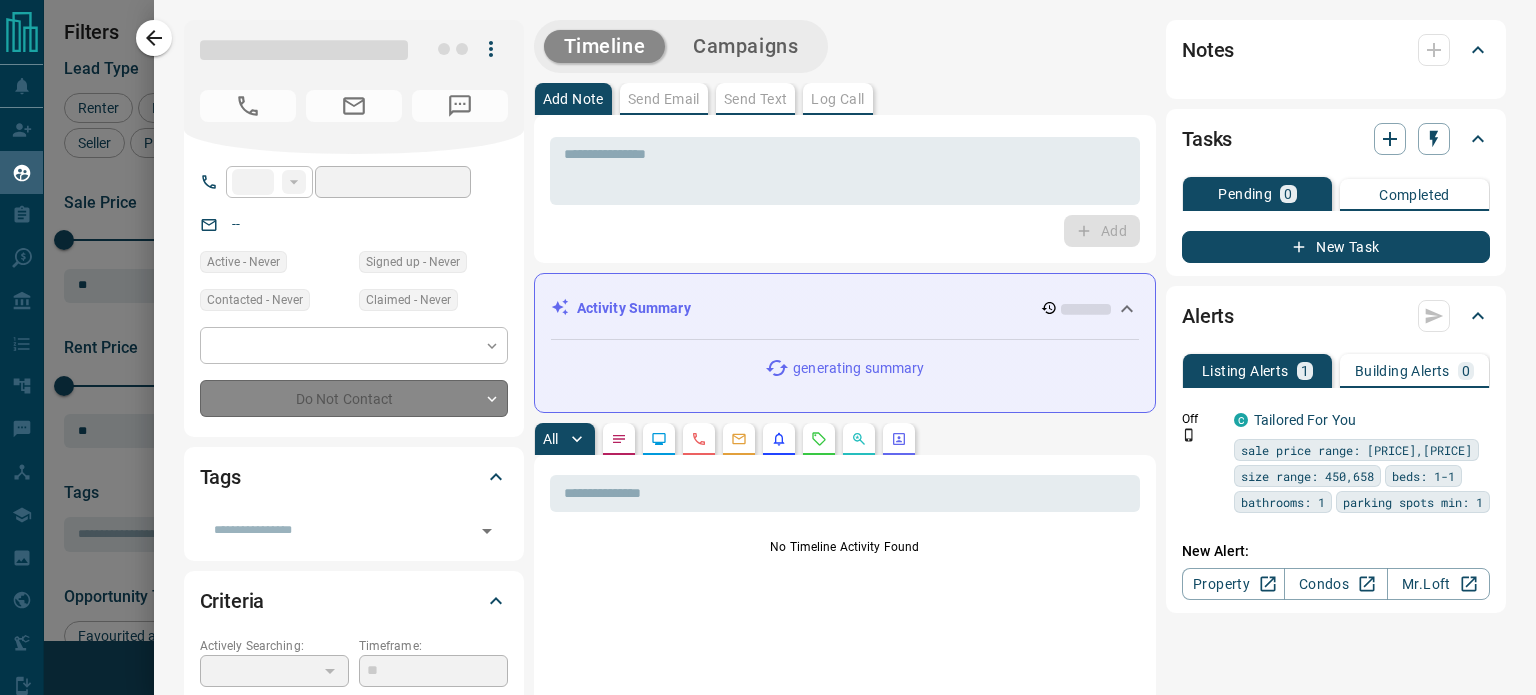 type on "**********" 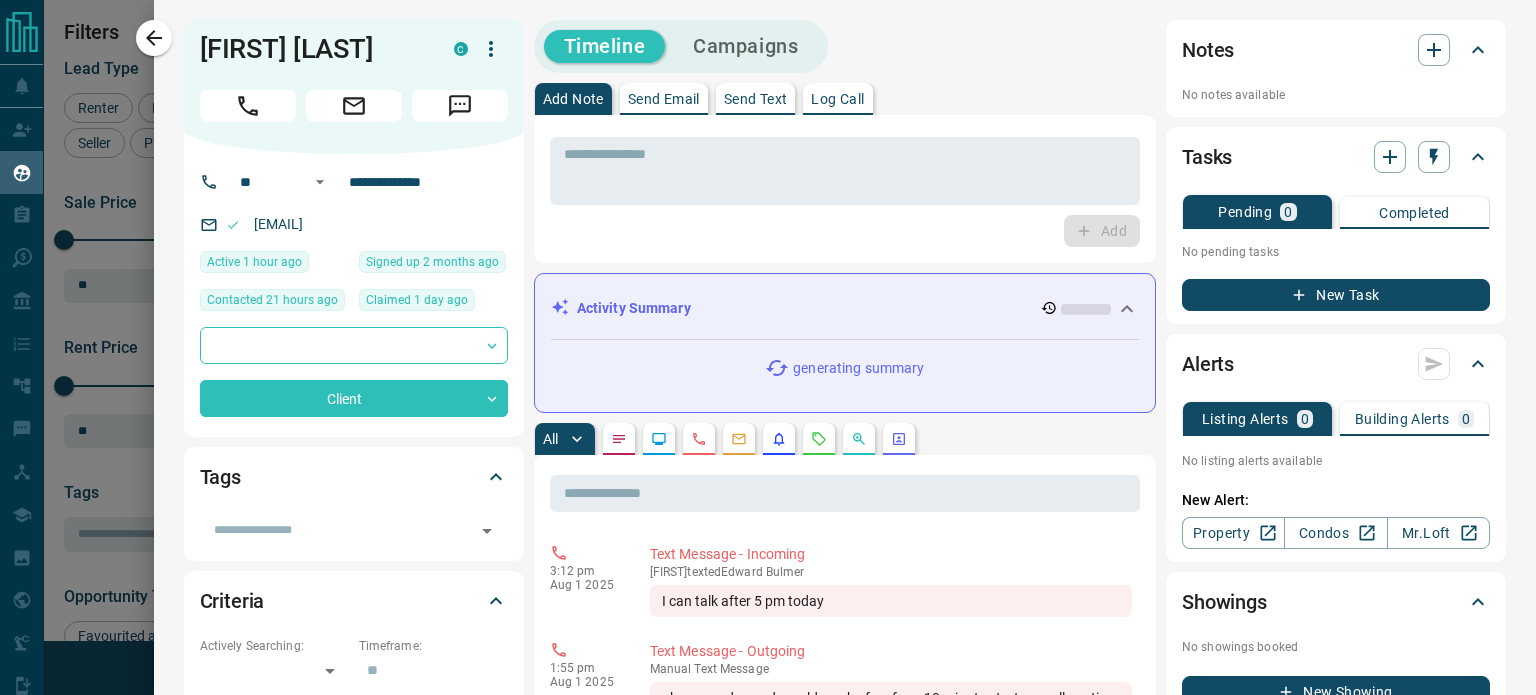 click on "Send Text" at bounding box center [756, 99] 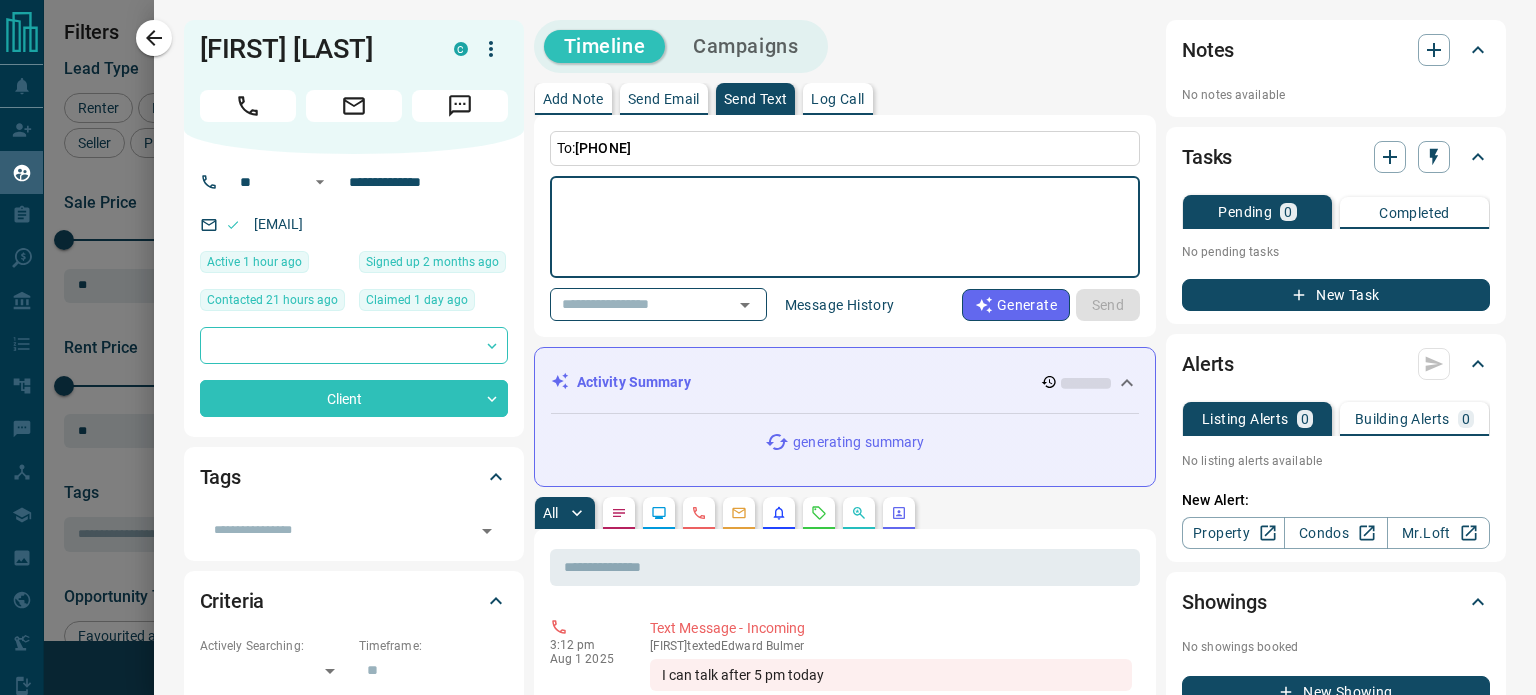click at bounding box center (845, 227) 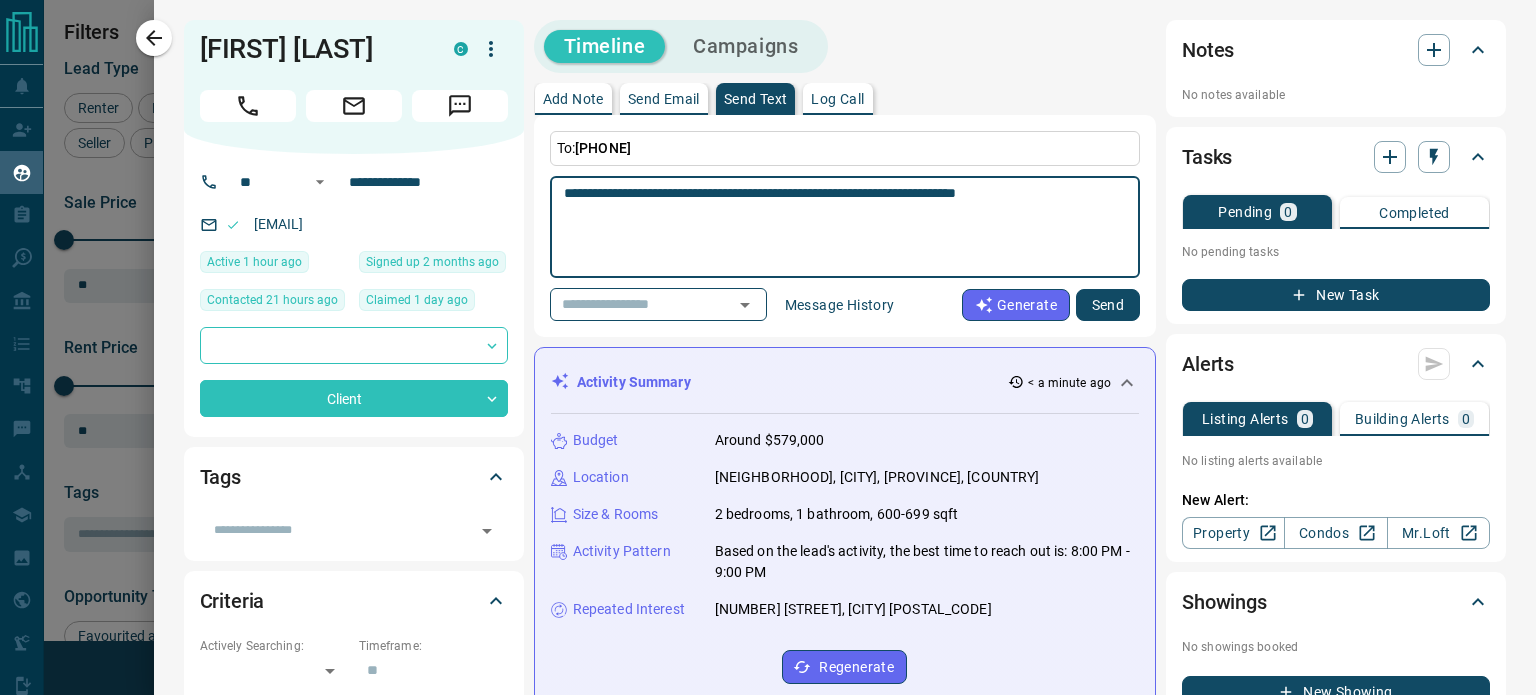type on "**********" 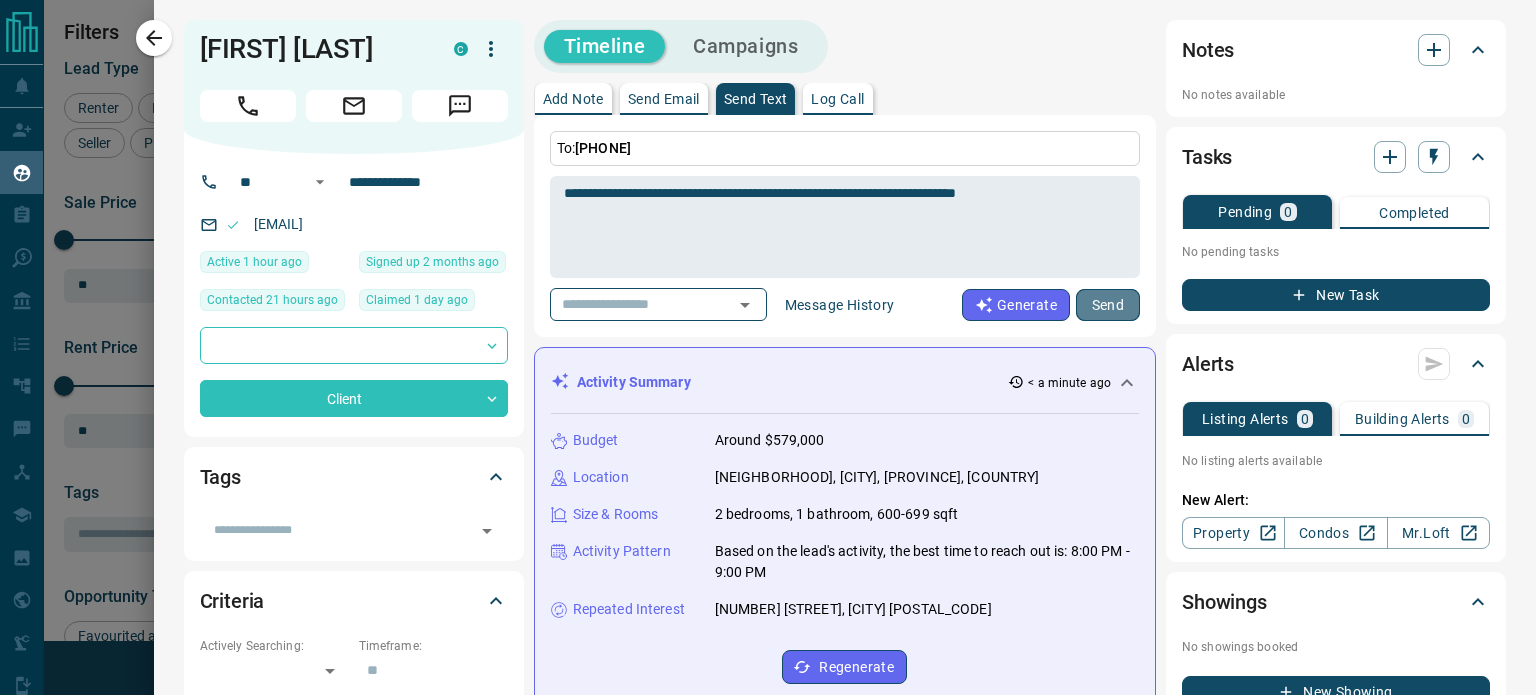 click on "Send" at bounding box center (1108, 305) 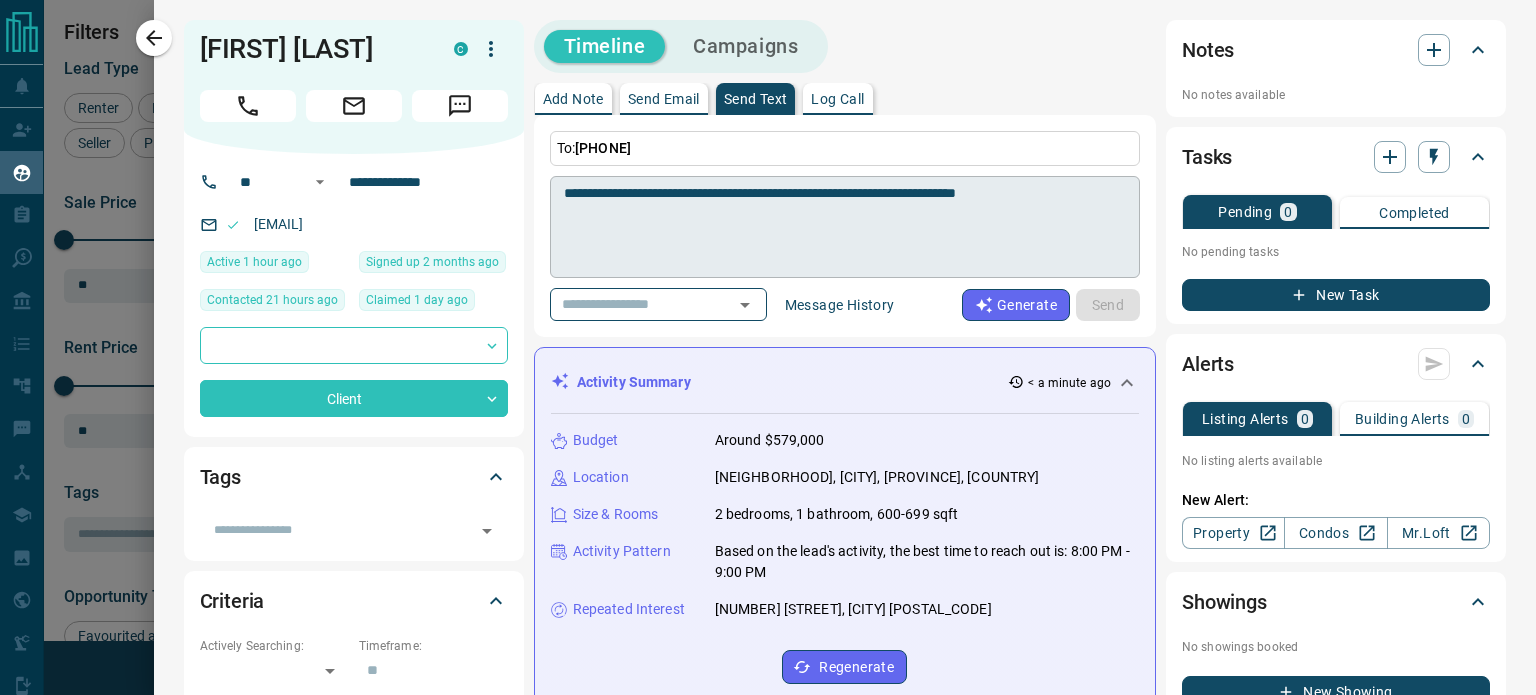 type 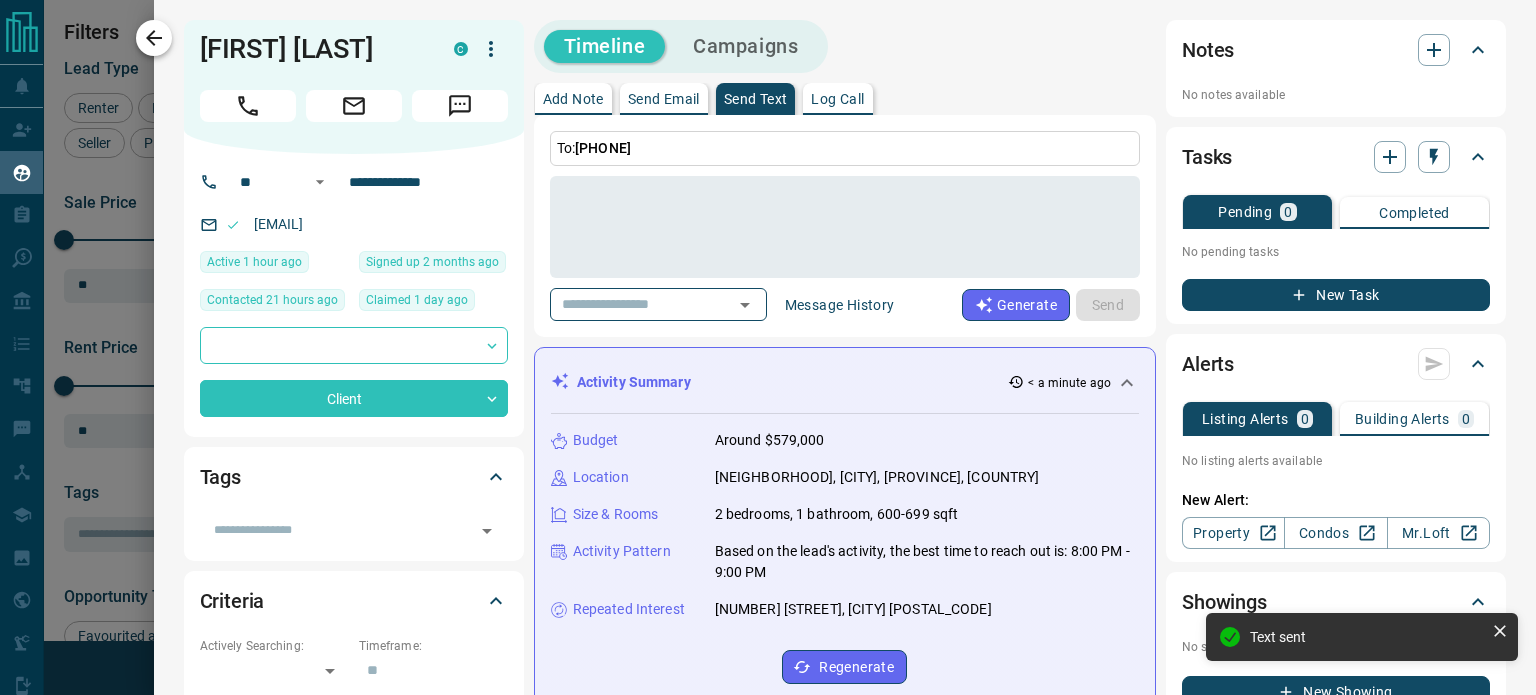 click 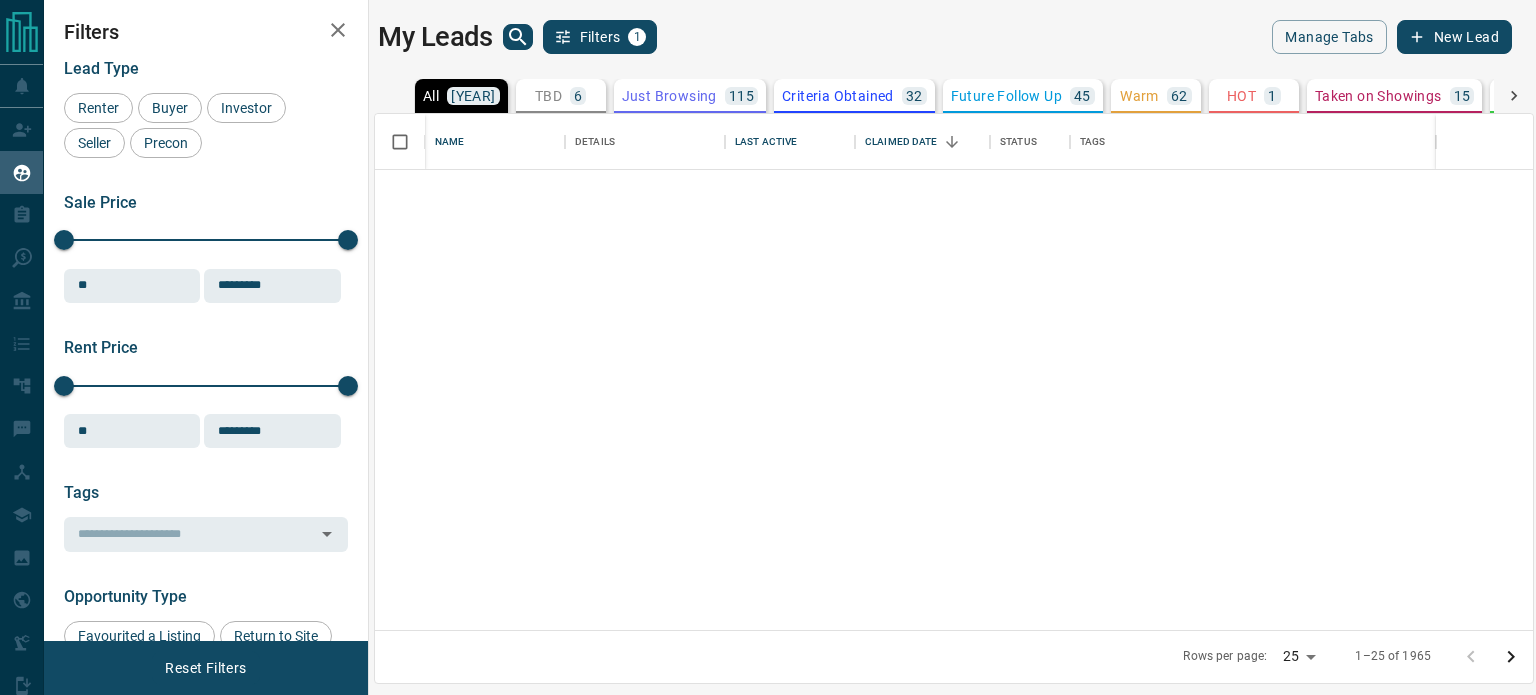 scroll, scrollTop: 0, scrollLeft: 0, axis: both 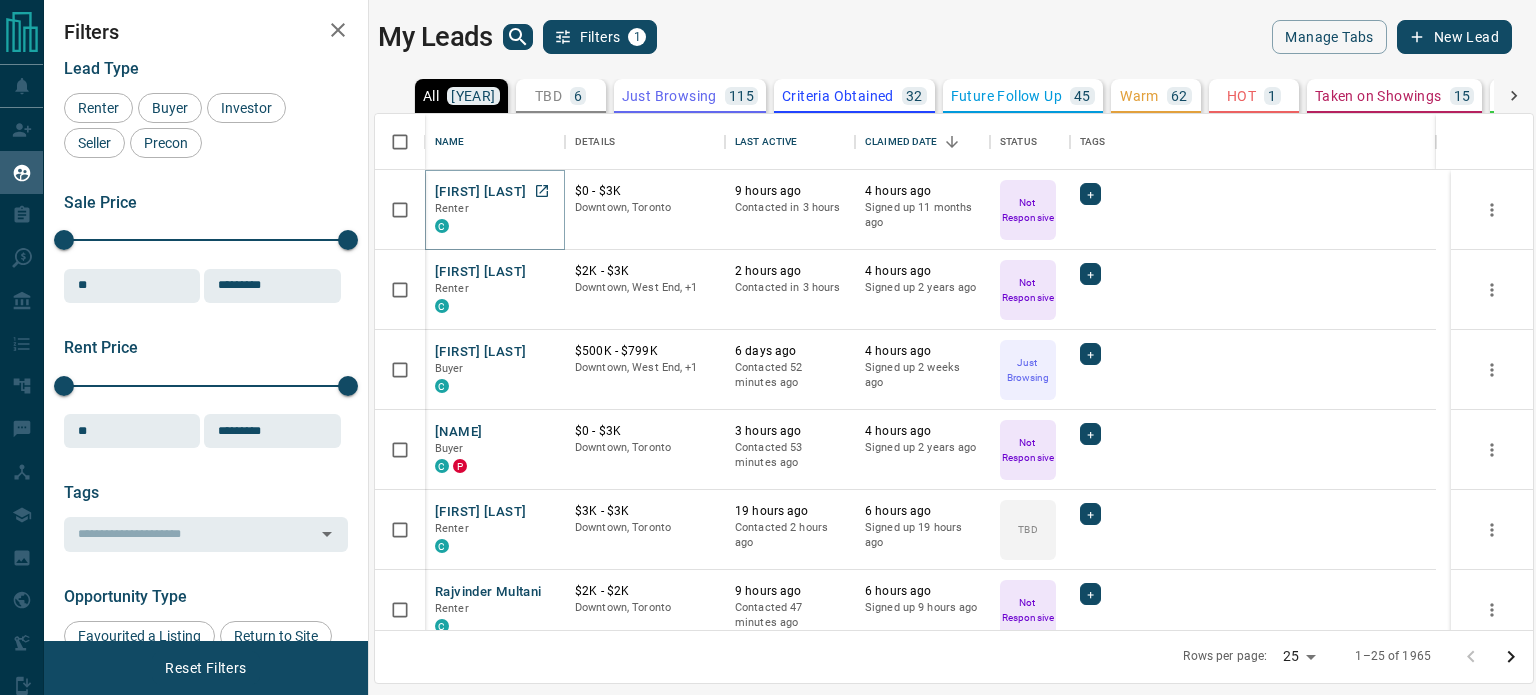click on "[FIRST] [LAST]" at bounding box center (480, 192) 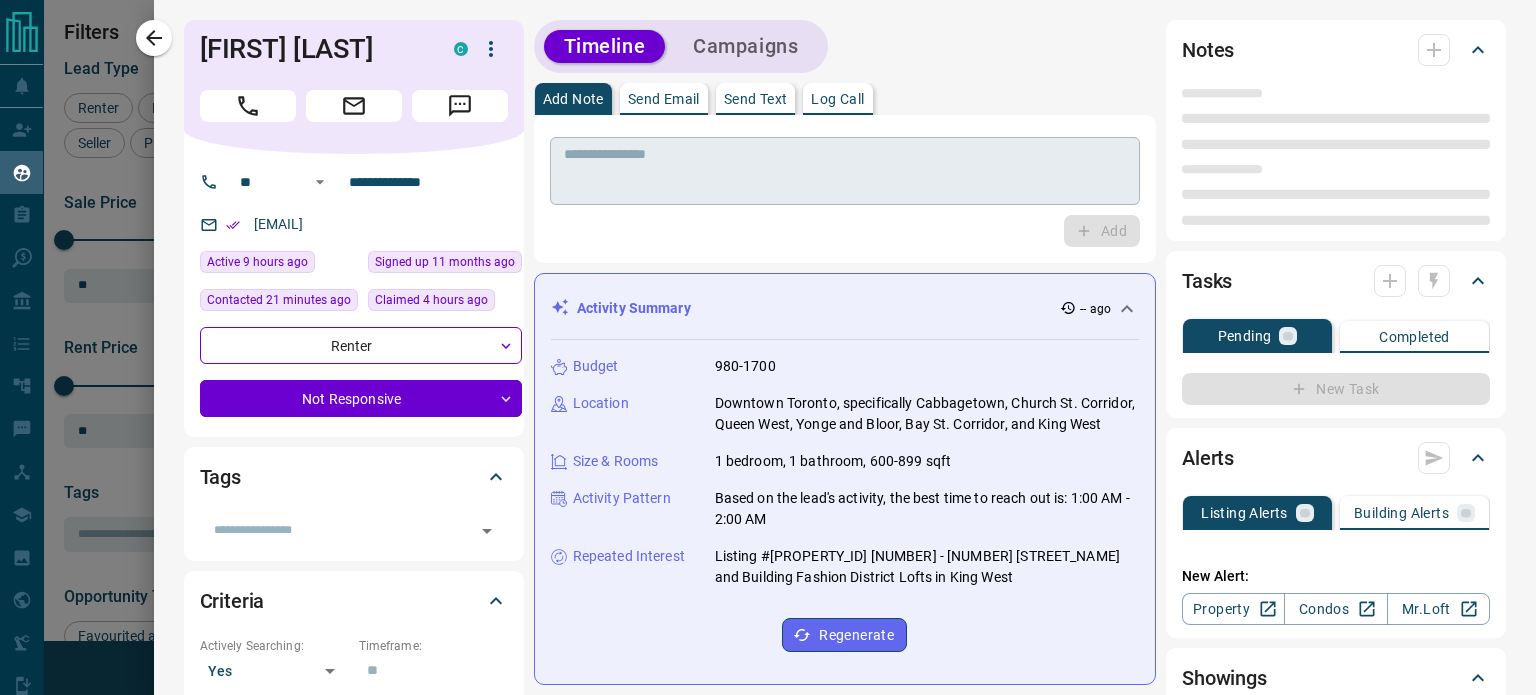 type on "**" 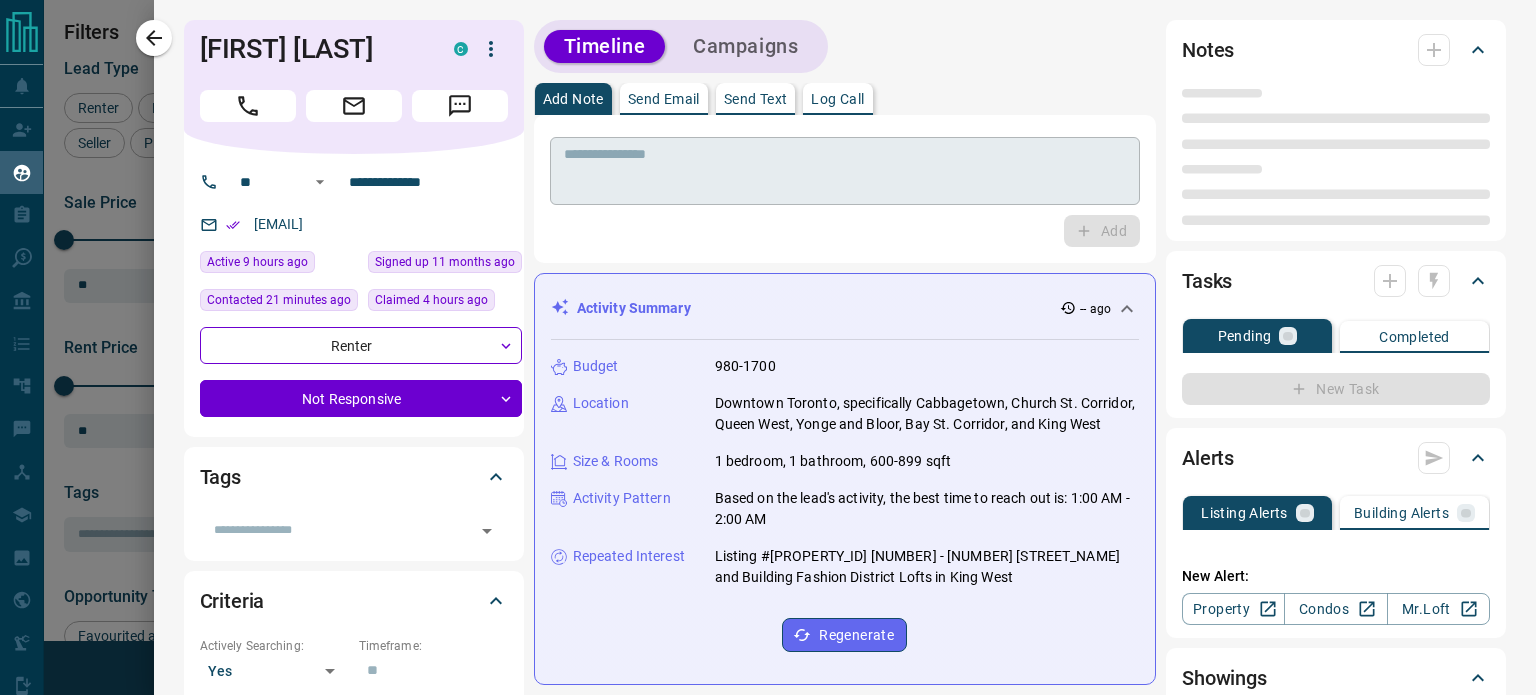 type on "**********" 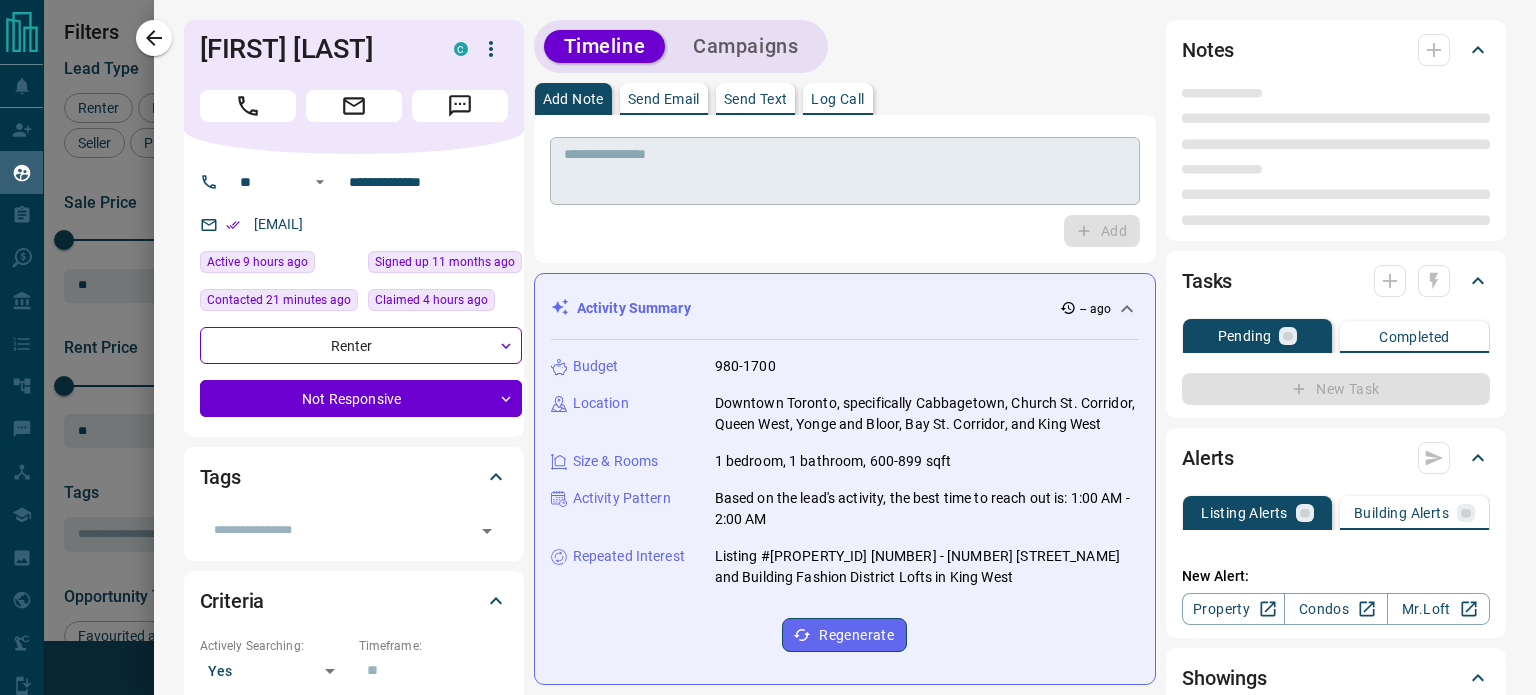 type on "**********" 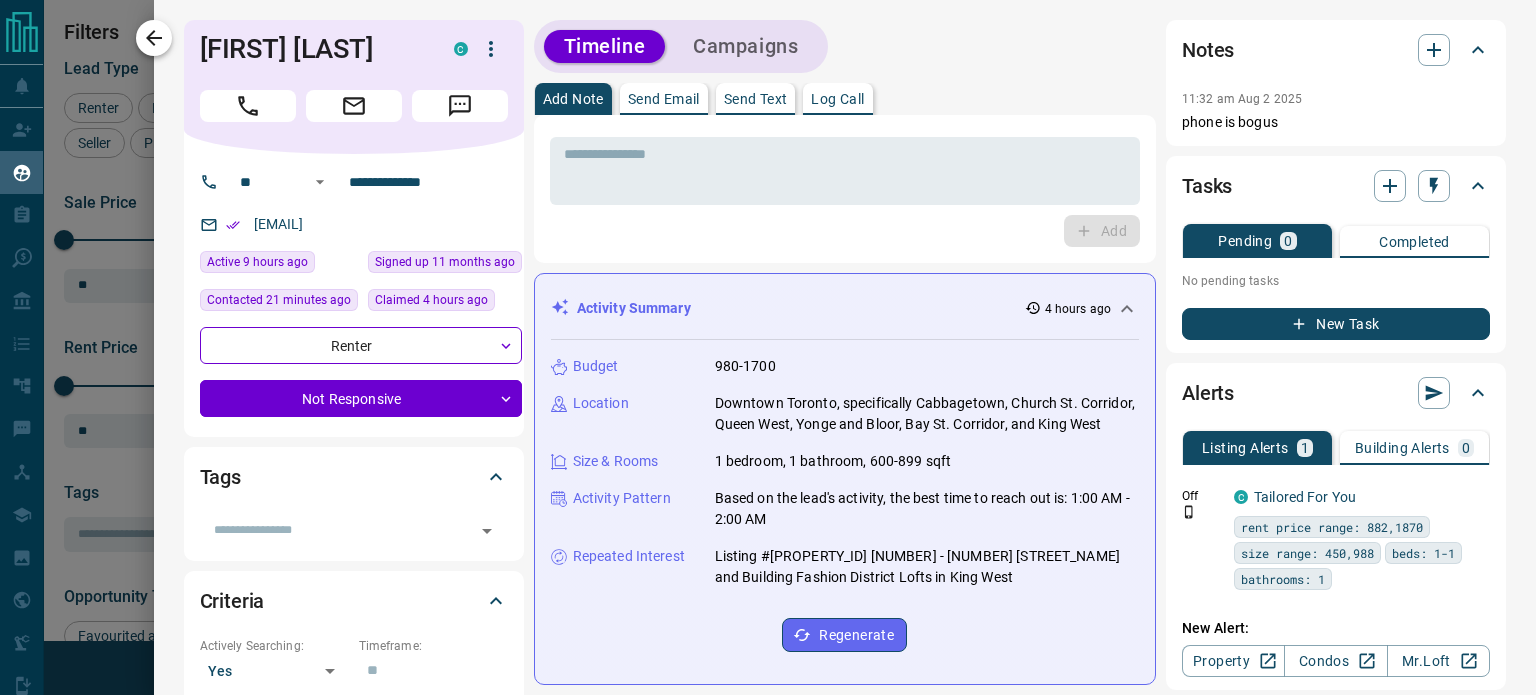 click 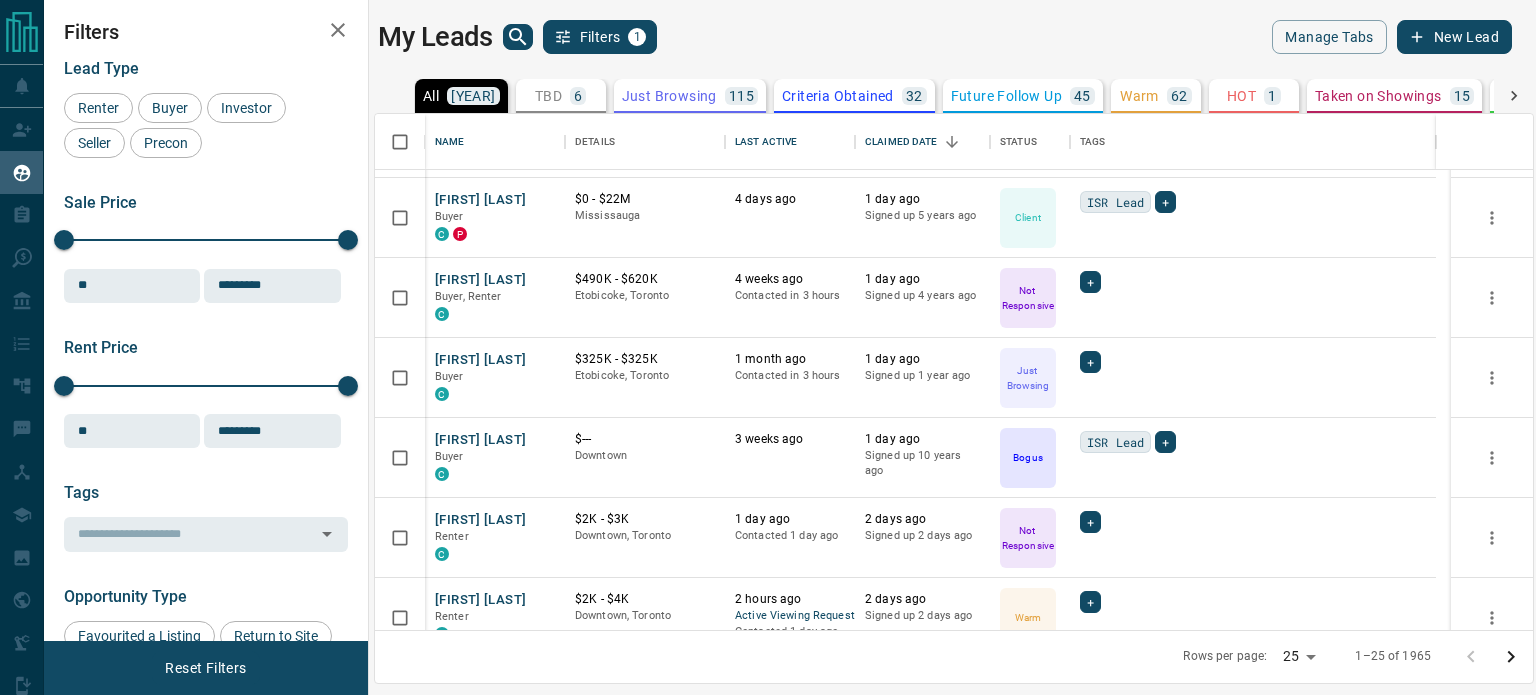 scroll, scrollTop: 1538, scrollLeft: 0, axis: vertical 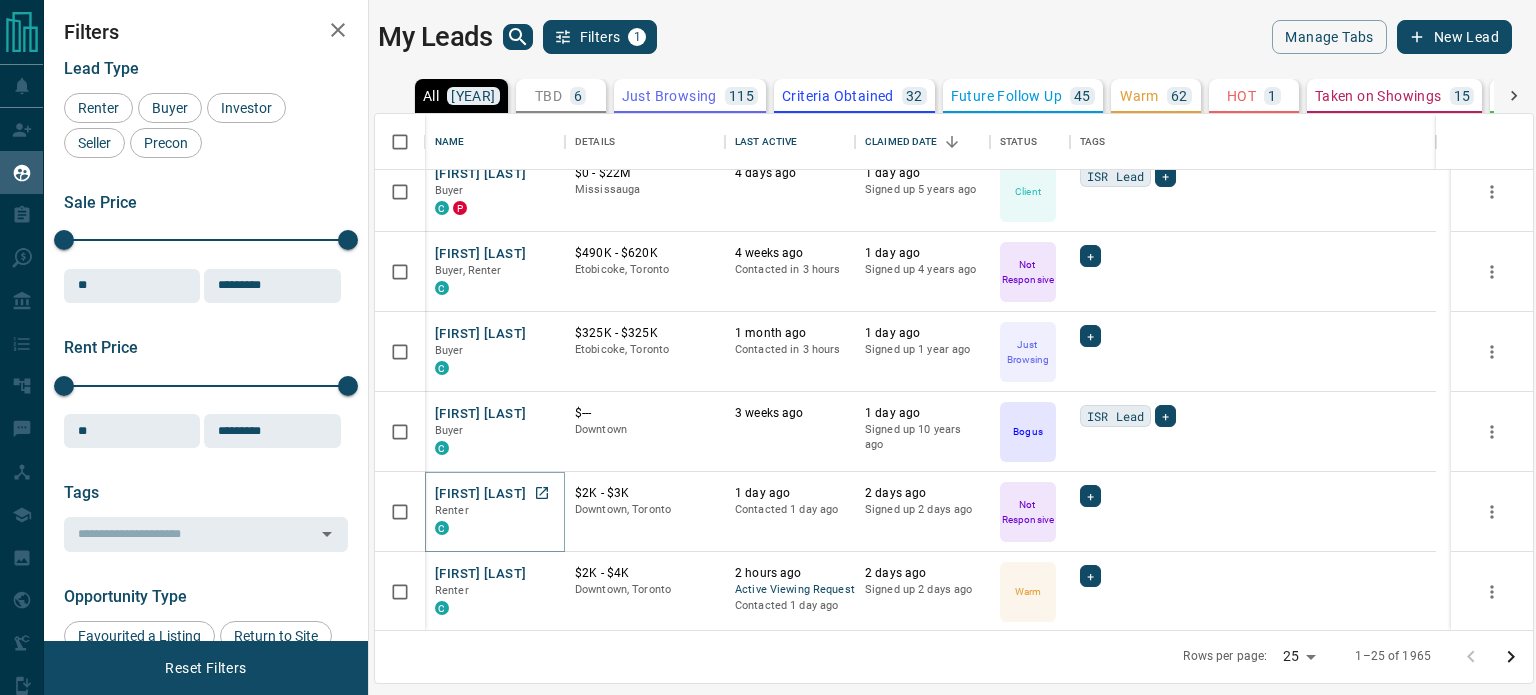 click on "[FIRST] [LAST]" at bounding box center (480, 494) 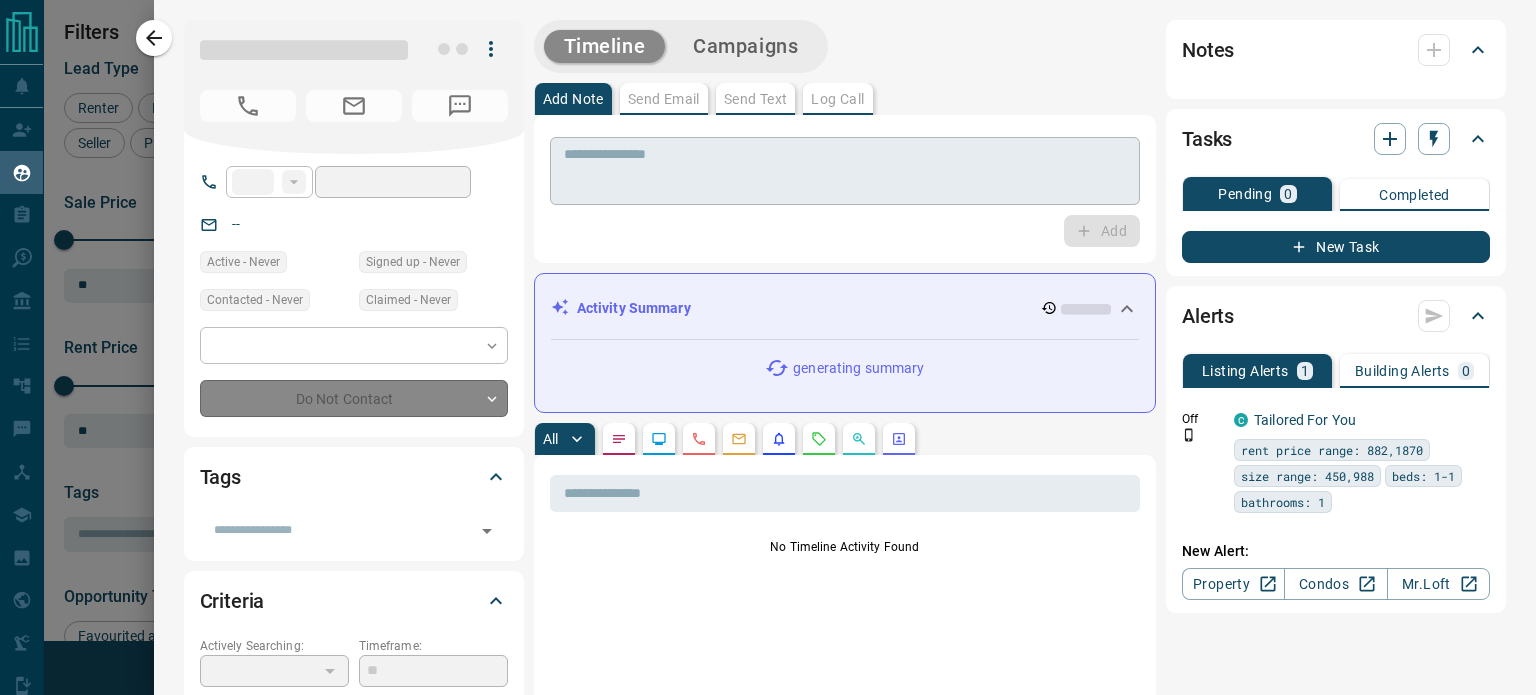 type on "****" 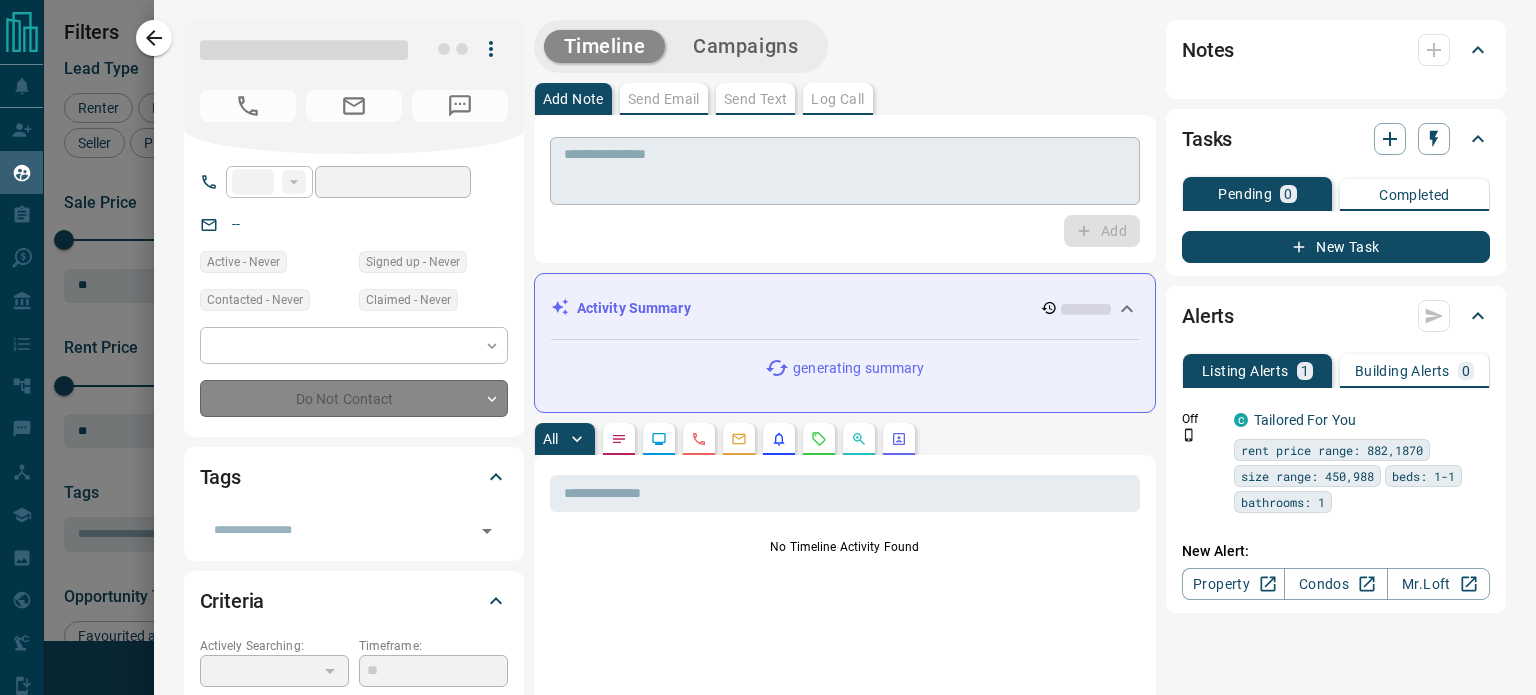 type on "**********" 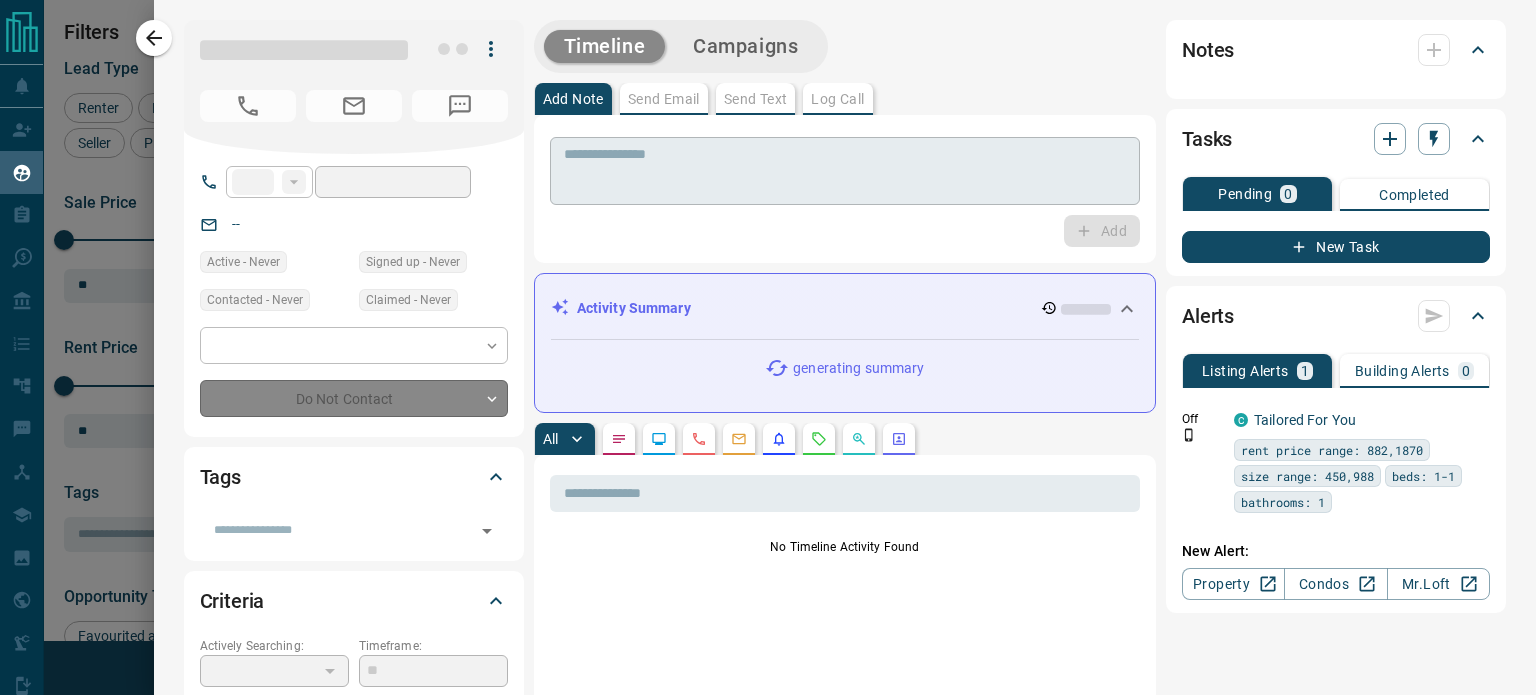 type on "**********" 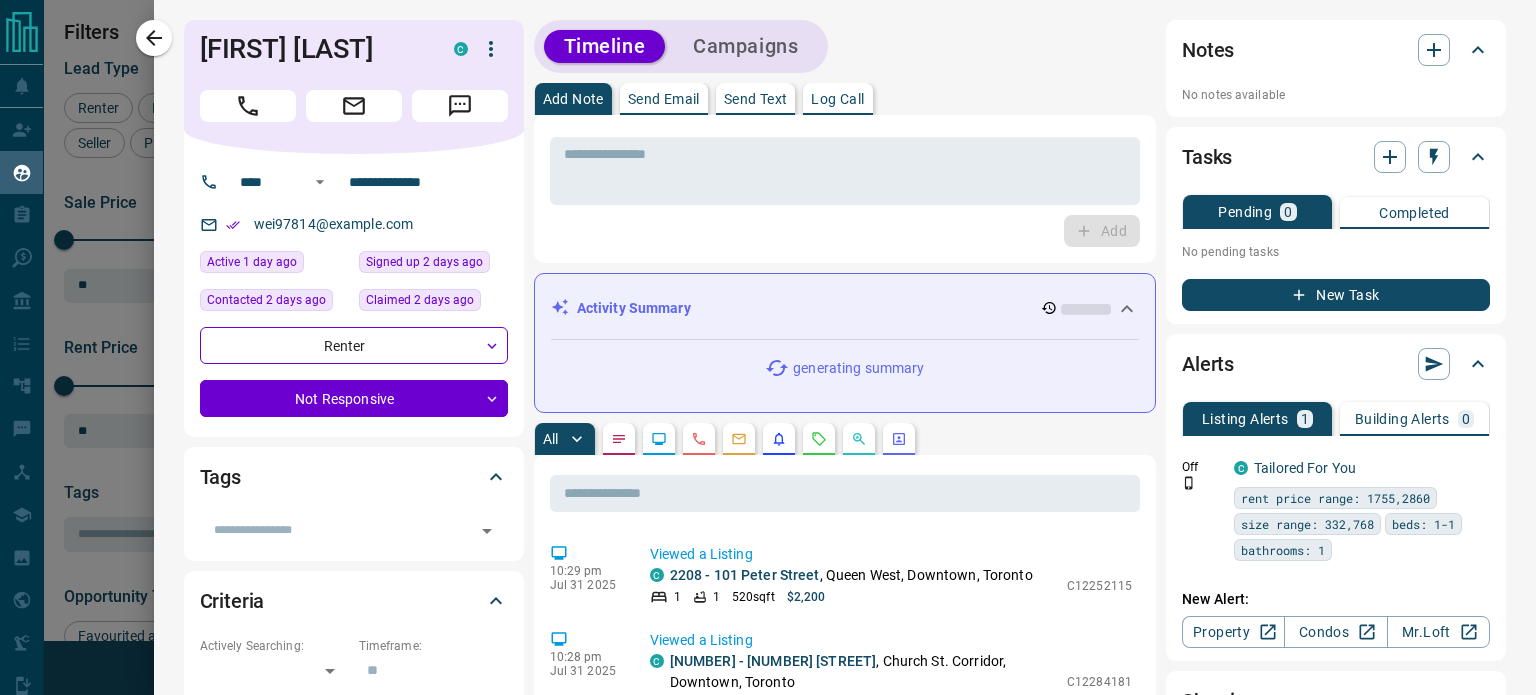click on "Send Text" at bounding box center [756, 99] 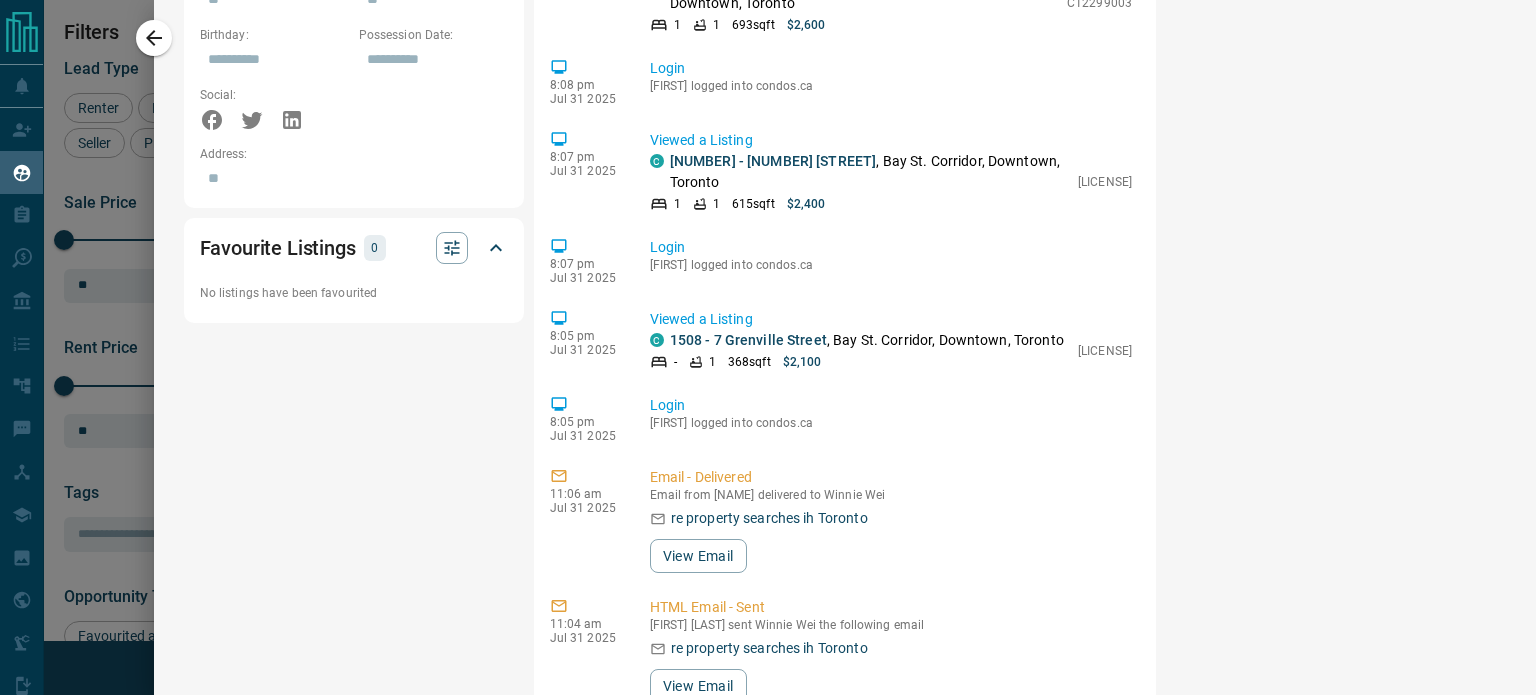 scroll, scrollTop: 1312, scrollLeft: 0, axis: vertical 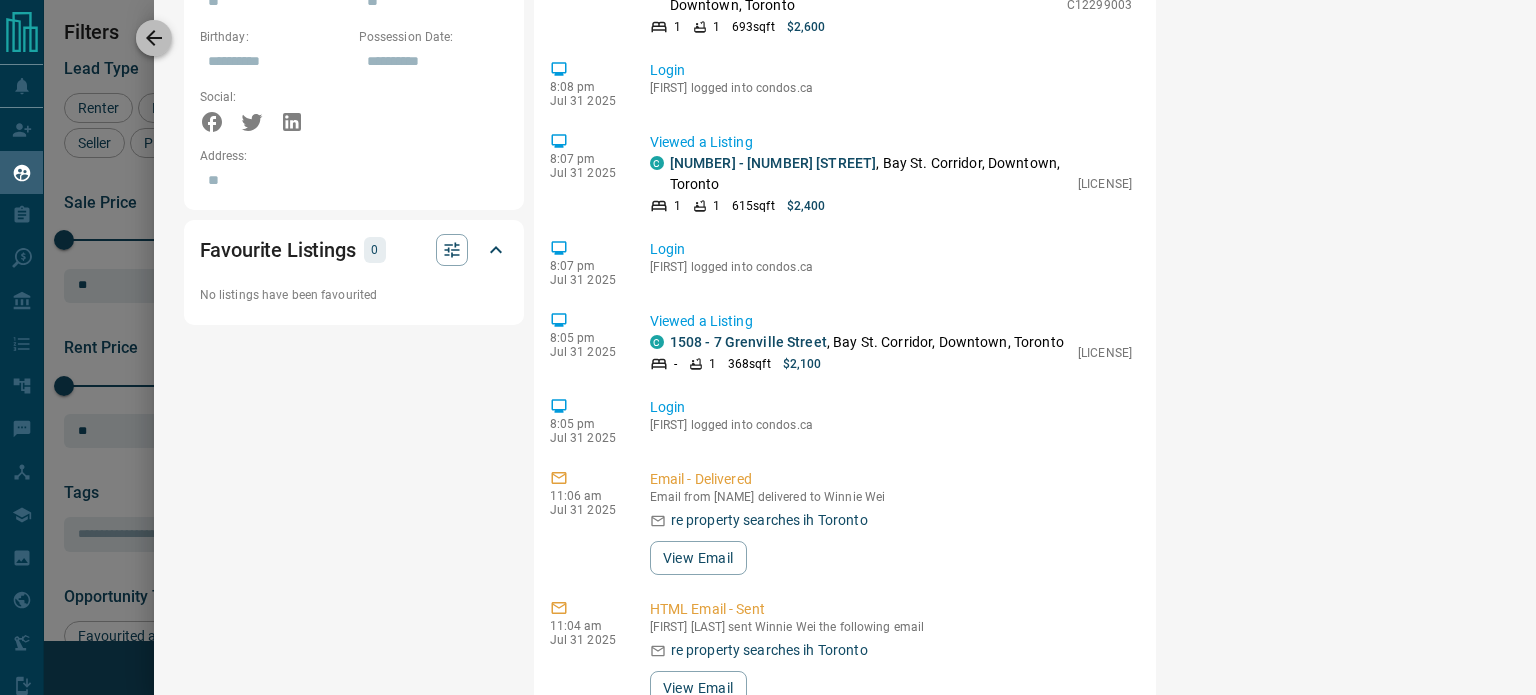 click 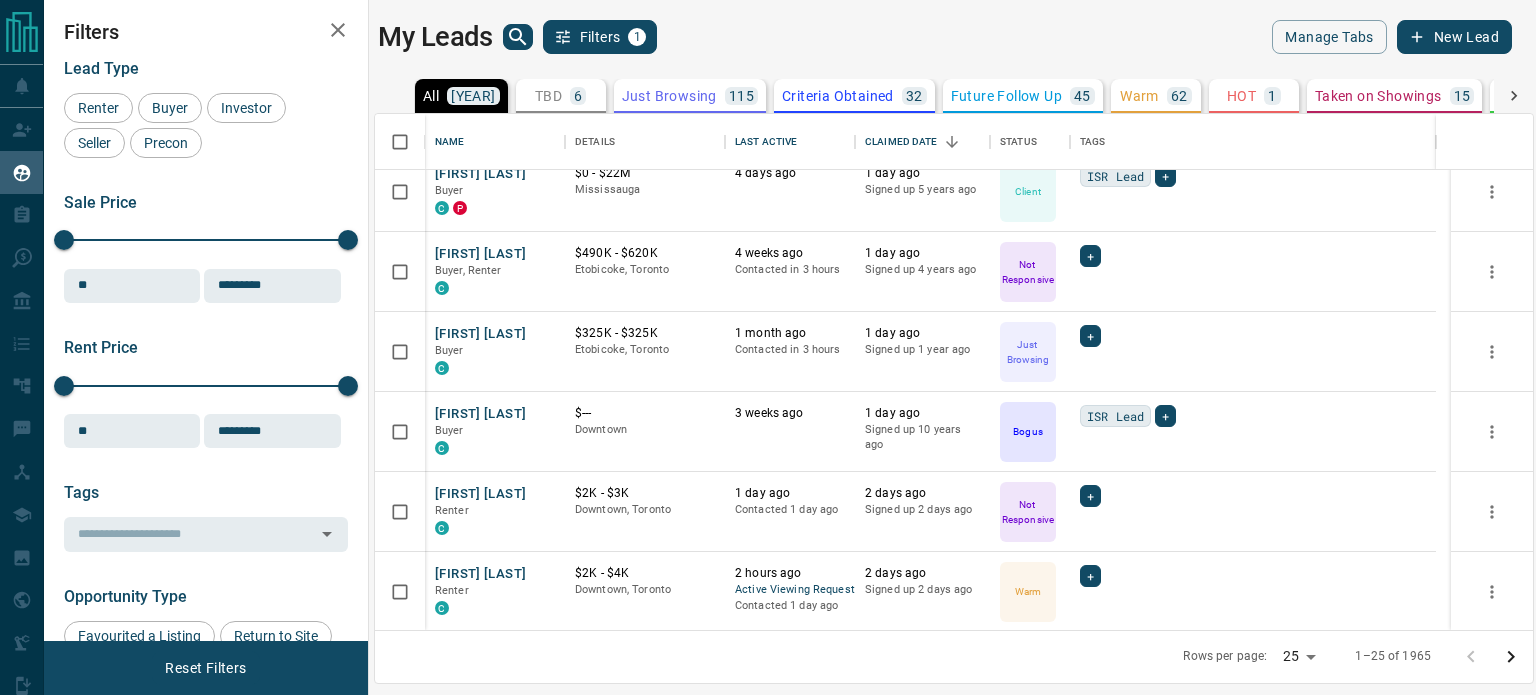 drag, startPoint x: 1517, startPoint y: 659, endPoint x: 652, endPoint y: 270, distance: 948.444 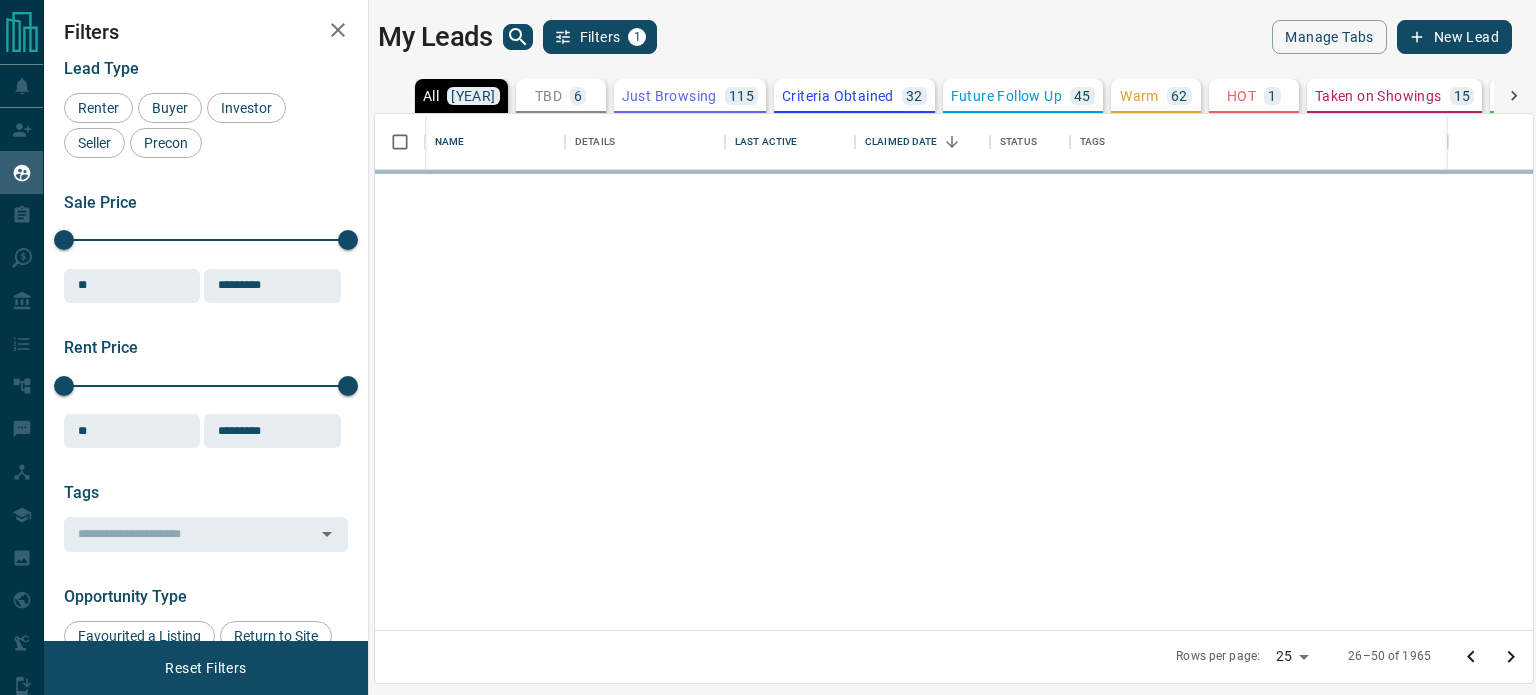 scroll, scrollTop: 0, scrollLeft: 0, axis: both 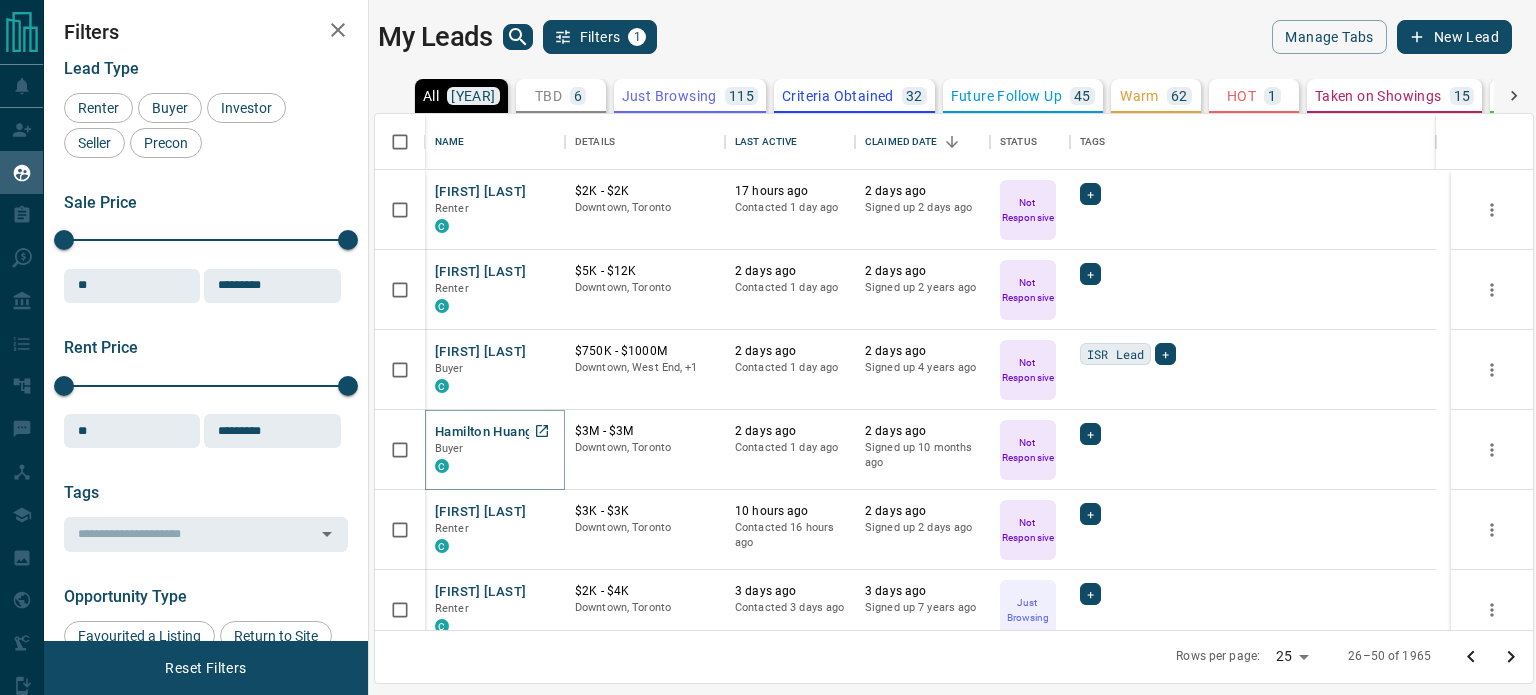 click on "Hamilton Huang" at bounding box center [483, 432] 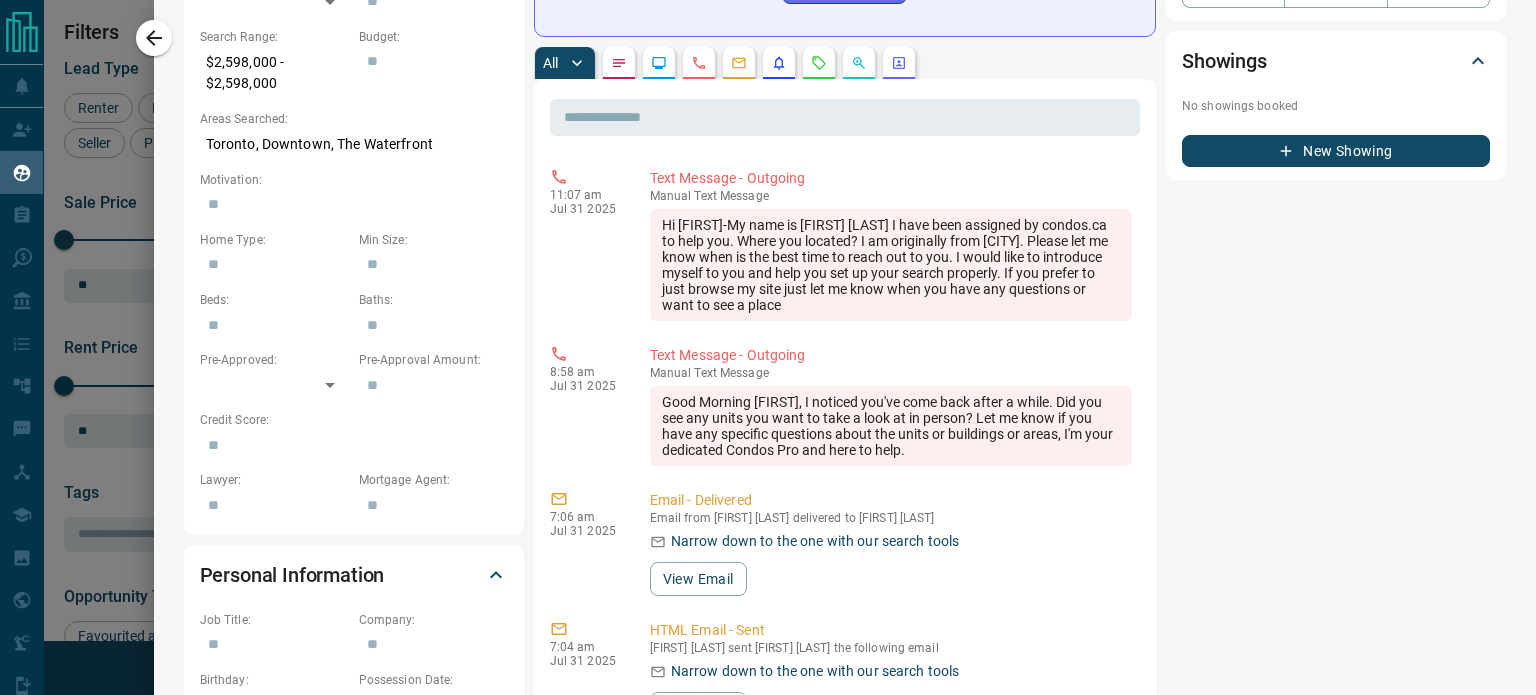 scroll, scrollTop: 666, scrollLeft: 0, axis: vertical 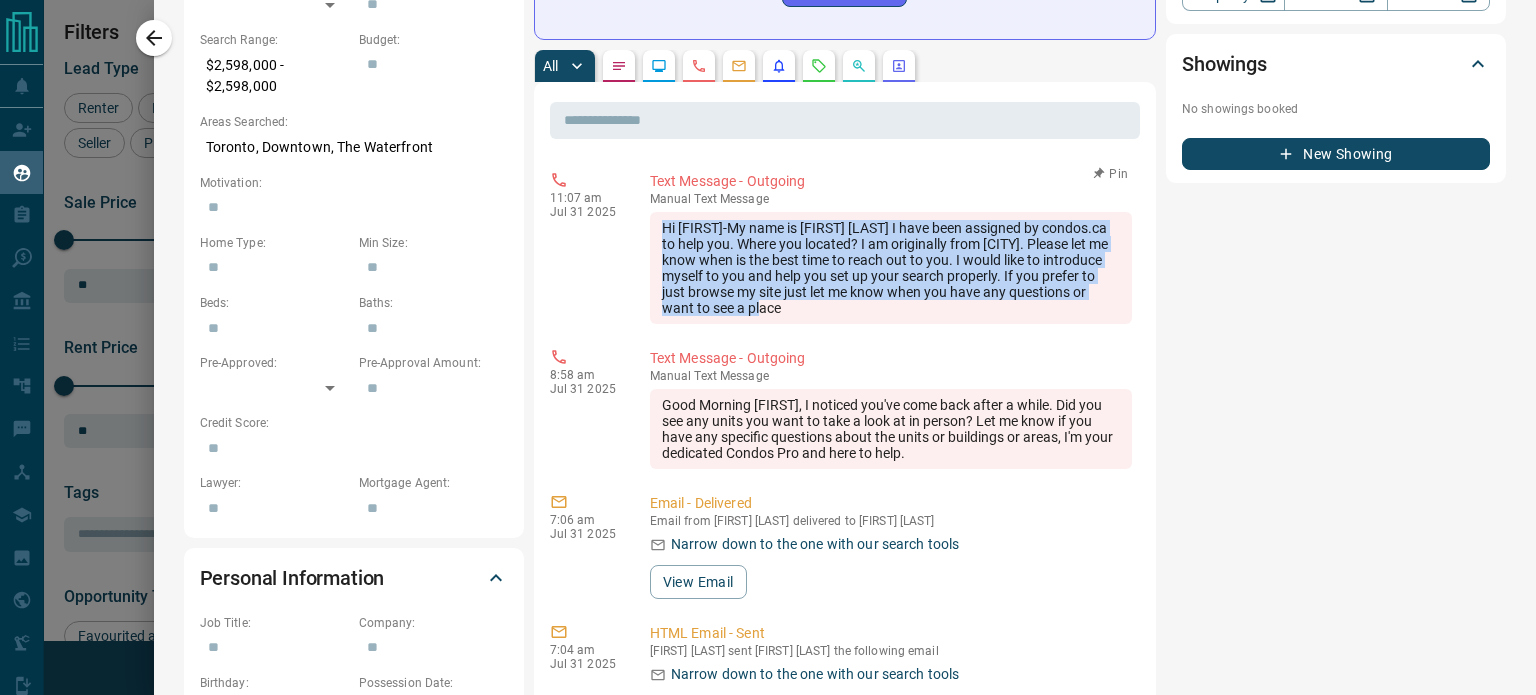 drag, startPoint x: 847, startPoint y: 318, endPoint x: 645, endPoint y: 229, distance: 220.7374 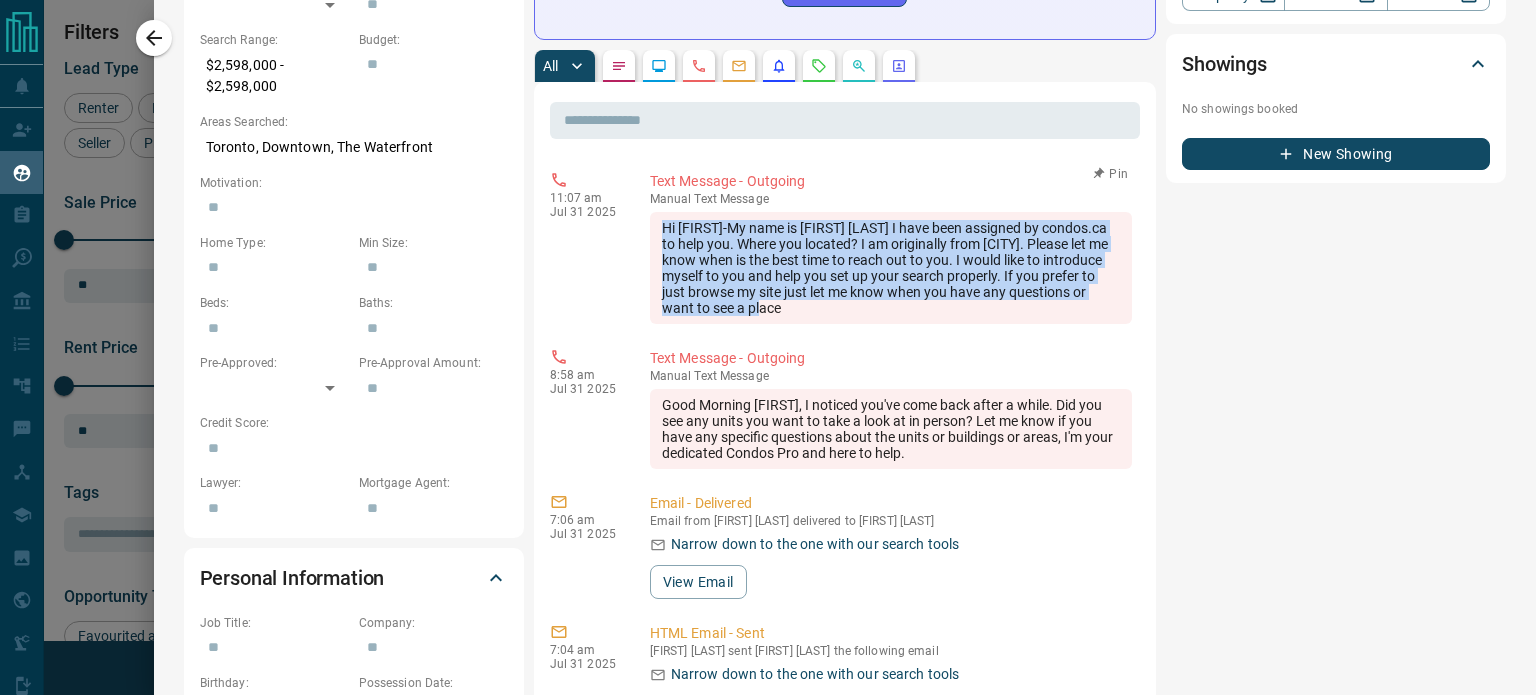click on "[TIME] [MONTH] [YEAR] Text Message - Outgoing manual Text Message Hi Hamilton-My name is [NAME] I have been assigned by condos.ca to help you. Where you located? I am originally from WIndsor. Please let me know when is the best time to reach out to you. I would like to introduce myself to you and help you set up your search properly. If you prefer to just browse my site just let me know when you have any questions or want to see a place Pin" at bounding box center [845, 247] 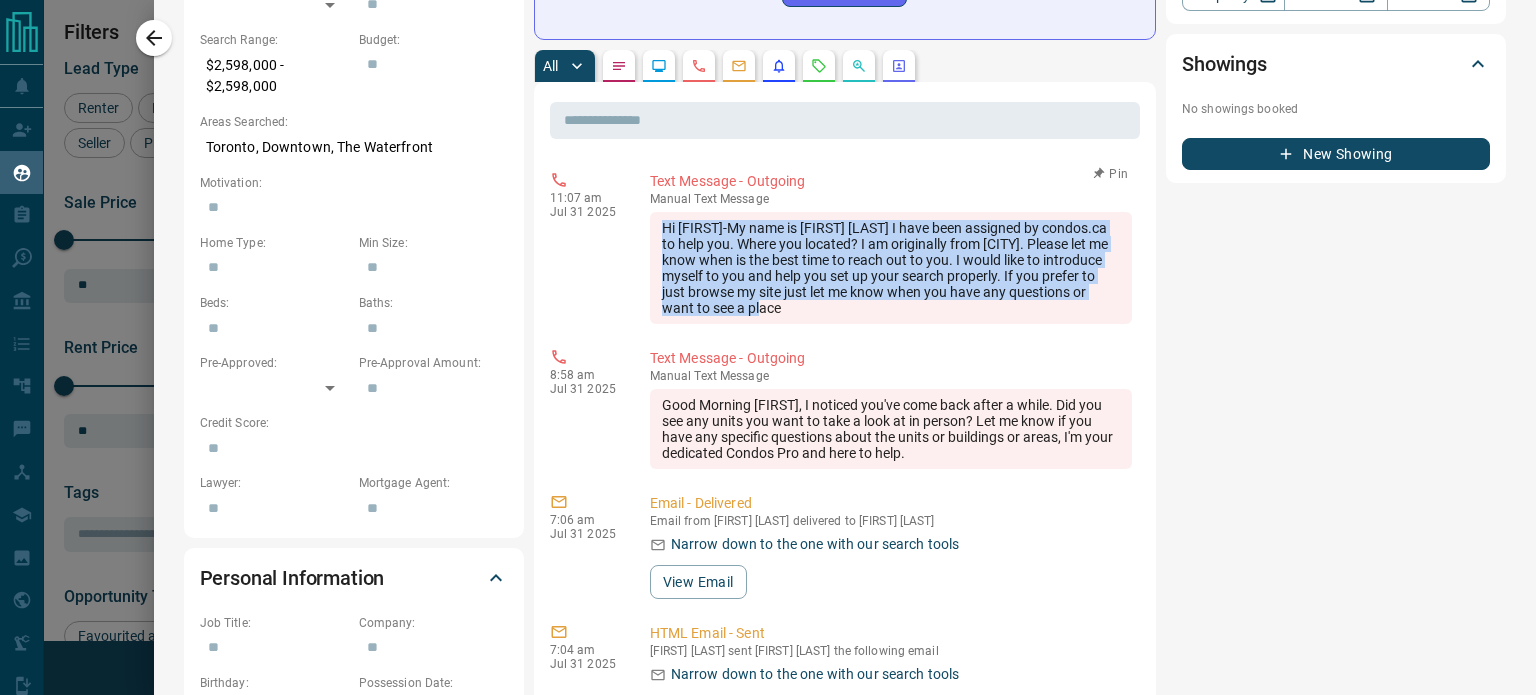 copy on "Hi [FIRST]-My name is [FIRST] [LAST] I have been assigned by condos.ca to help you. Where you located? I am originally from [CITY]. Please let me know when is the best time to reach out to you. I would like to introduce myself to you and help you set up your search properly. If you prefer to just browse my site just let me know when you have any questions or want to see a place" 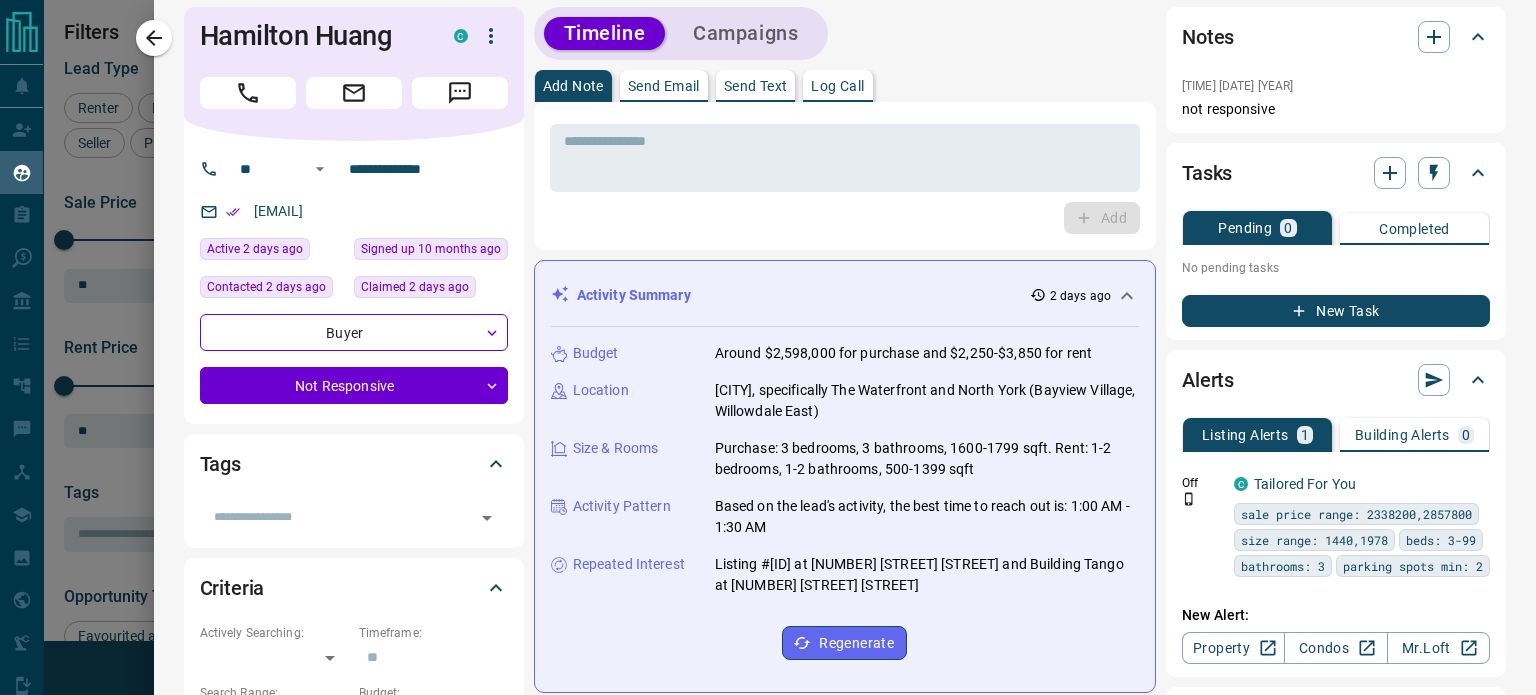scroll, scrollTop: 0, scrollLeft: 0, axis: both 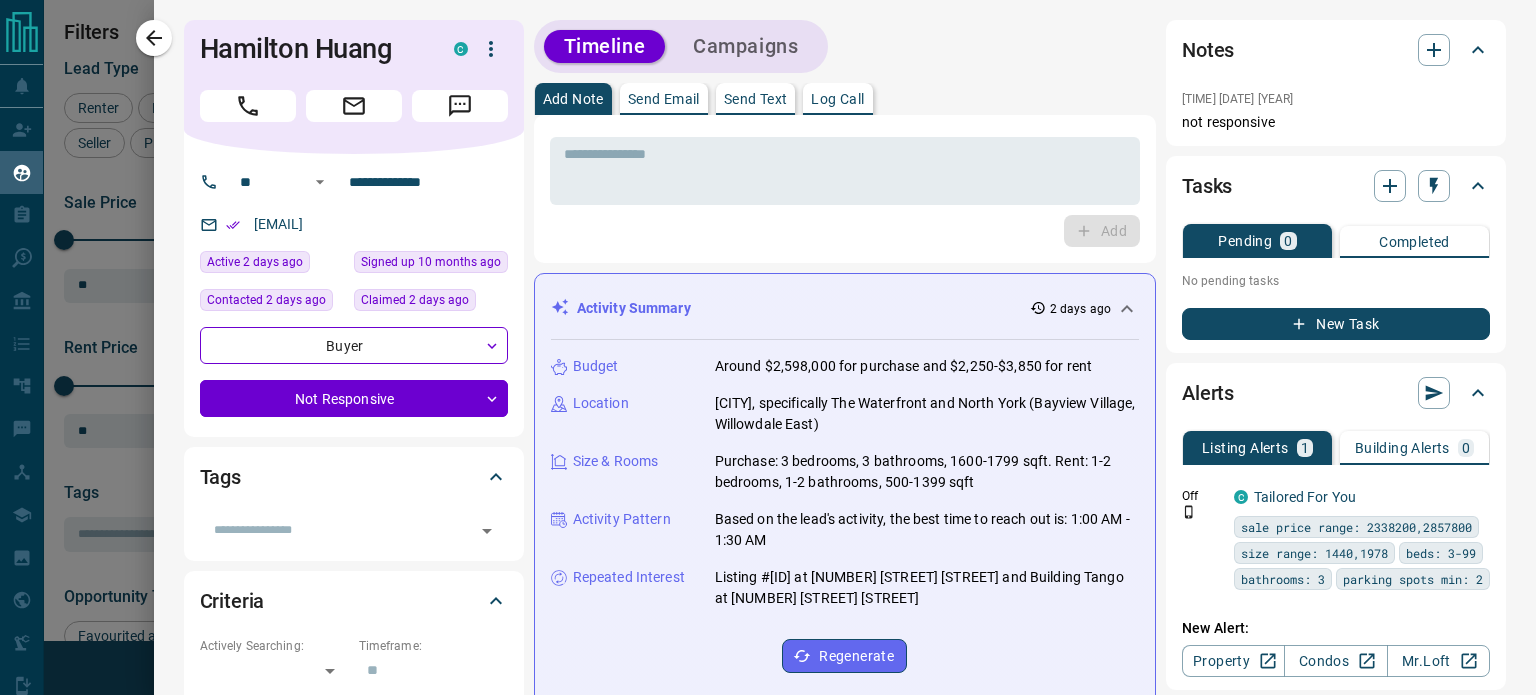 drag, startPoint x: 148, startPoint y: 39, endPoint x: 84, endPoint y: 474, distance: 439.68283 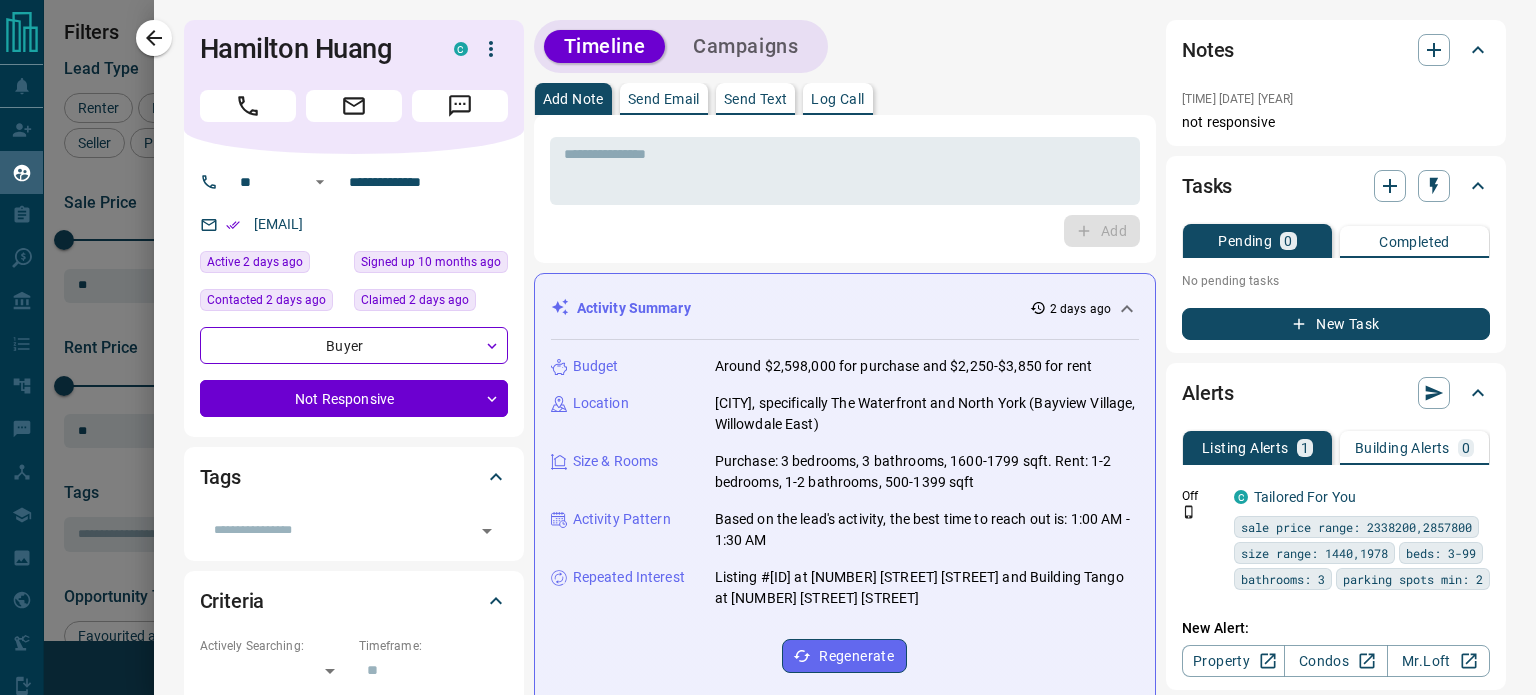 click 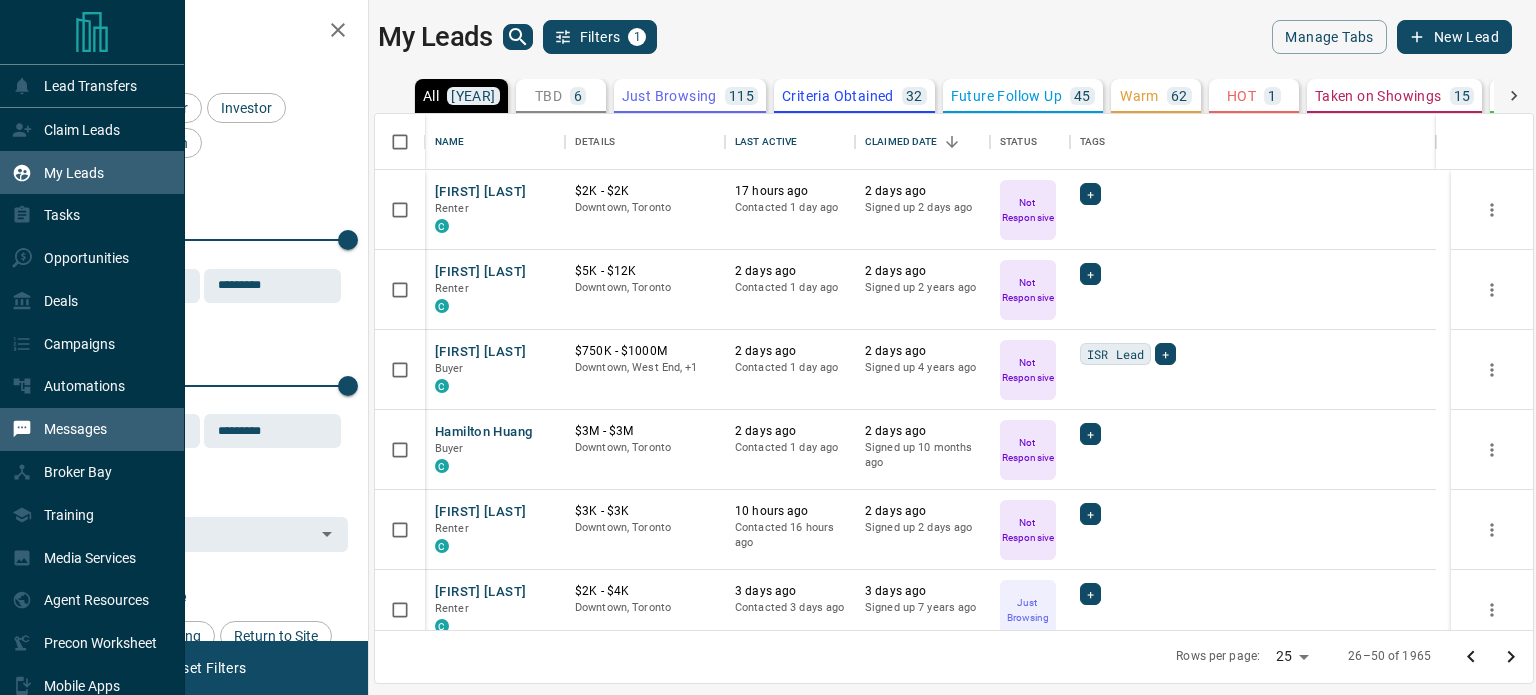 click on "Messages" at bounding box center (59, 429) 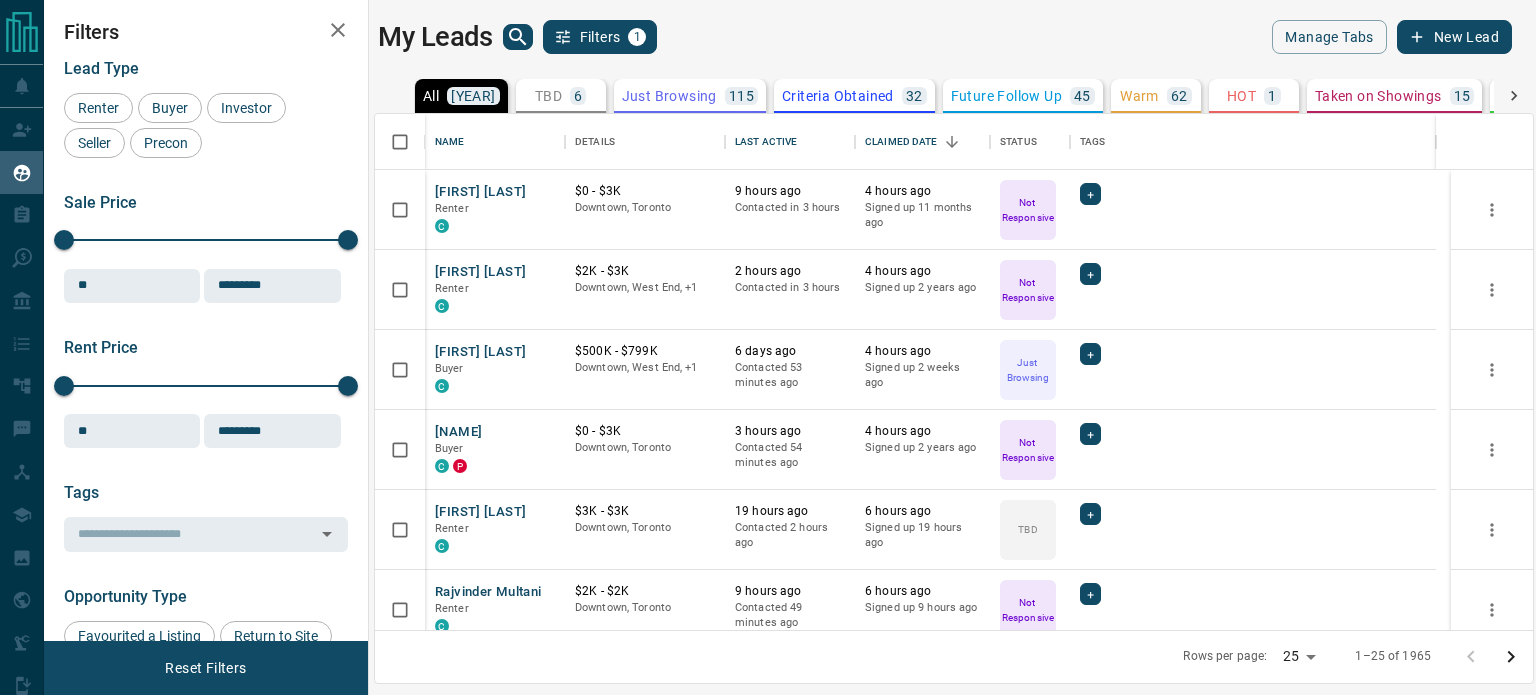 scroll, scrollTop: 16, scrollLeft: 16, axis: both 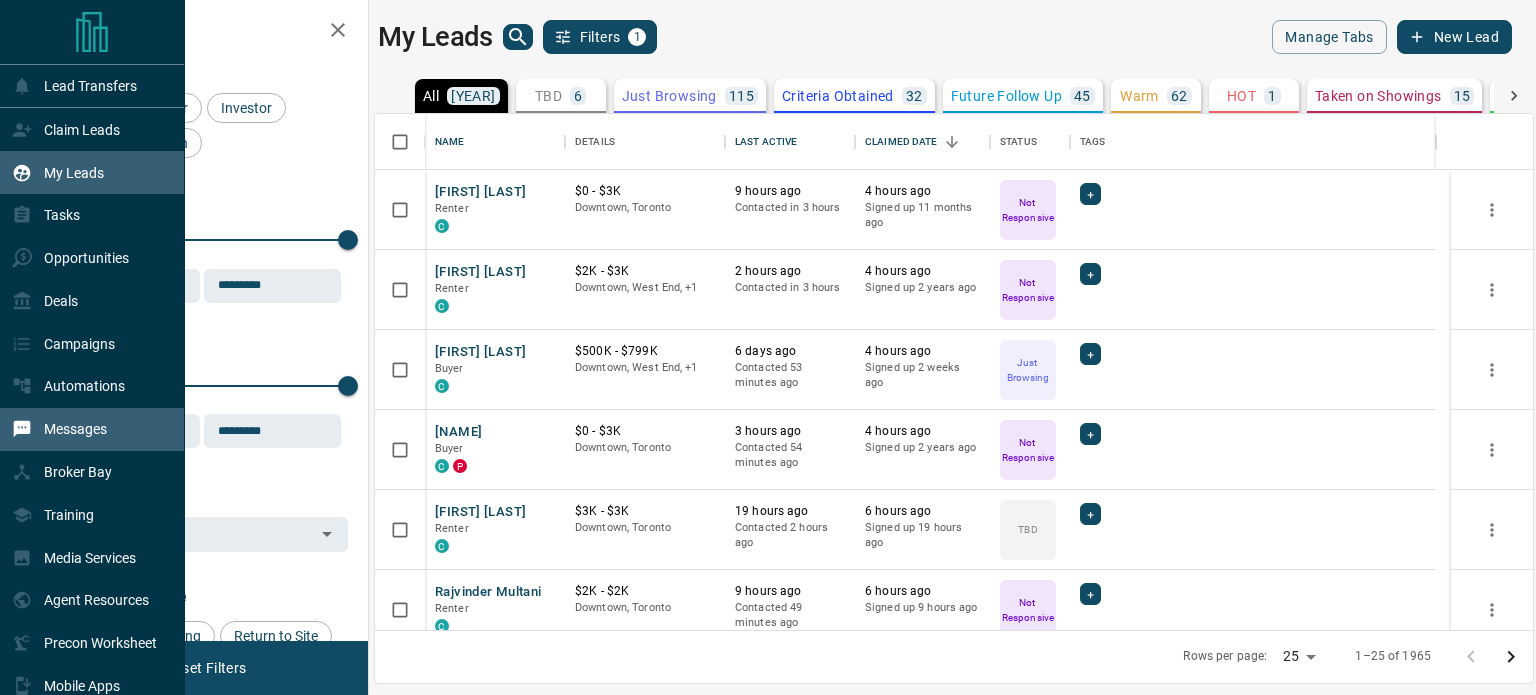 click on "Messages" at bounding box center [75, 429] 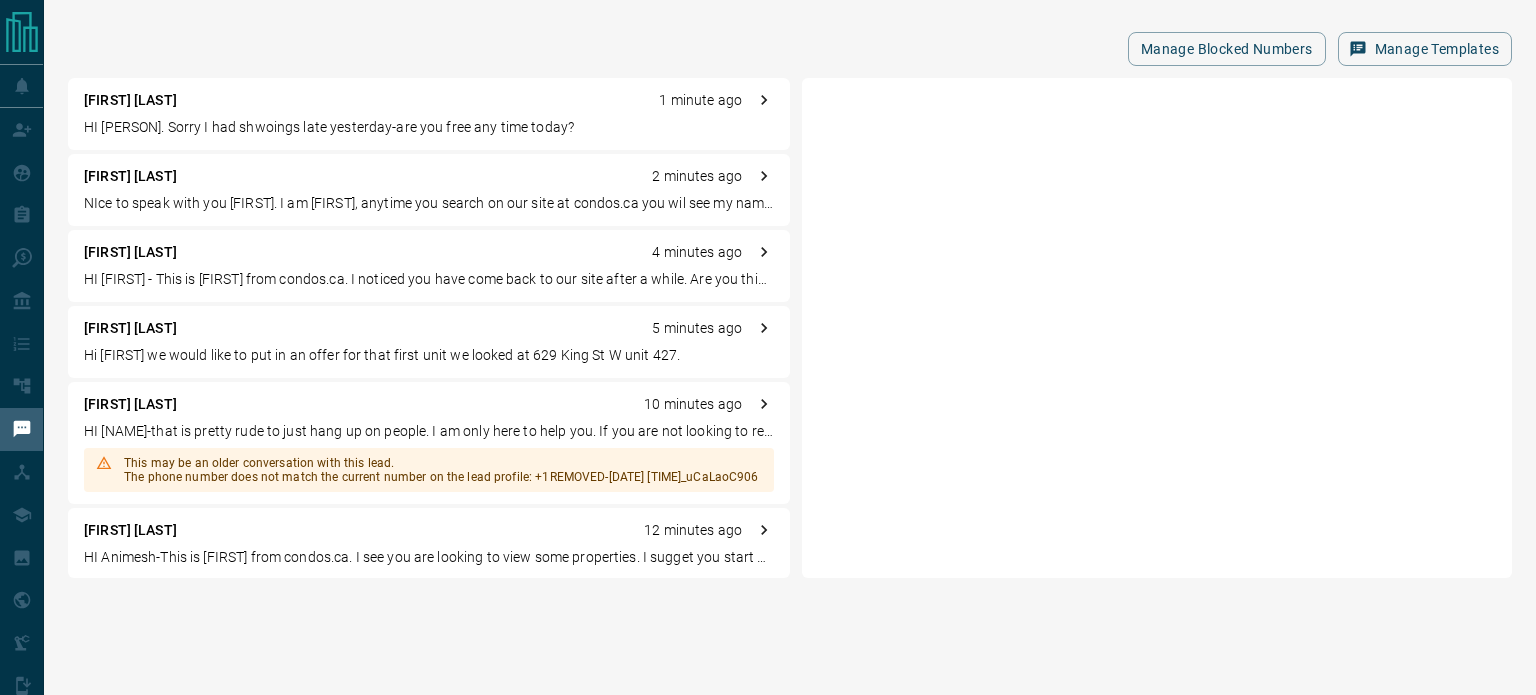 click on "Hi [FIRST] we would like to put in an offer for that first unit we looked at 629 King St W unit 427." at bounding box center (429, 355) 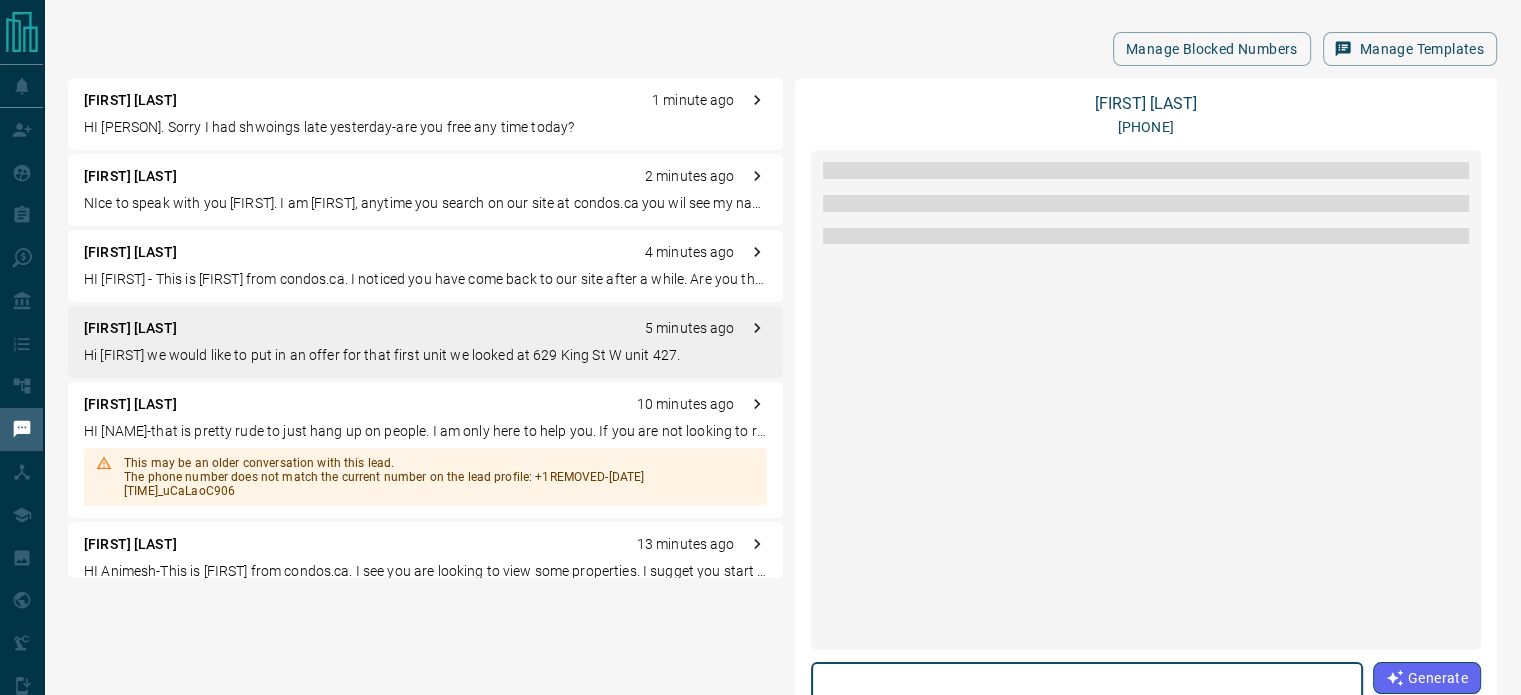 scroll, scrollTop: 2028, scrollLeft: 0, axis: vertical 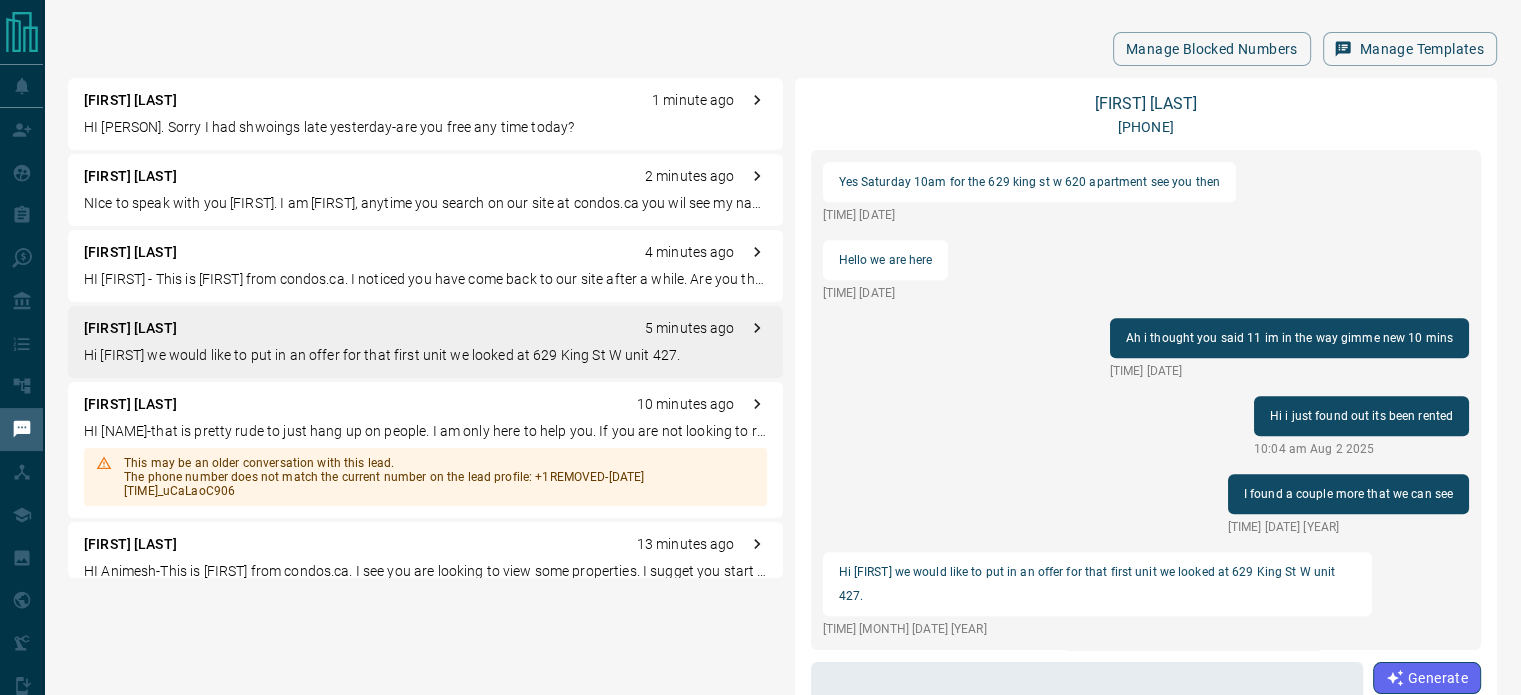 click on "Hi [FIRST] we would like to put in an offer for that first unit we looked at 629 King St W unit 427." at bounding box center (425, 355) 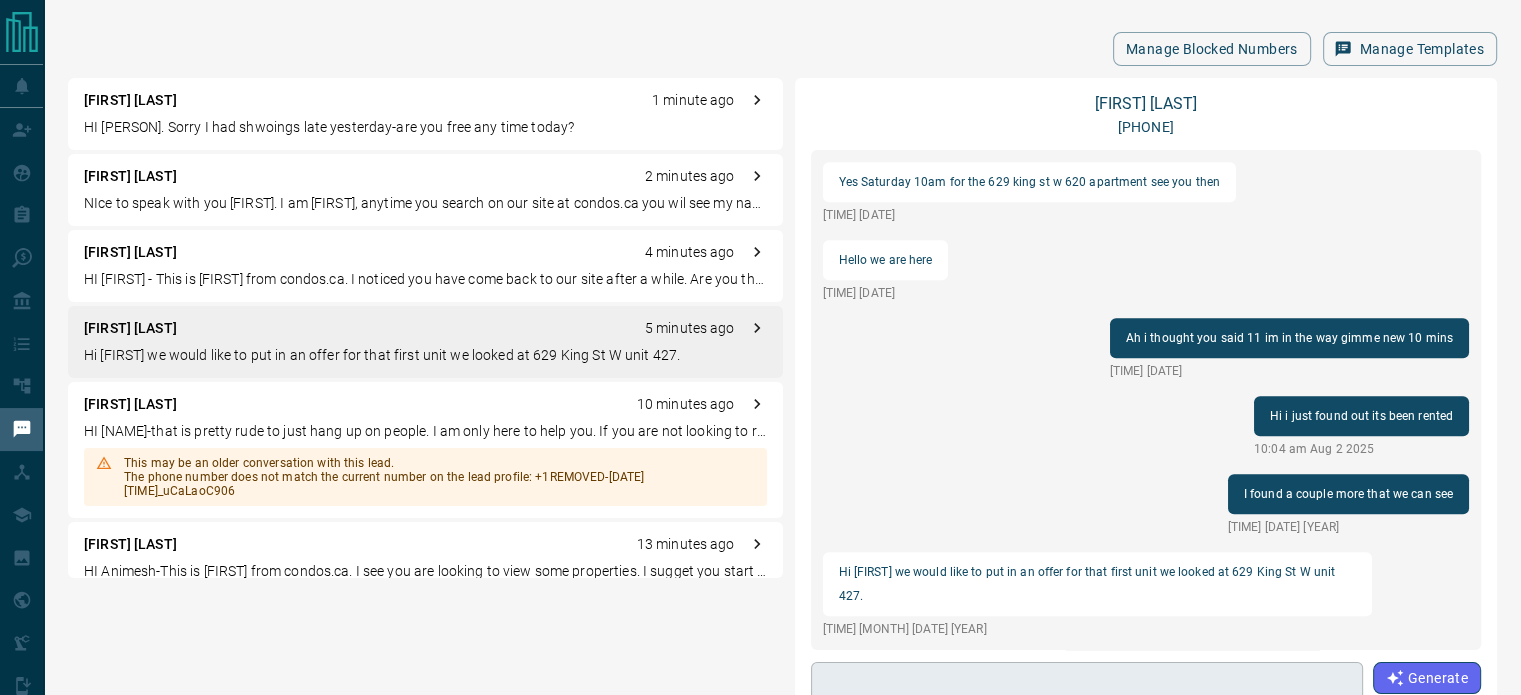 click on "* ​" at bounding box center (1087, 713) 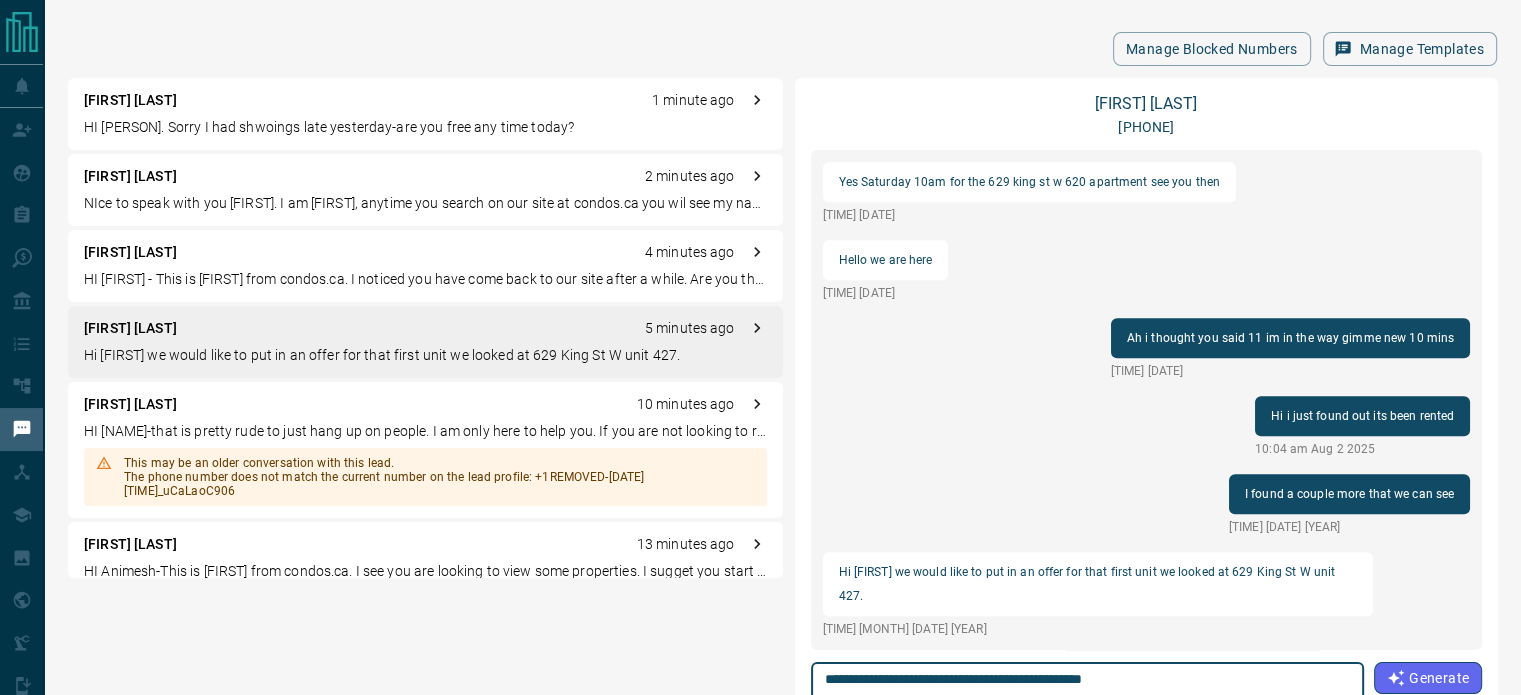 scroll, scrollTop: 9, scrollLeft: 0, axis: vertical 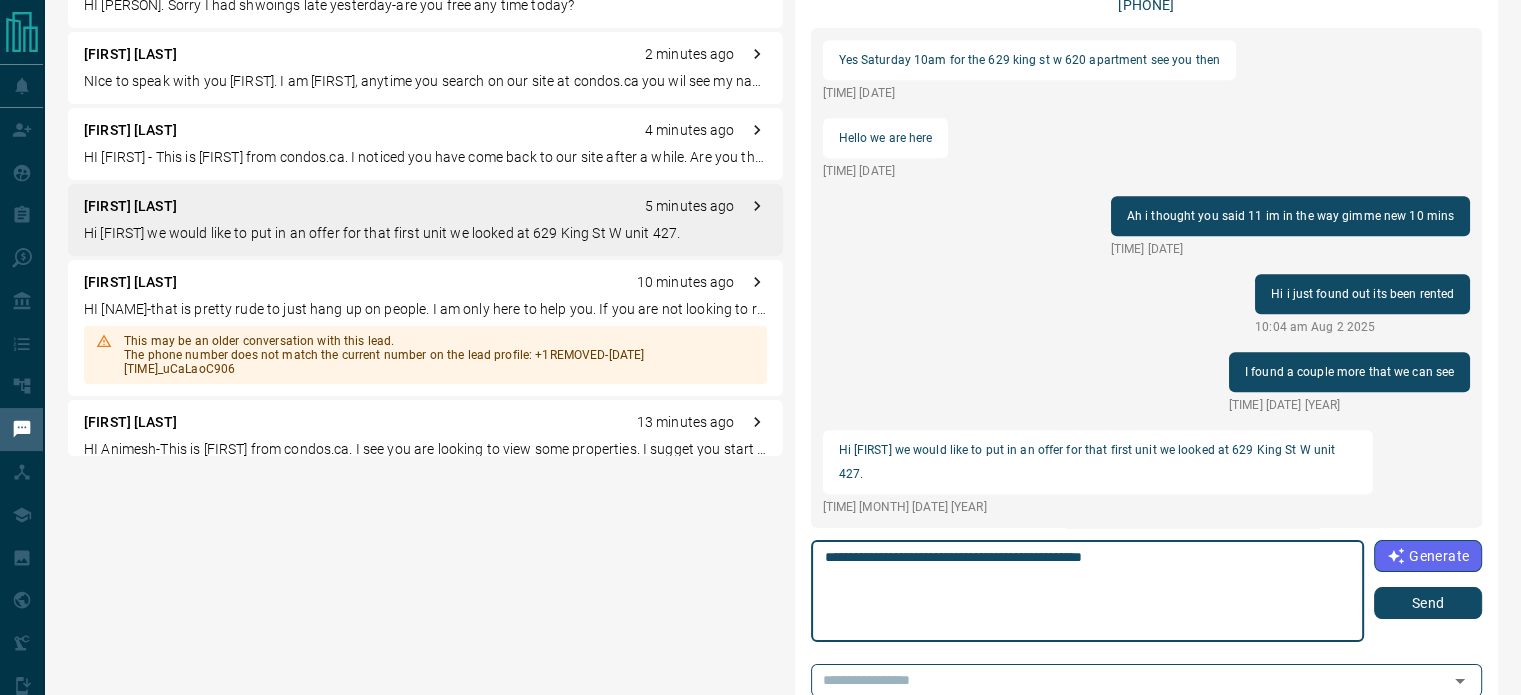 type on "**********" 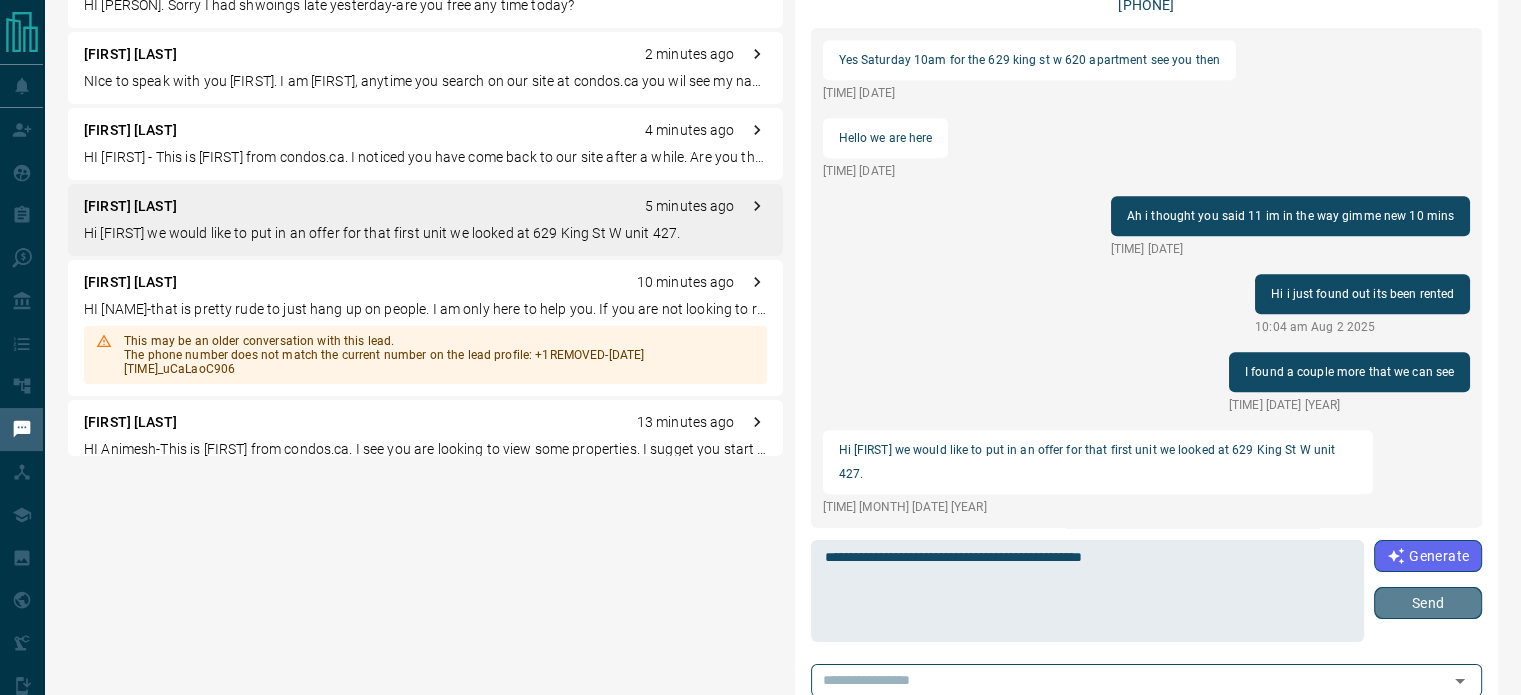 click on "Send" at bounding box center [1428, 603] 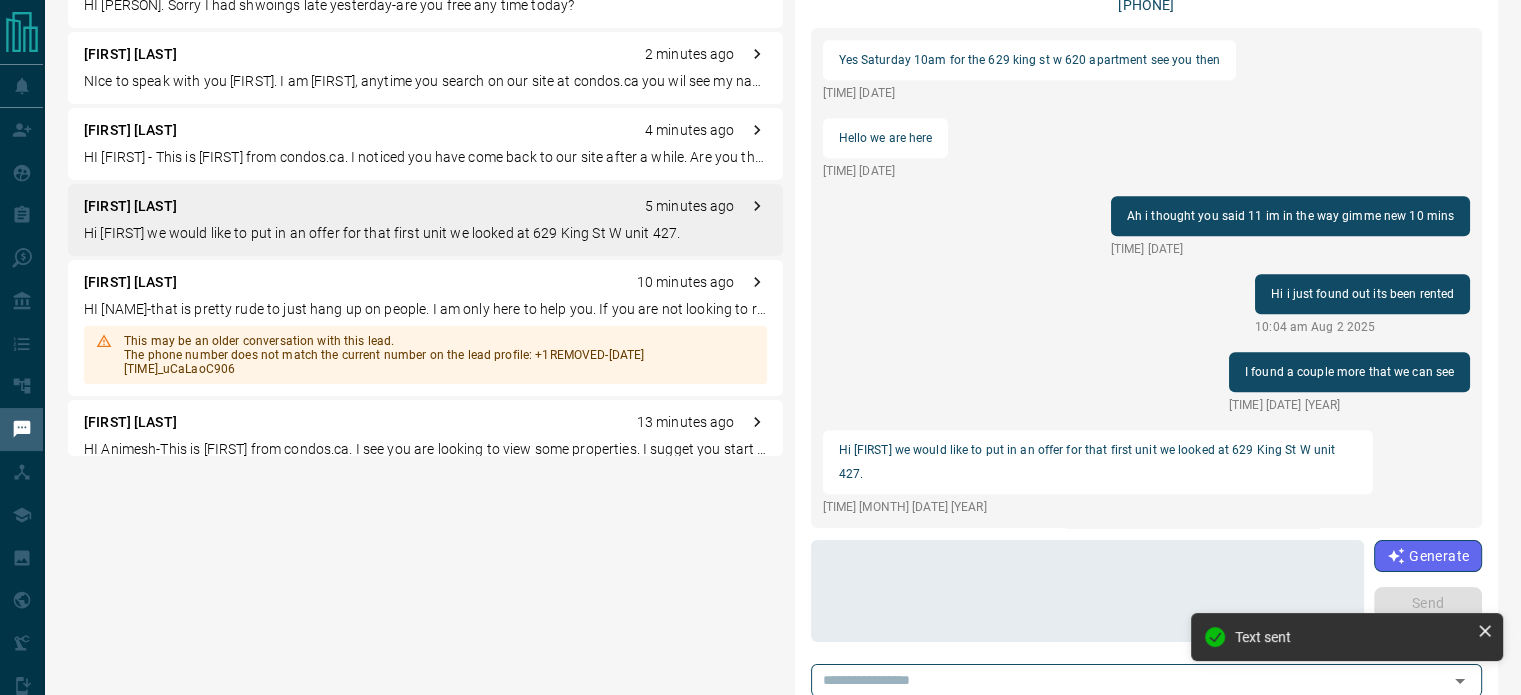 scroll, scrollTop: 2106, scrollLeft: 0, axis: vertical 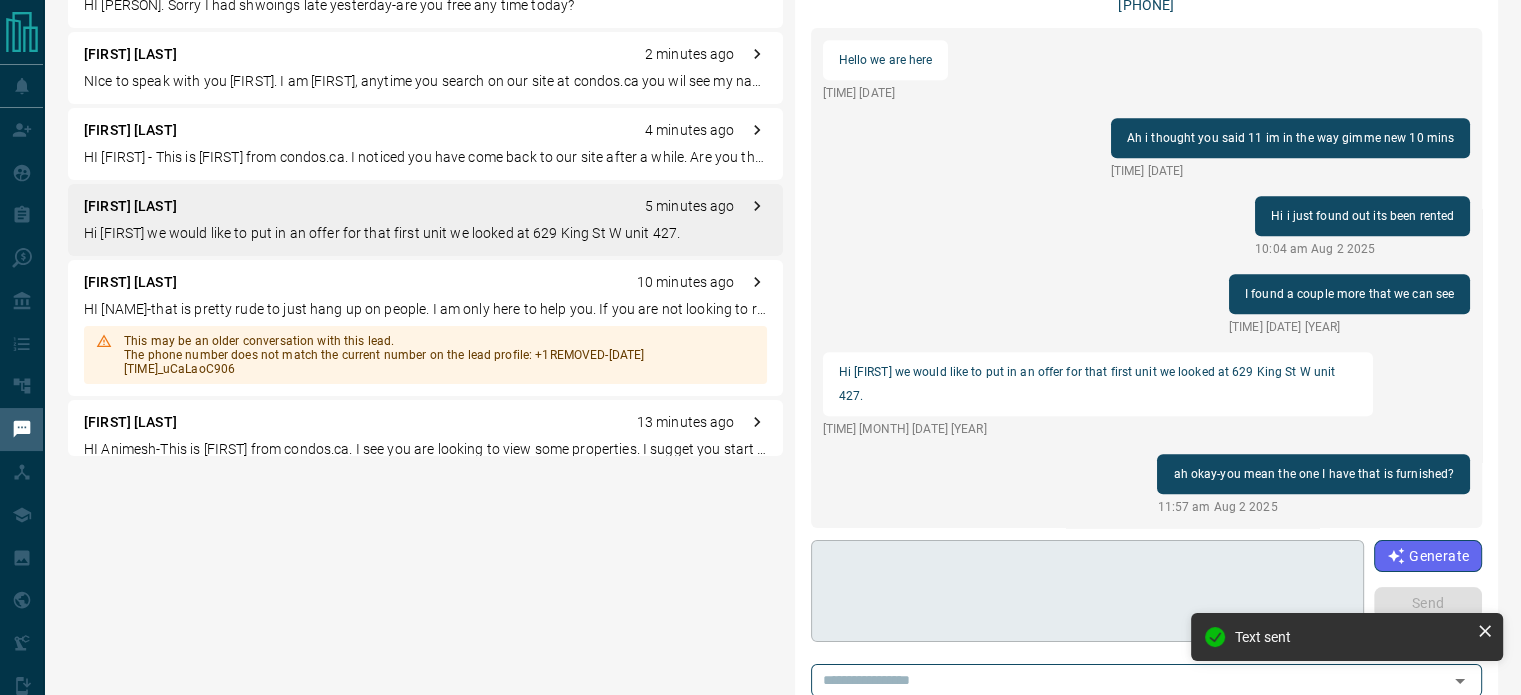 click at bounding box center (1087, 591) 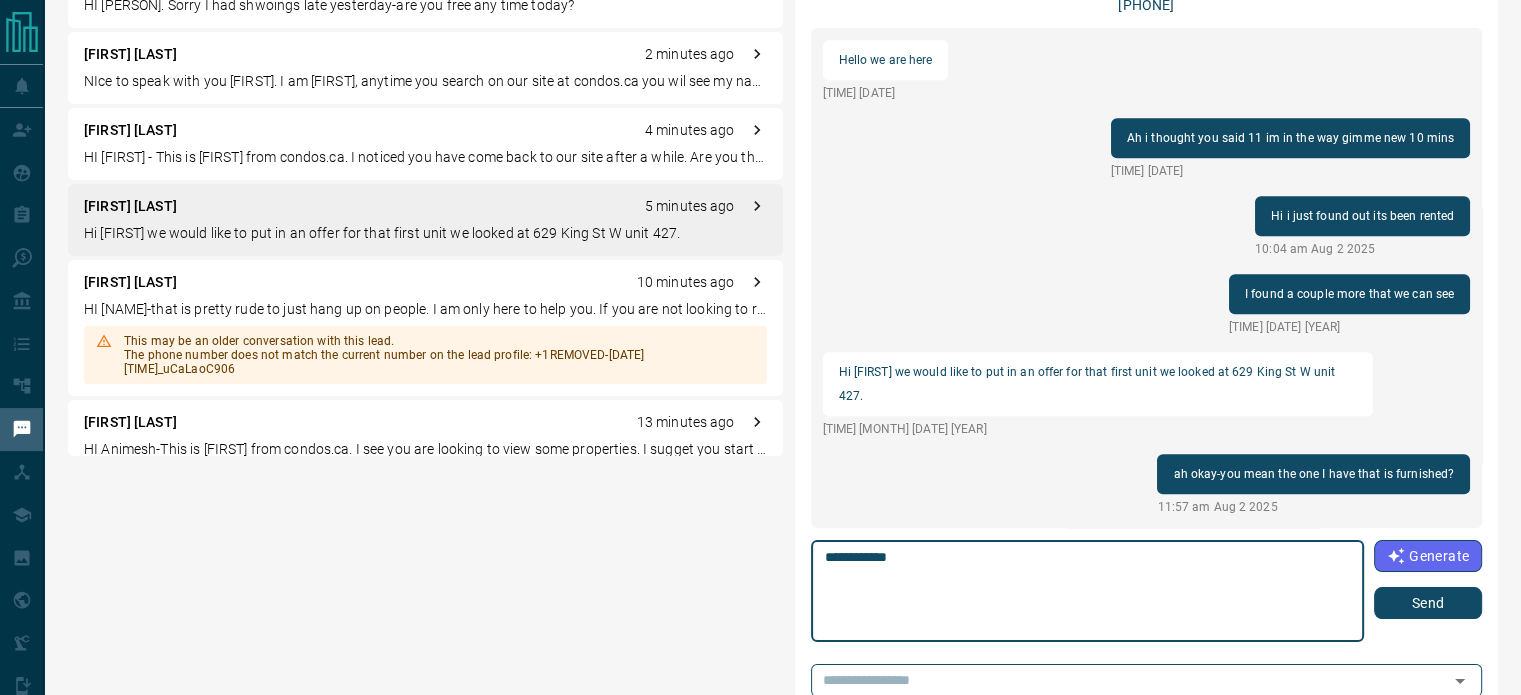 type on "**********" 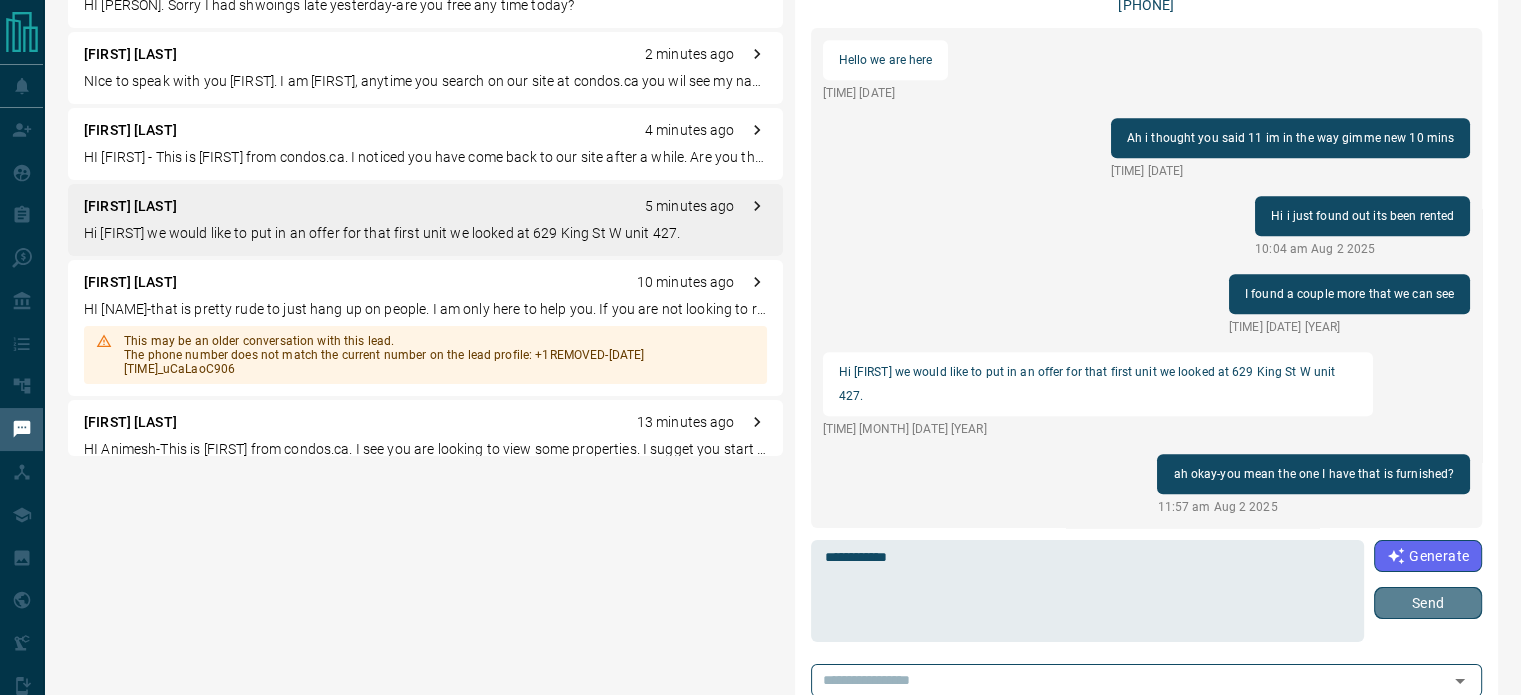 click on "Send" at bounding box center (1428, 603) 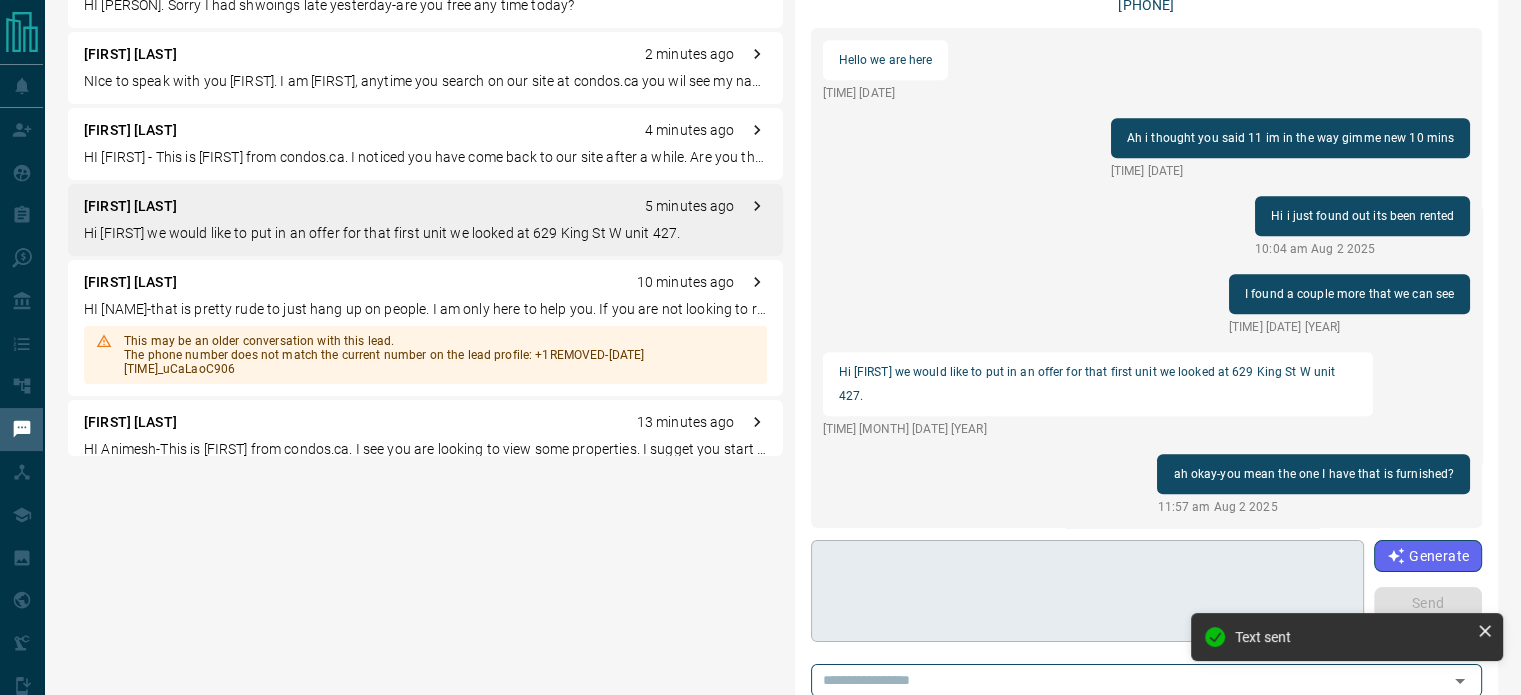 scroll, scrollTop: 2184, scrollLeft: 0, axis: vertical 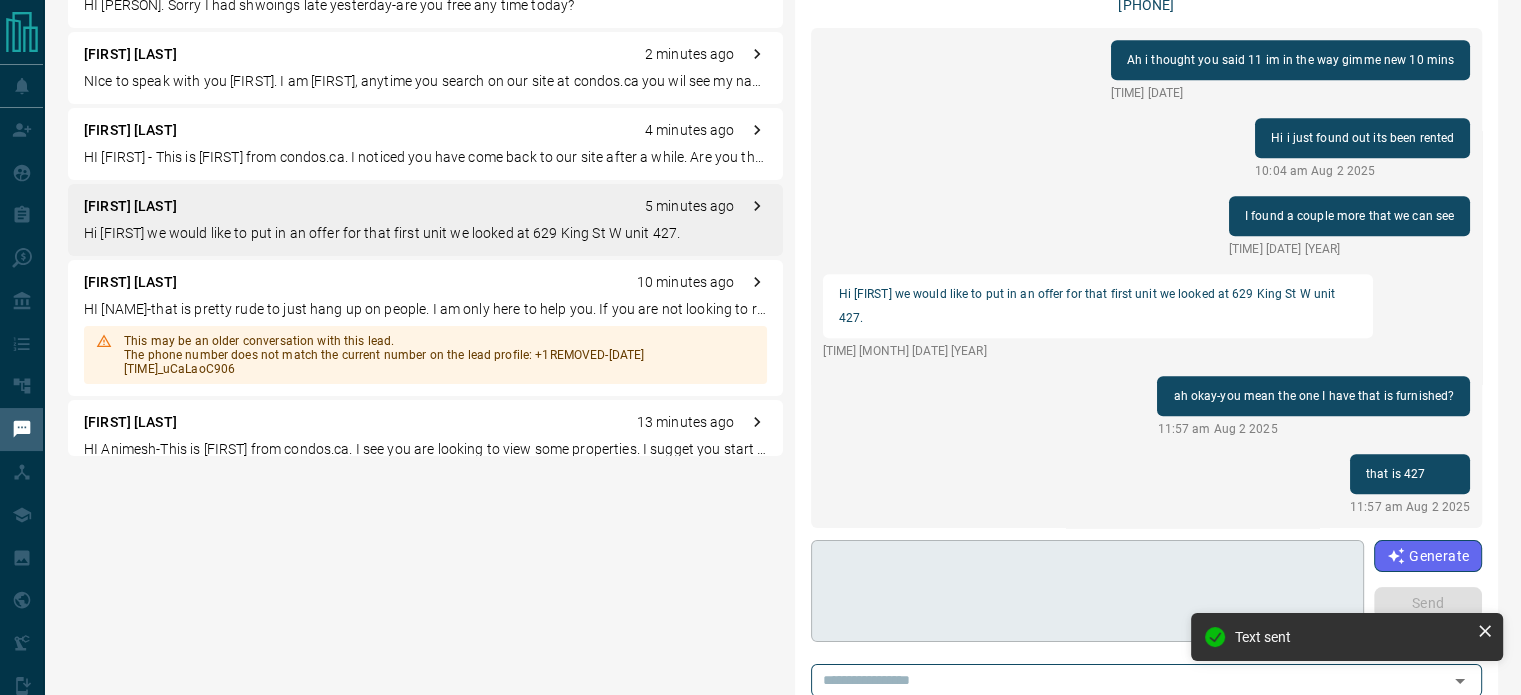 click on "* ​" at bounding box center [1087, 591] 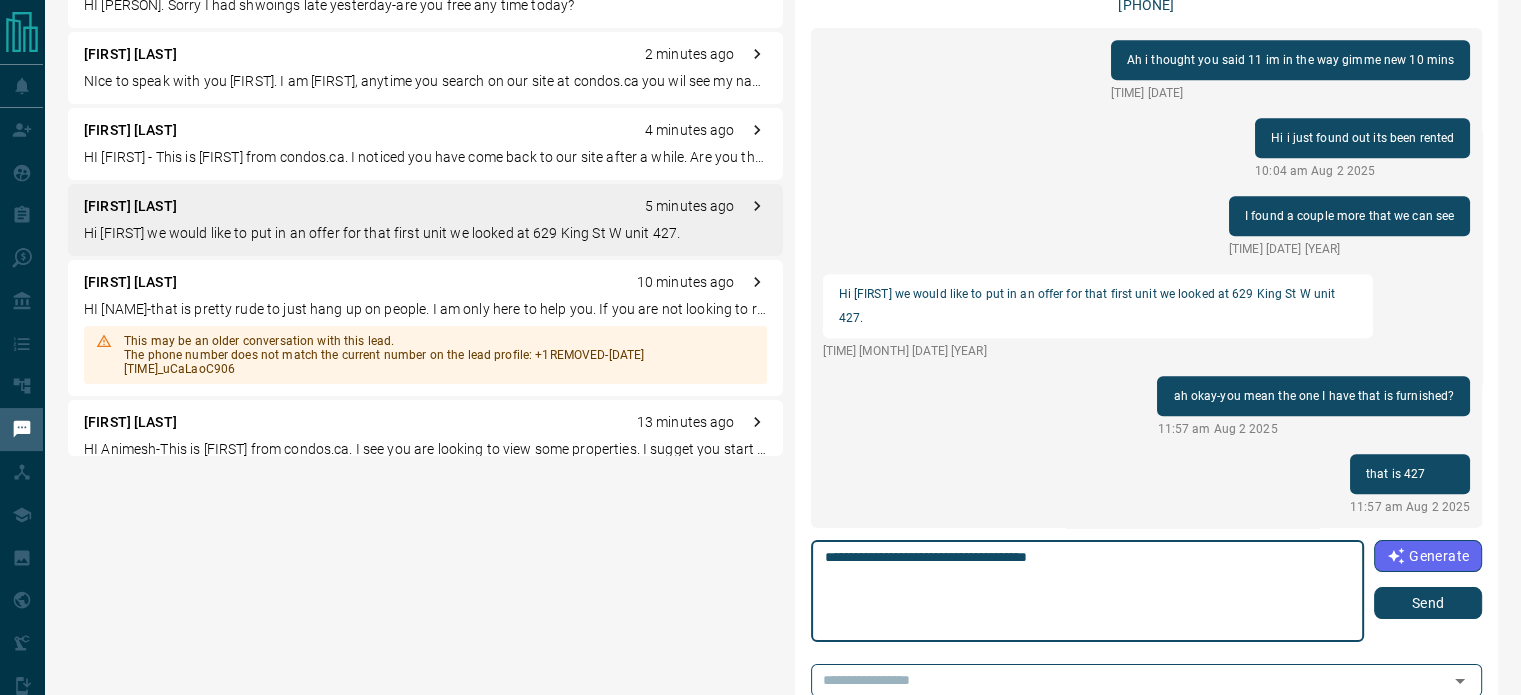 type on "**********" 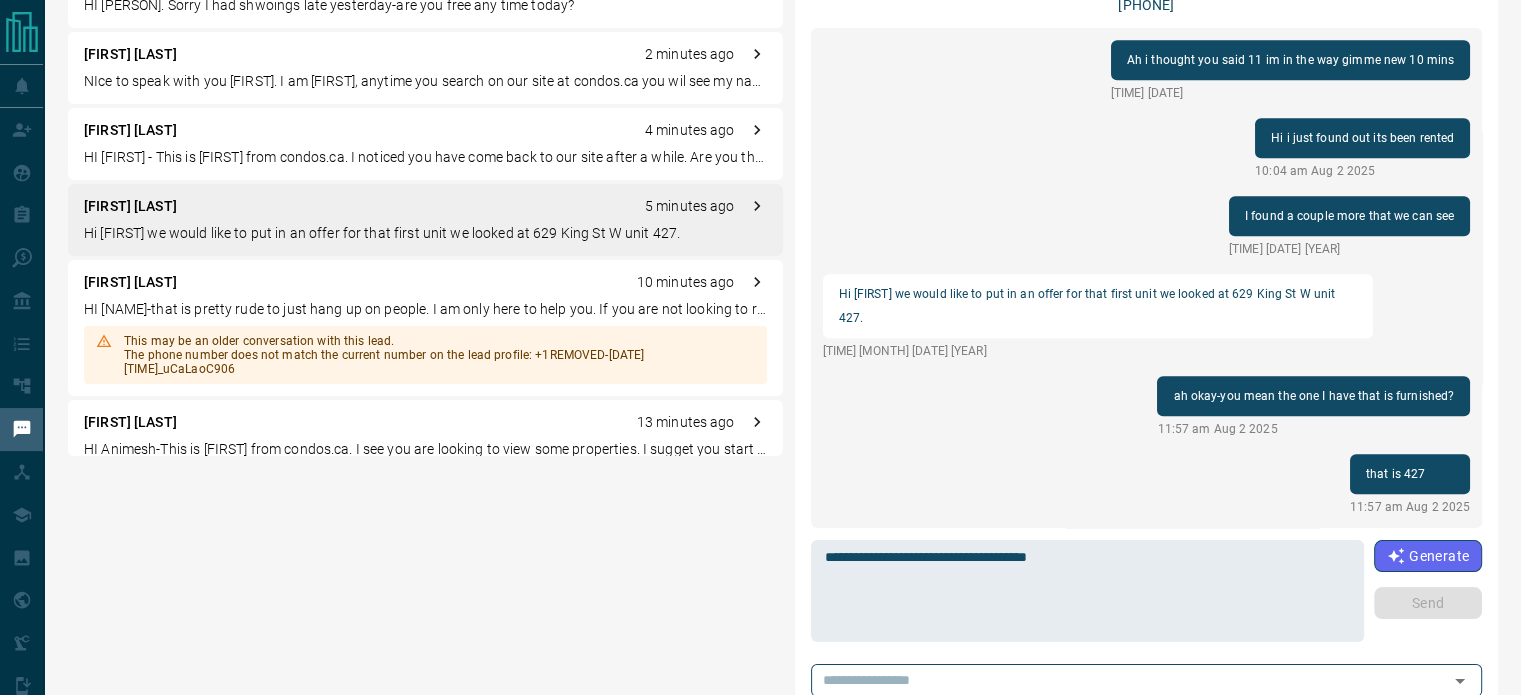 type 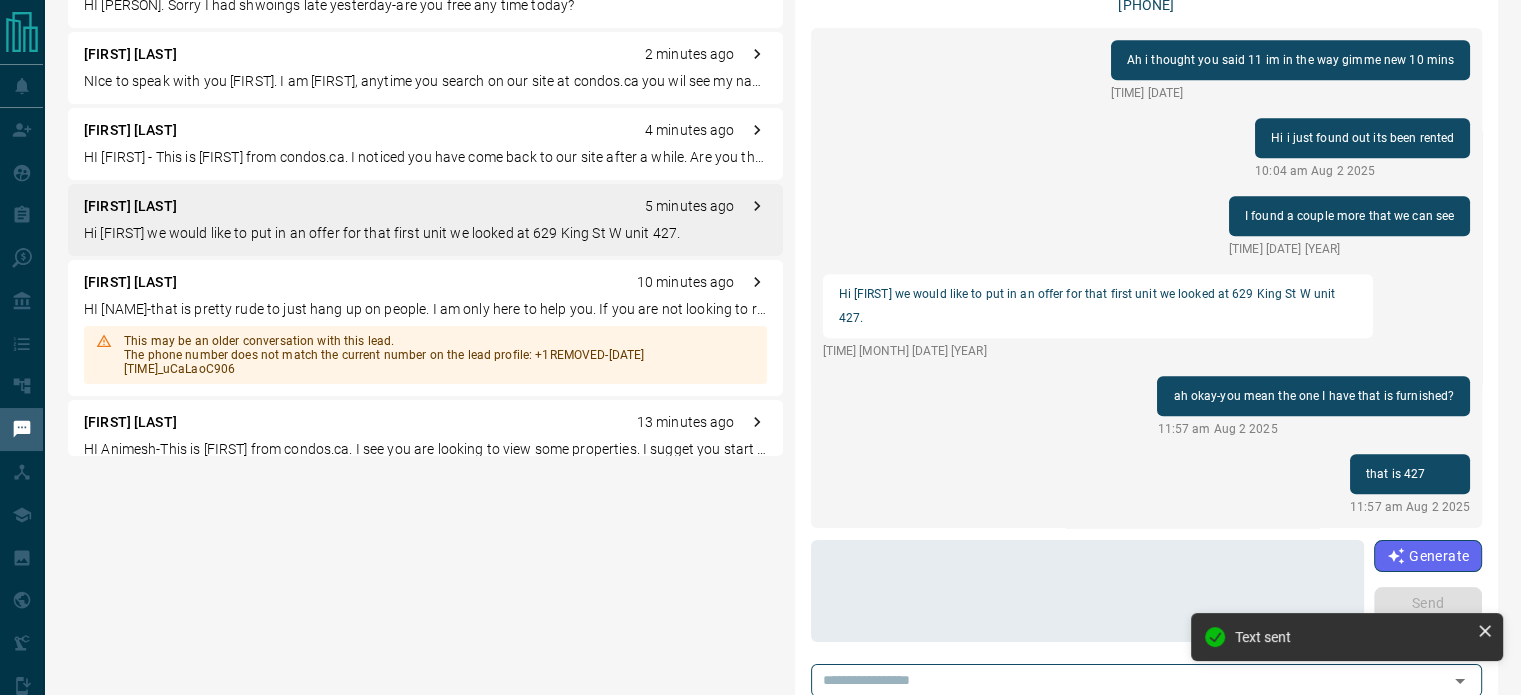 scroll, scrollTop: 2185, scrollLeft: 0, axis: vertical 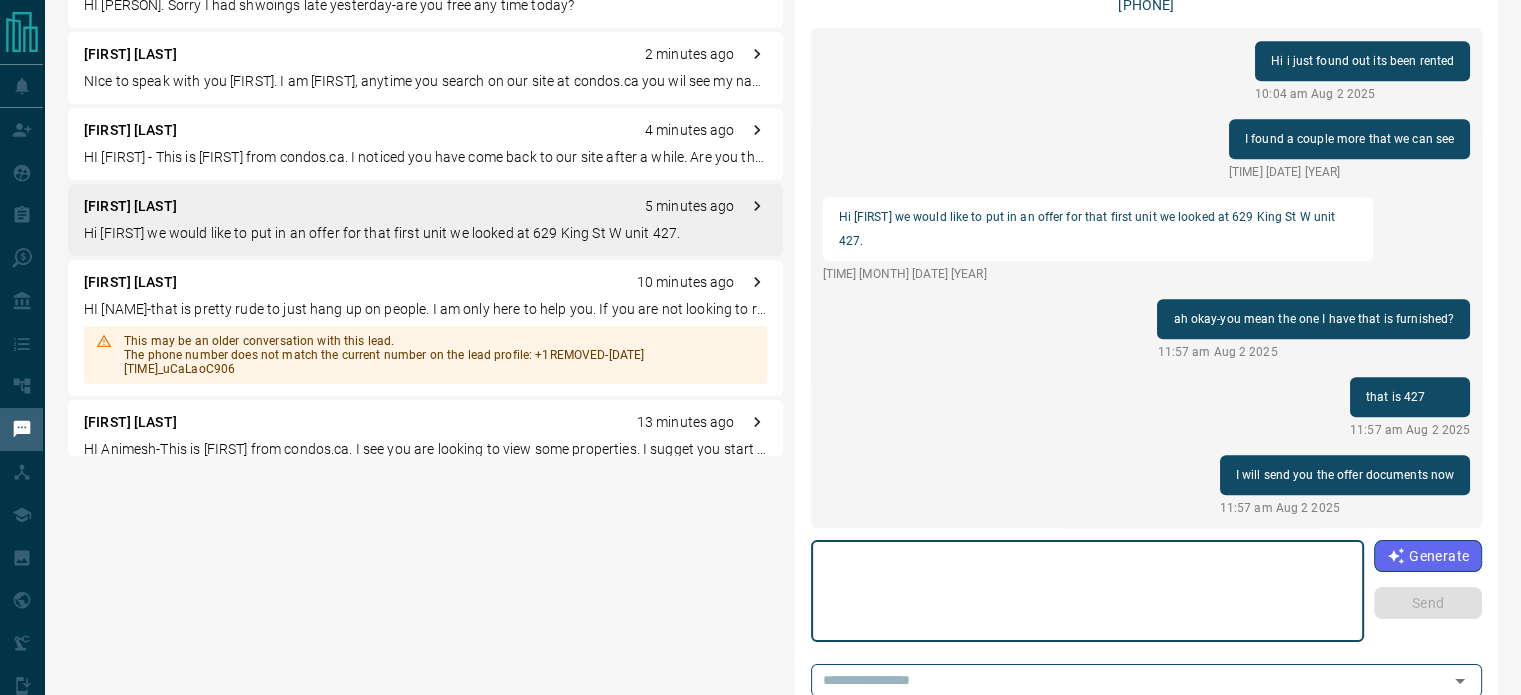 click at bounding box center (1087, 591) 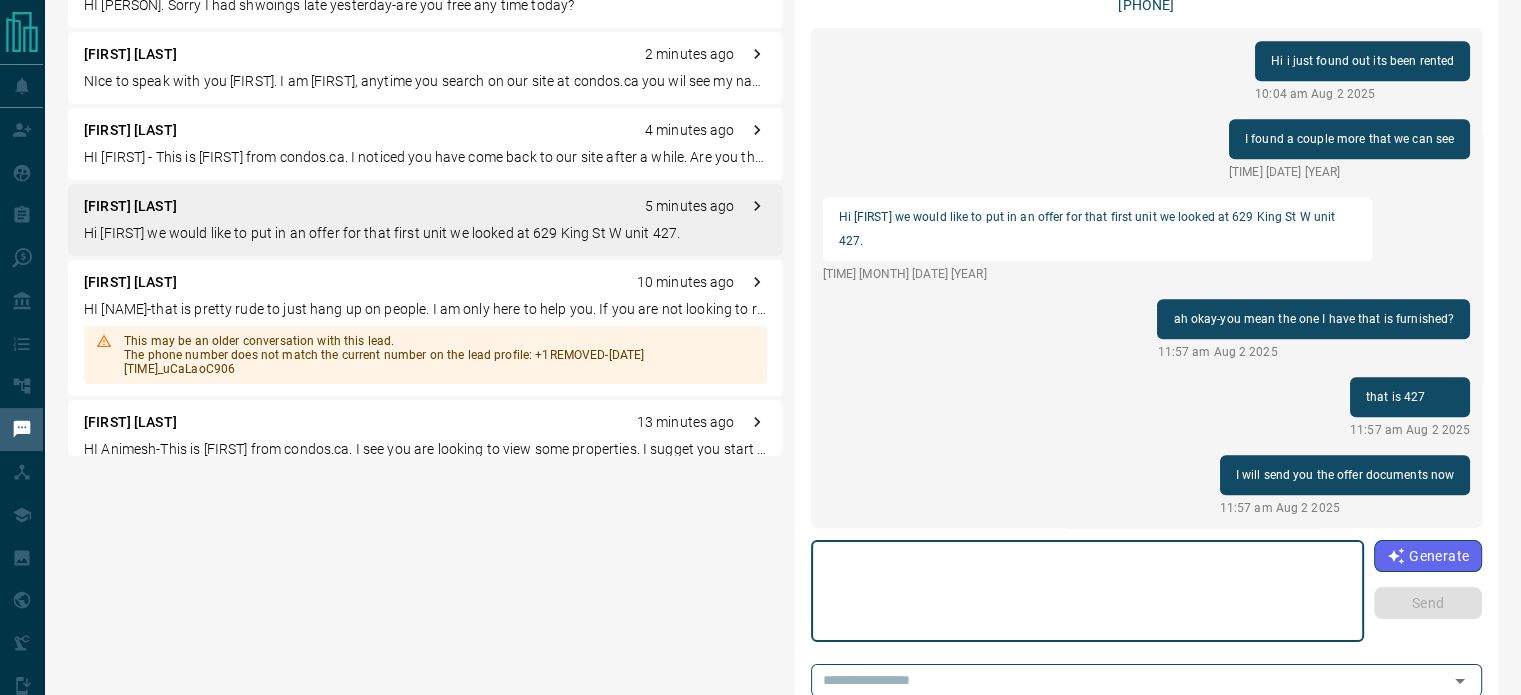 scroll, scrollTop: 2137, scrollLeft: 0, axis: vertical 